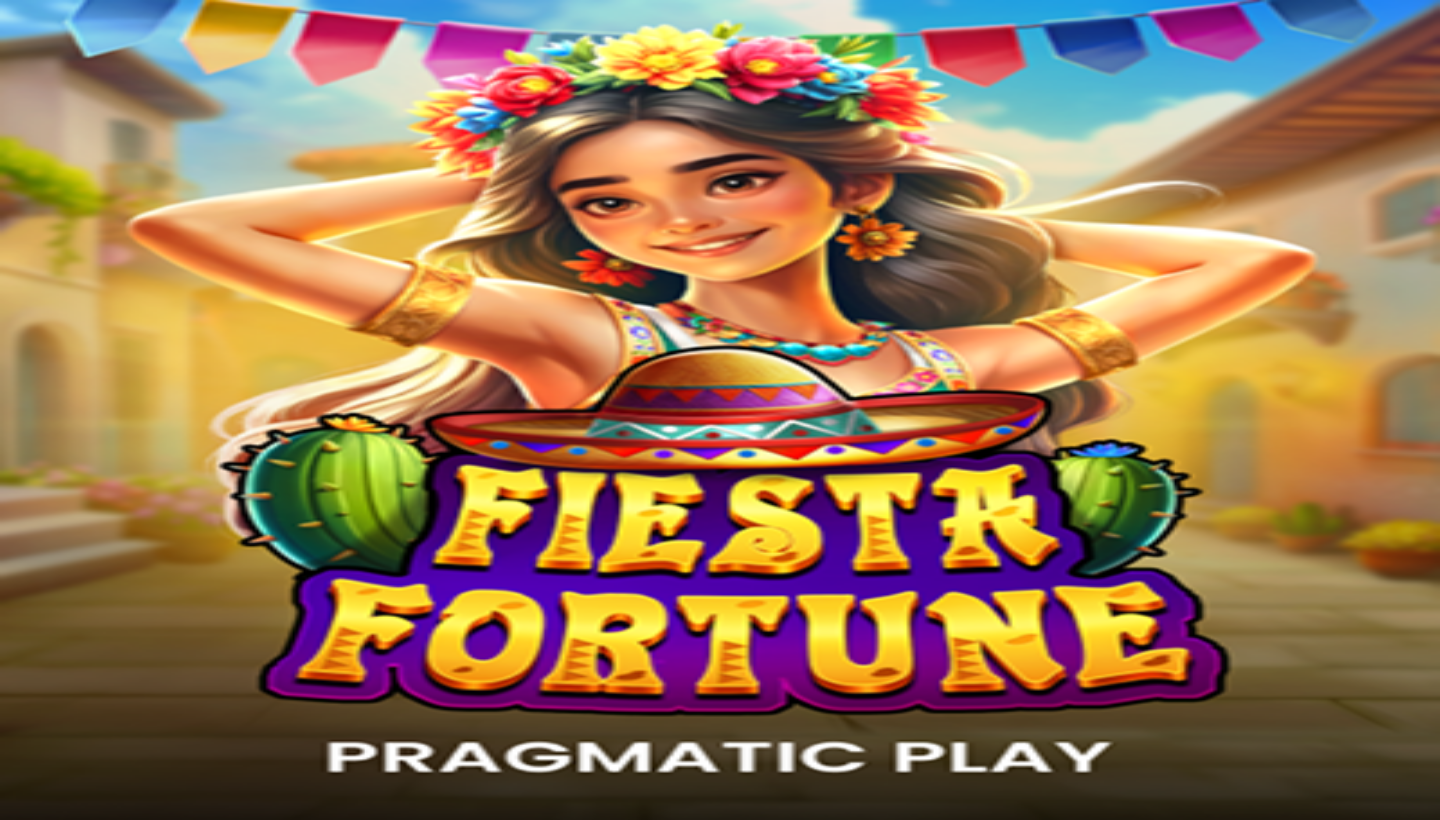 scroll, scrollTop: 0, scrollLeft: 0, axis: both 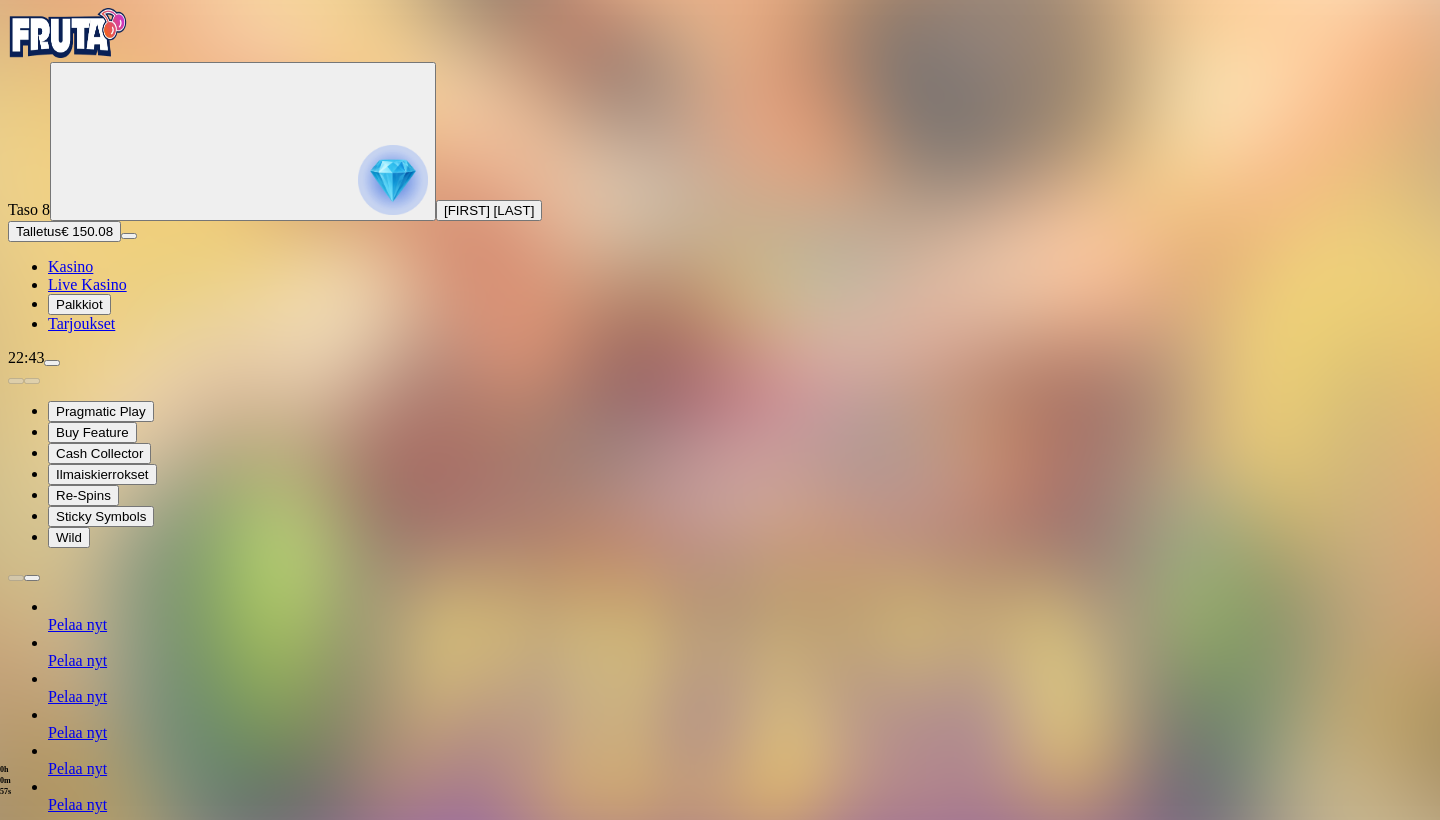 click on "Live Kasino" at bounding box center (87, 284) 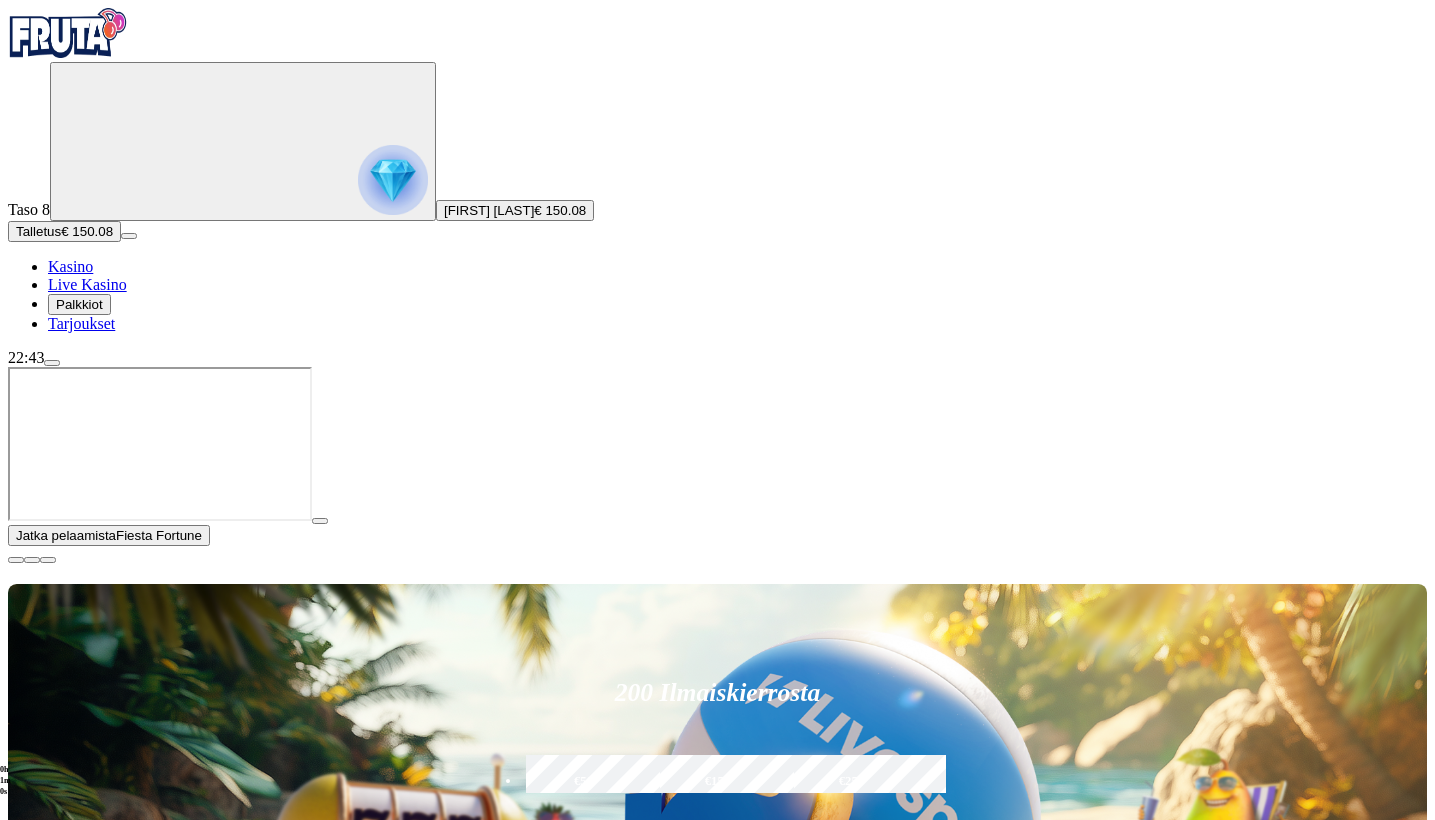 click on "Pelaa nyt" at bounding box center [77, 1460] 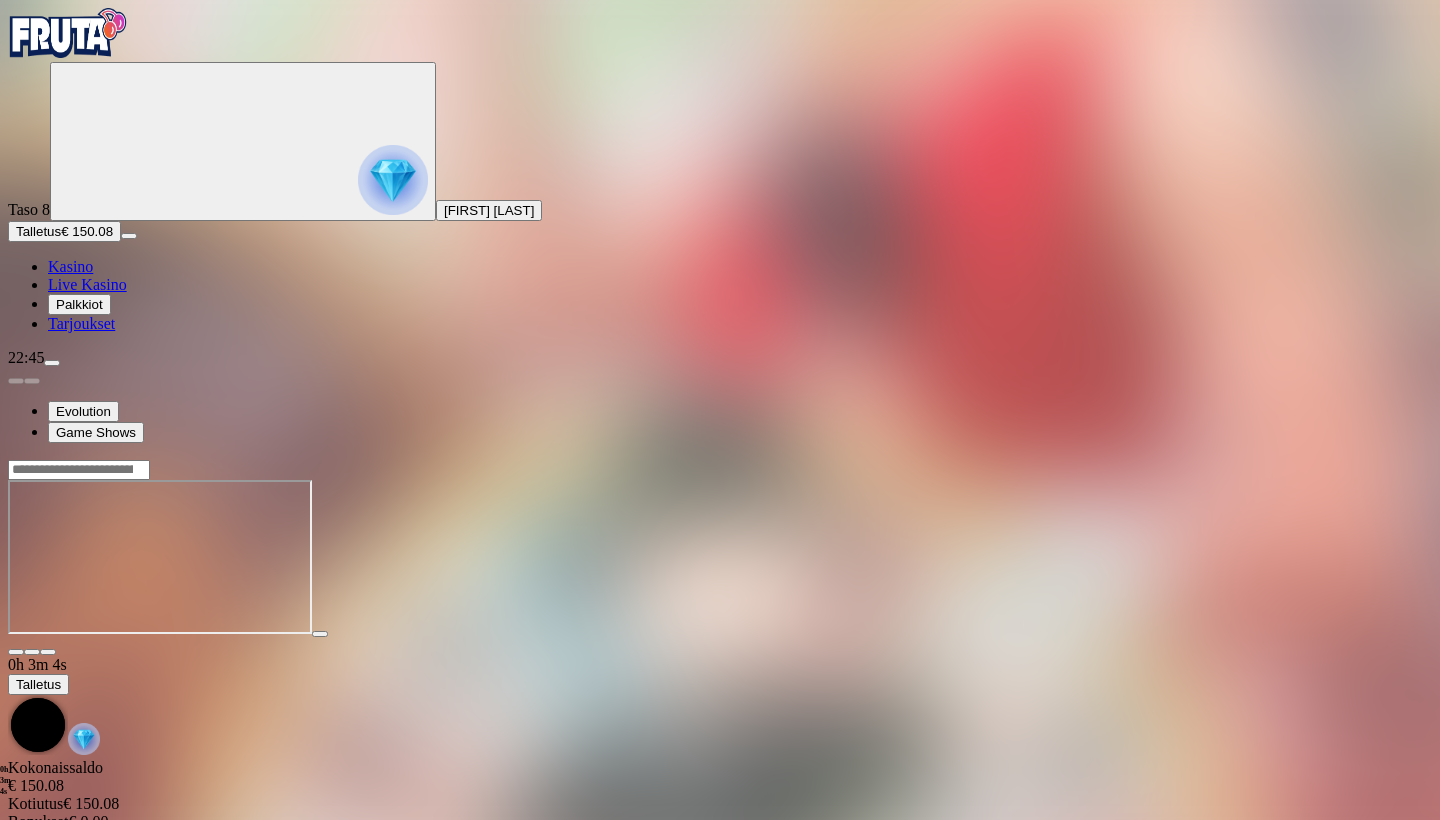 click on "Kasino" at bounding box center [70, 266] 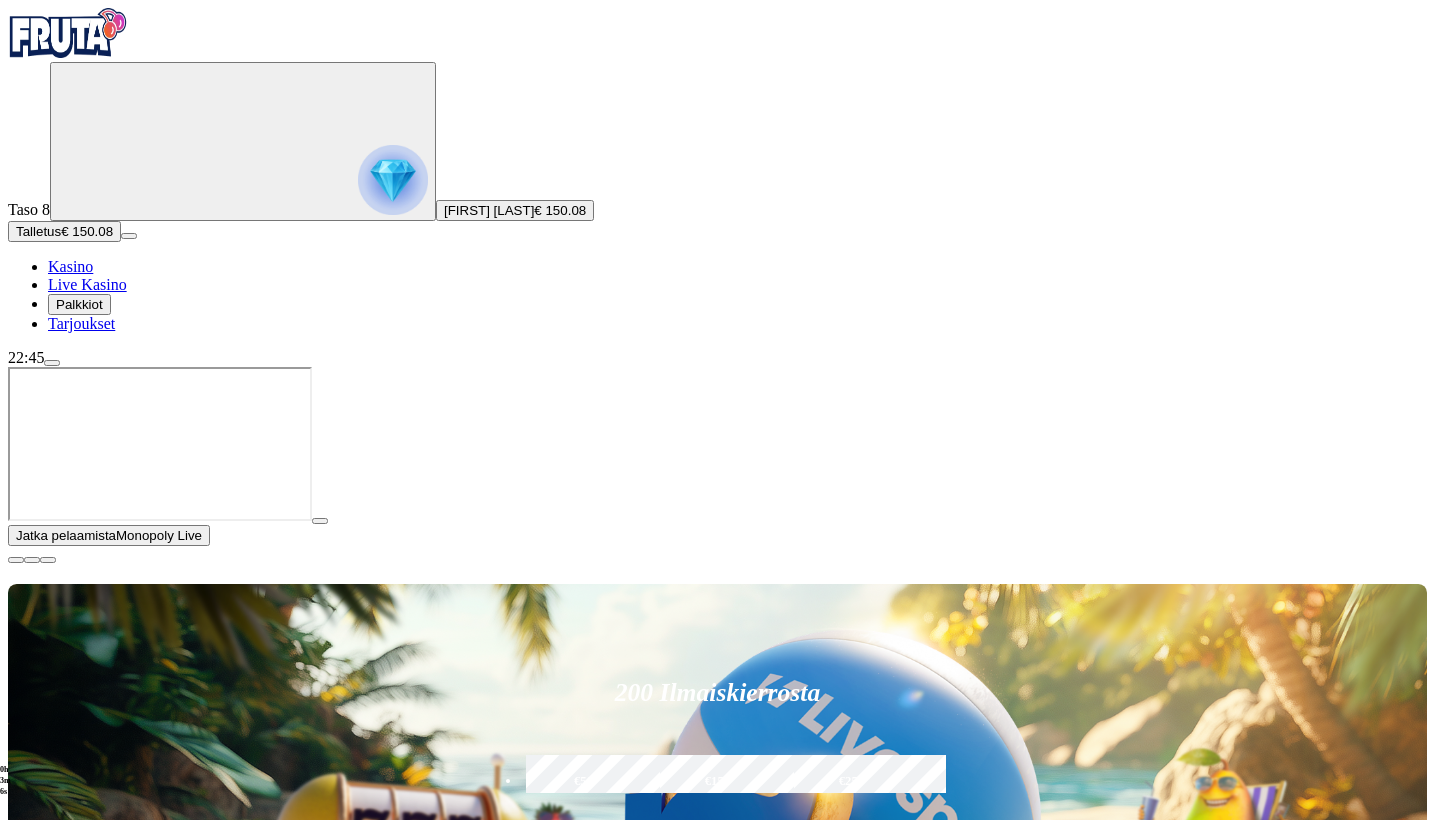 click at bounding box center (16, 560) 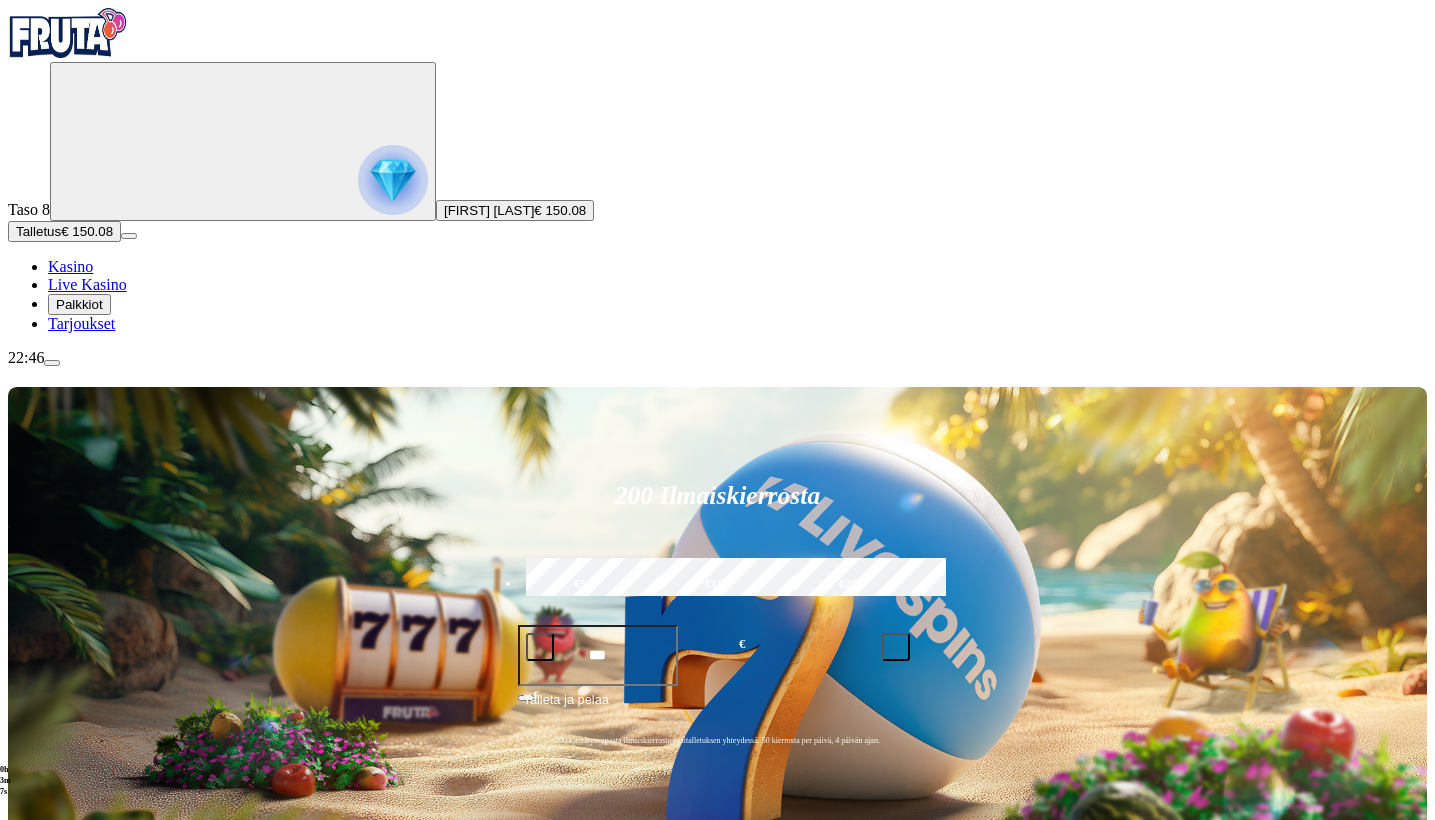 click at bounding box center (32, 1122) 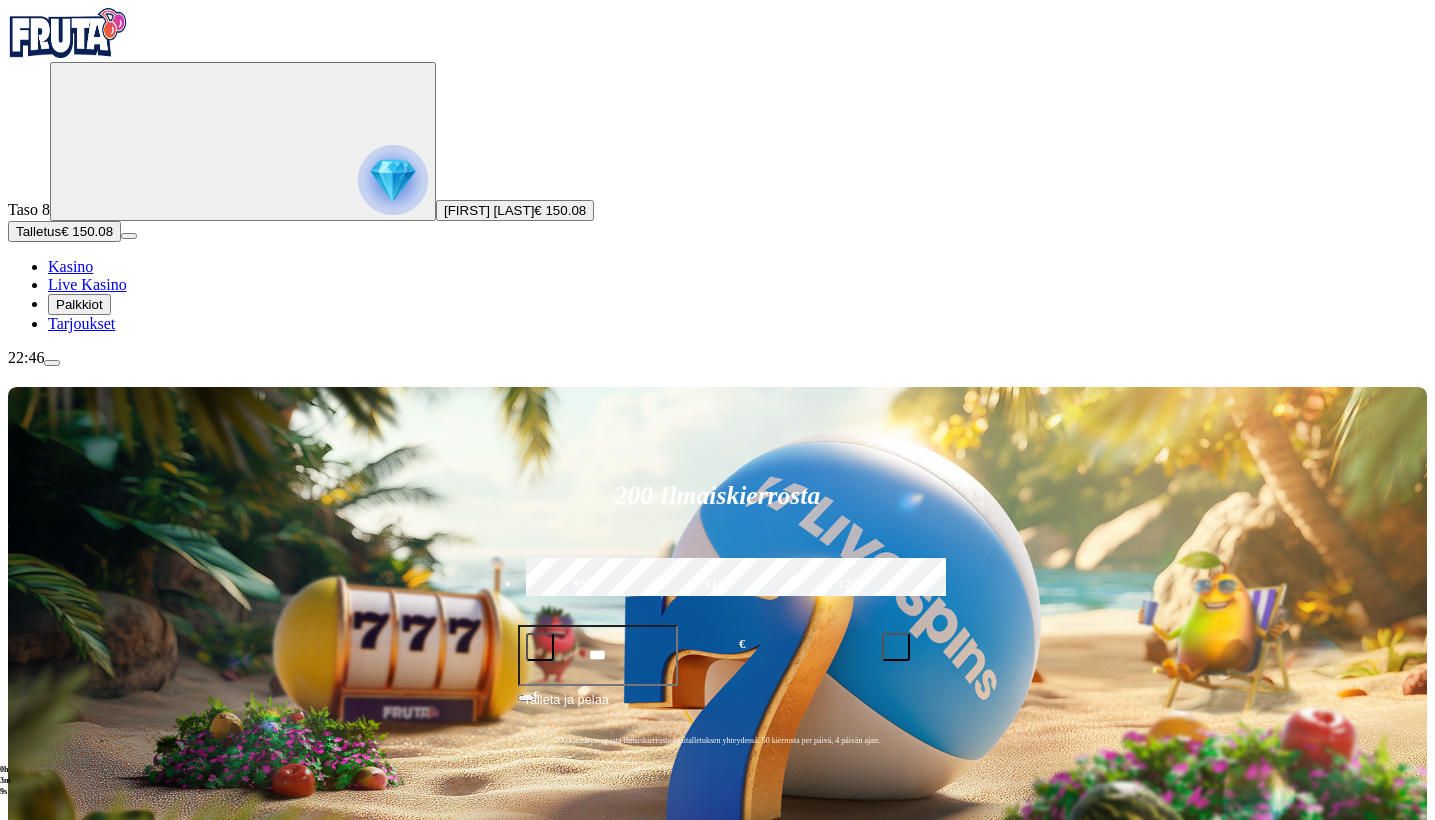 click on "Pelaa nyt" at bounding box center [-819, 1741] 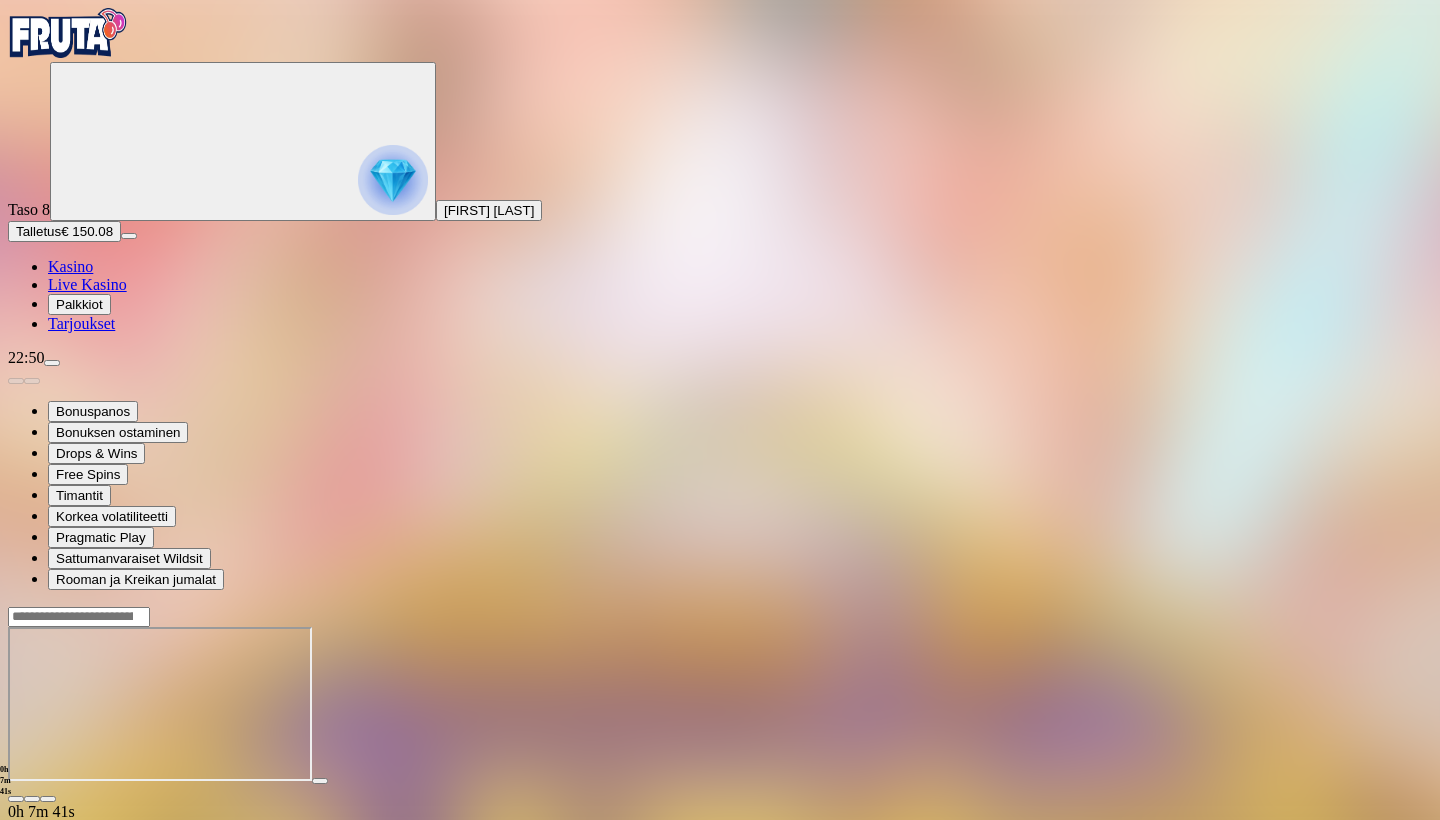 click on "Kasino" at bounding box center (70, 266) 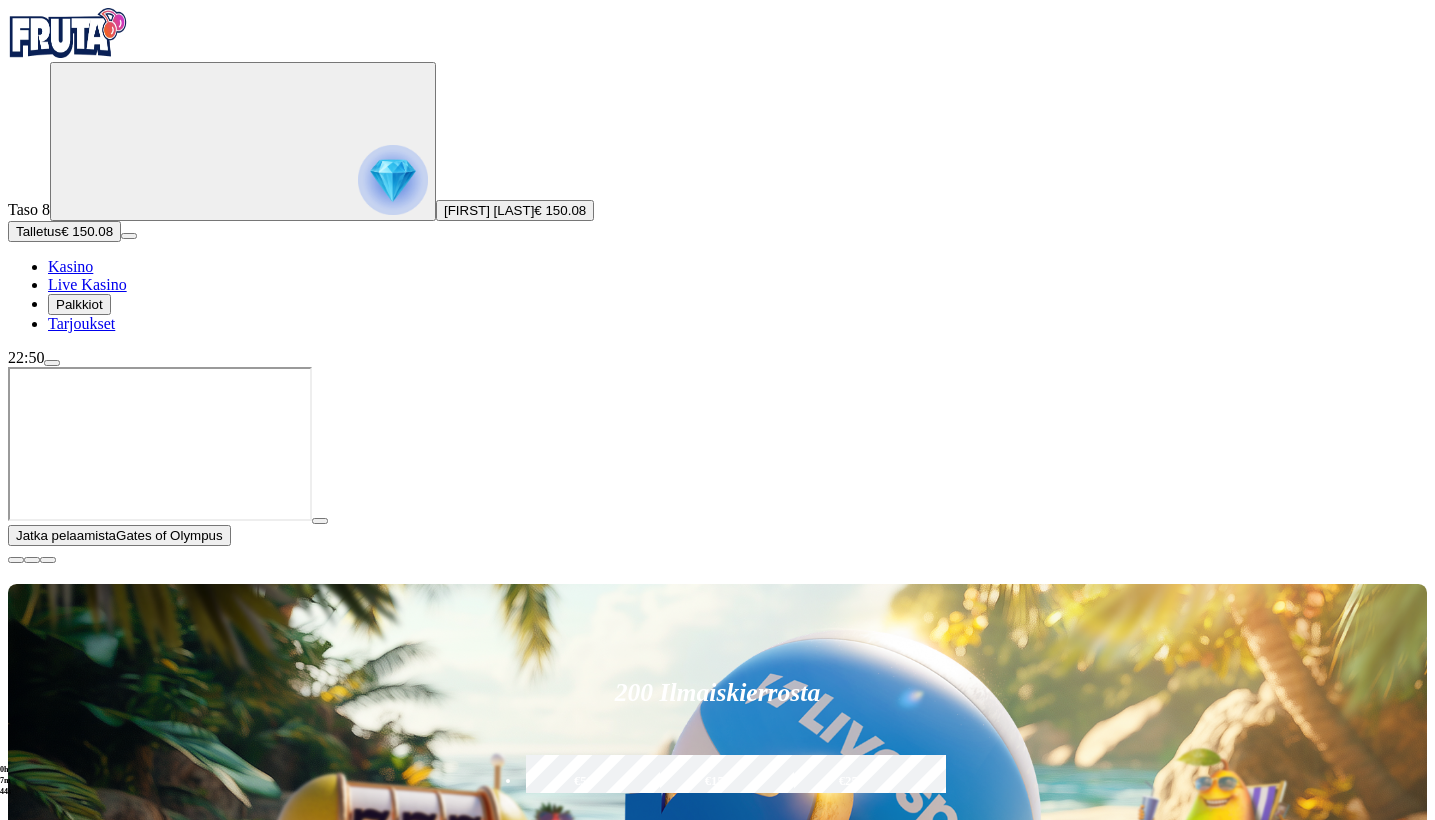 click at bounding box center [32, 1319] 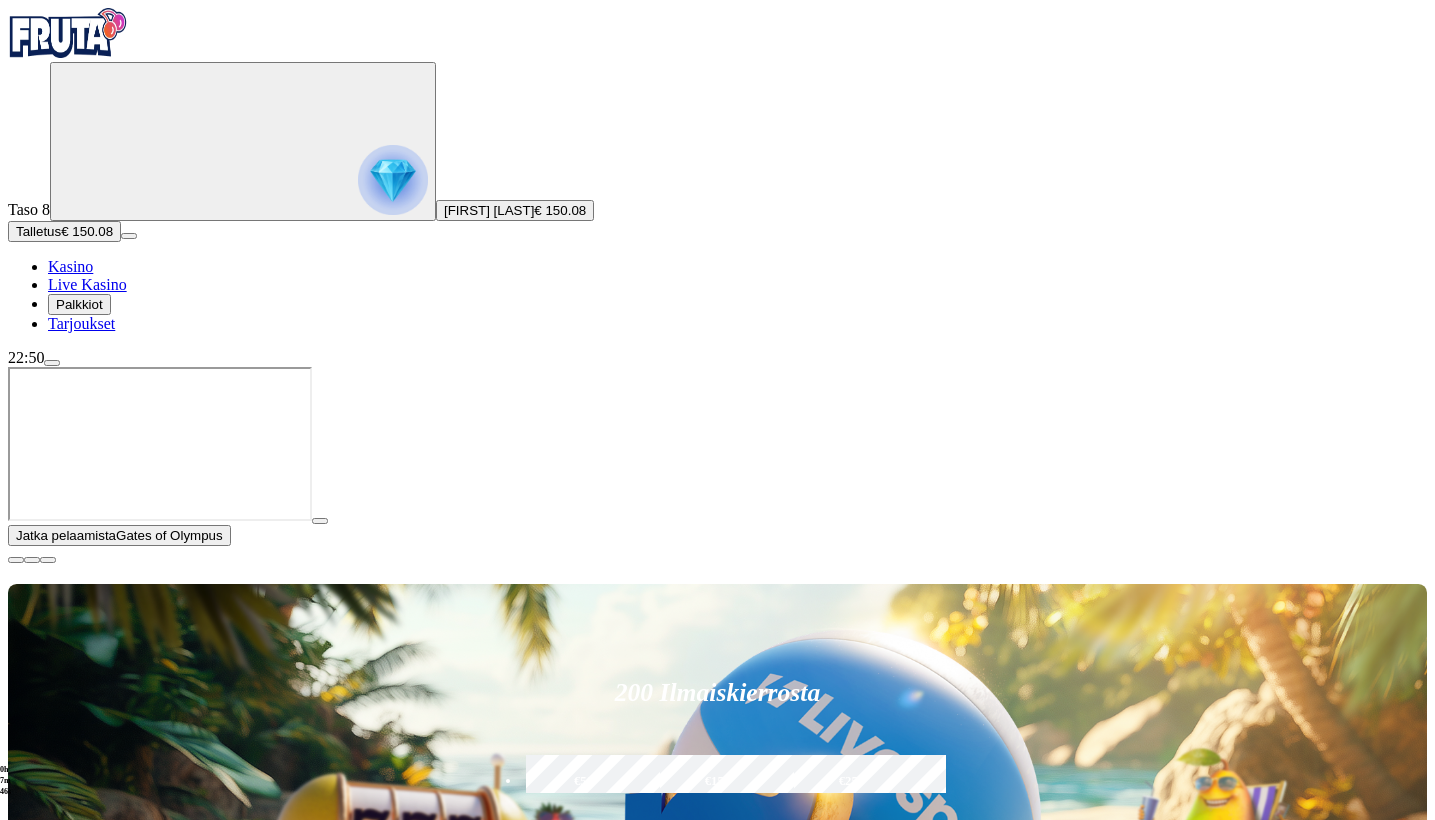 click at bounding box center [16, 560] 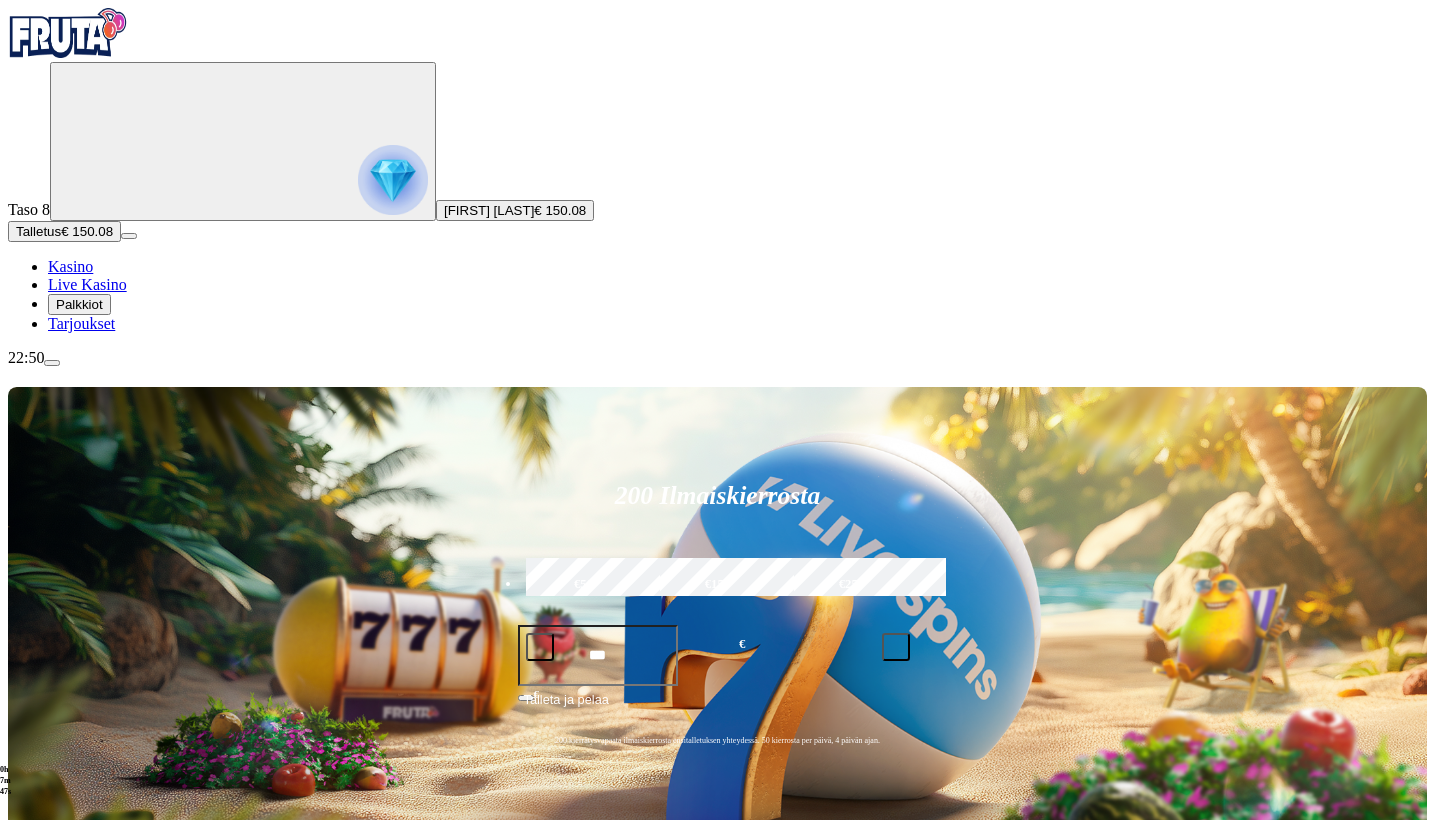 click at bounding box center (1001, 950) 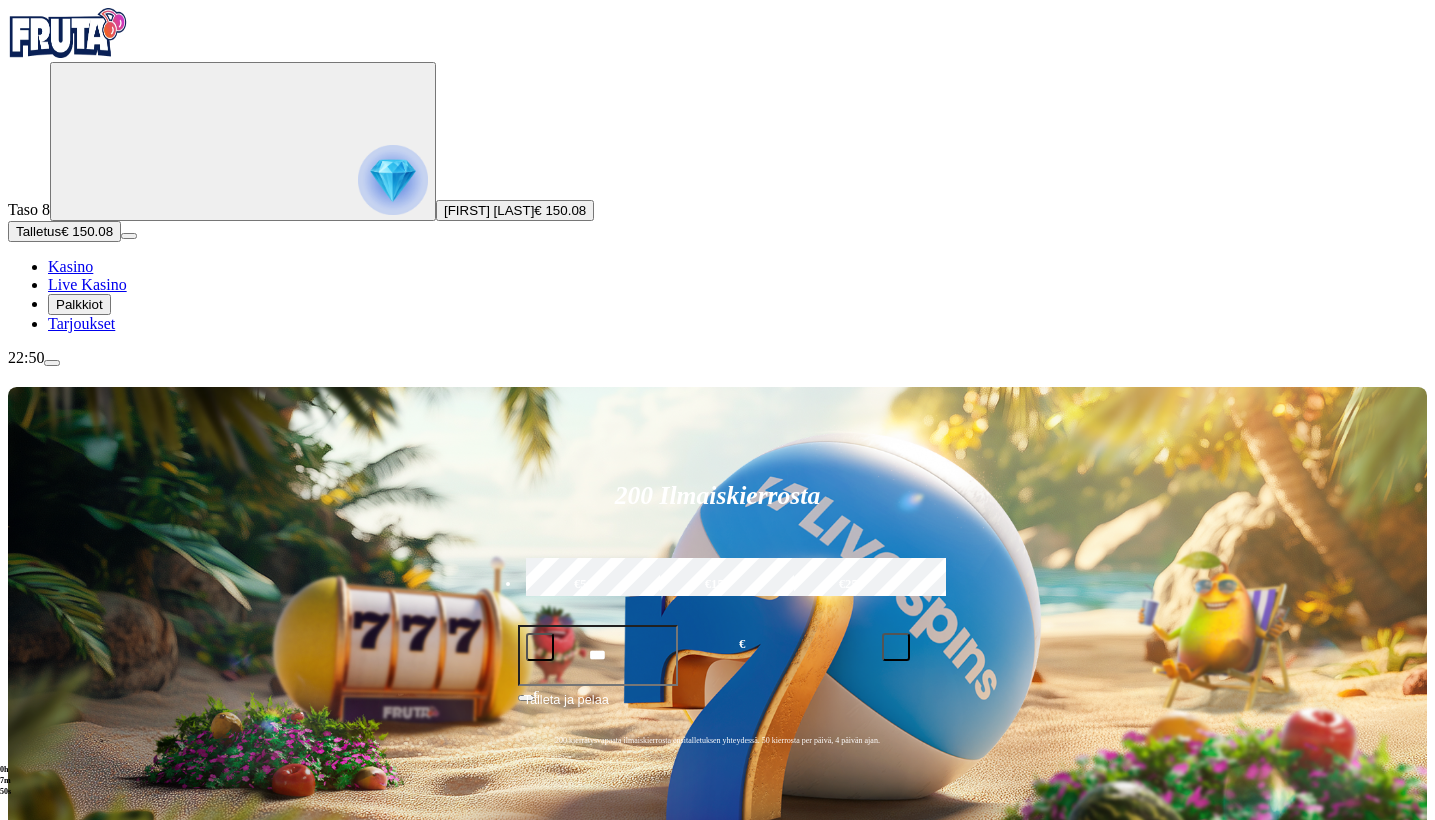 type on "******" 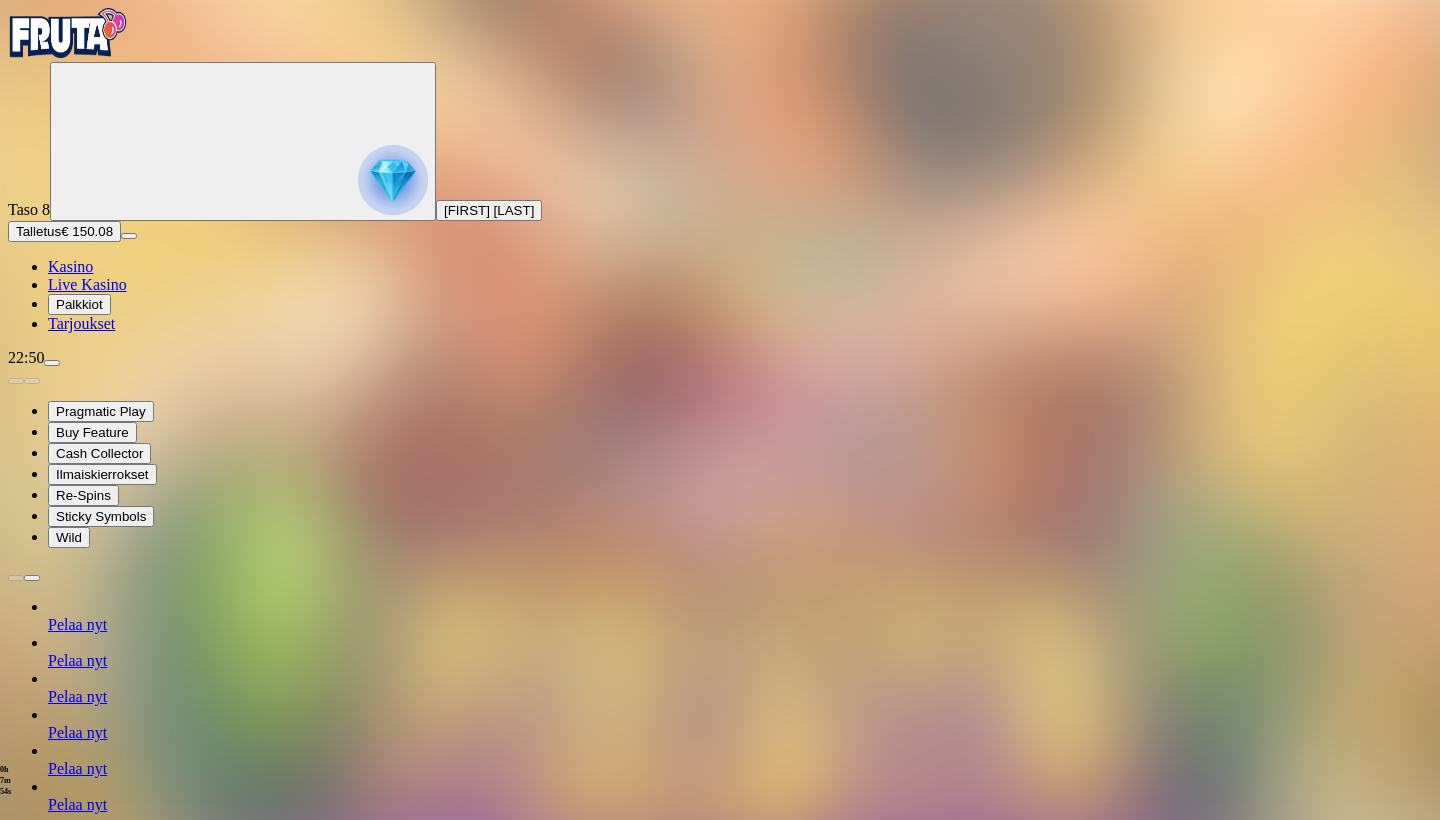 click at bounding box center (52, 363) 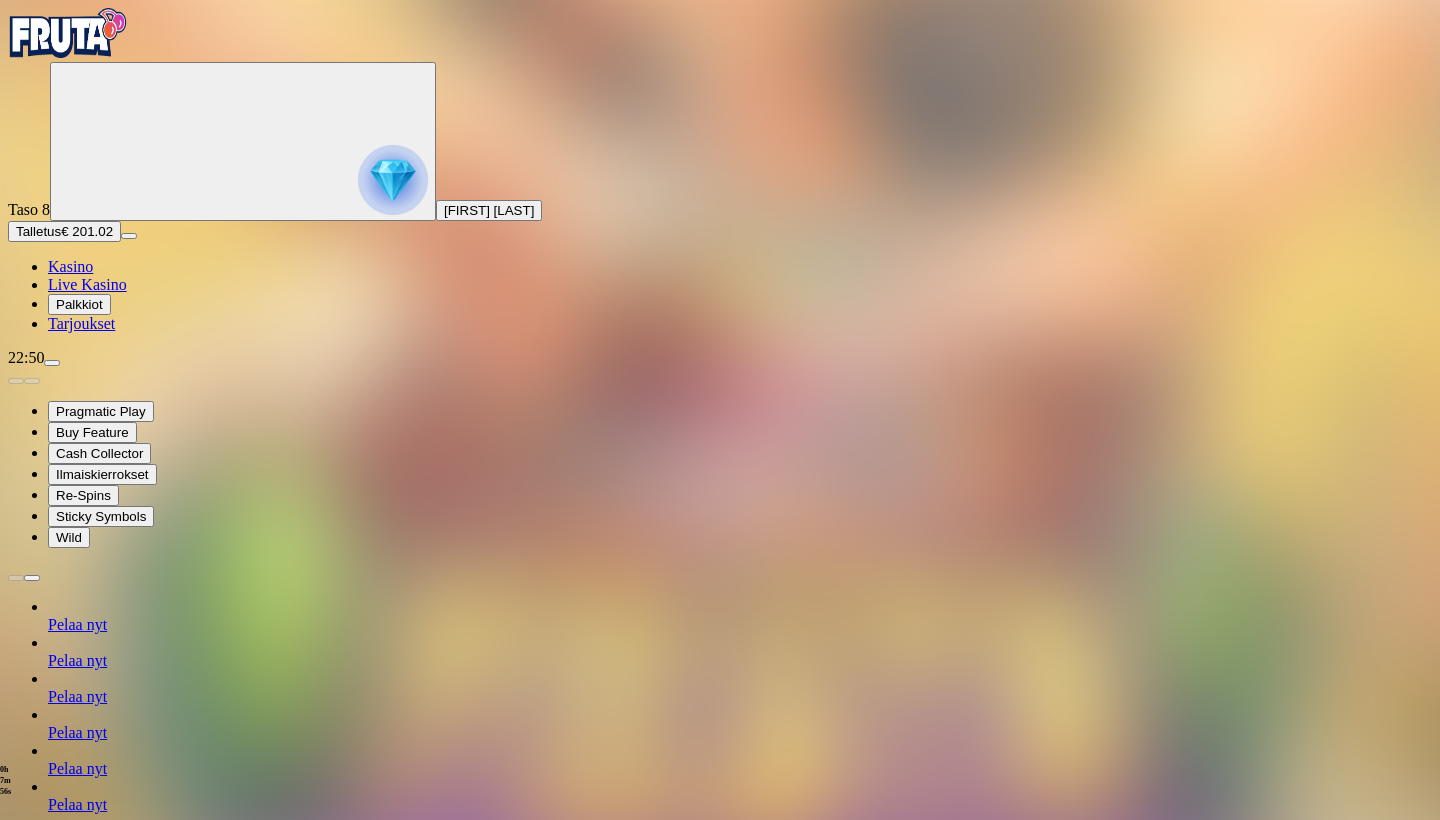 click on "Vahvistaminen" at bounding box center [166, 1478] 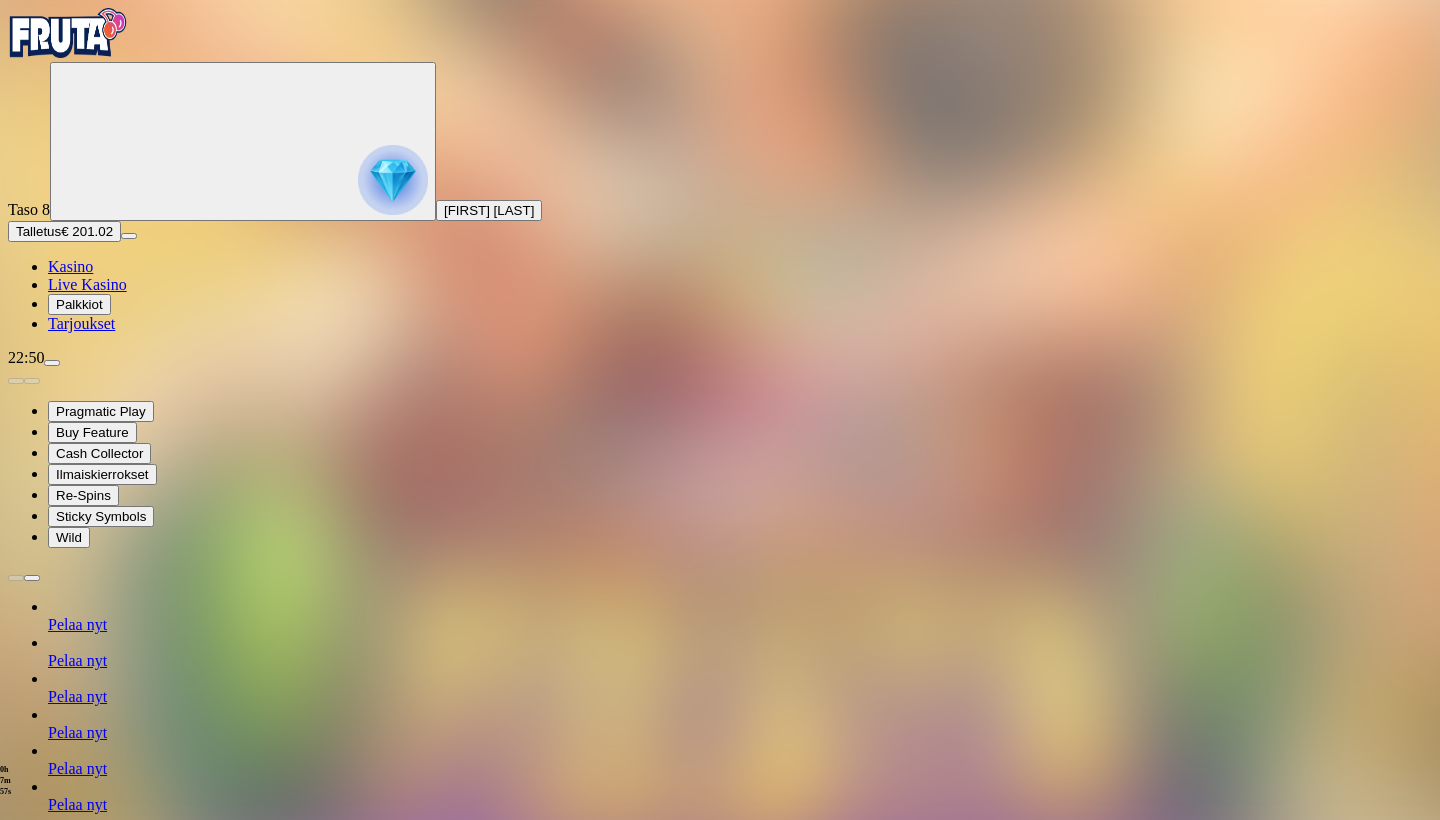 click at bounding box center (16, 1168) 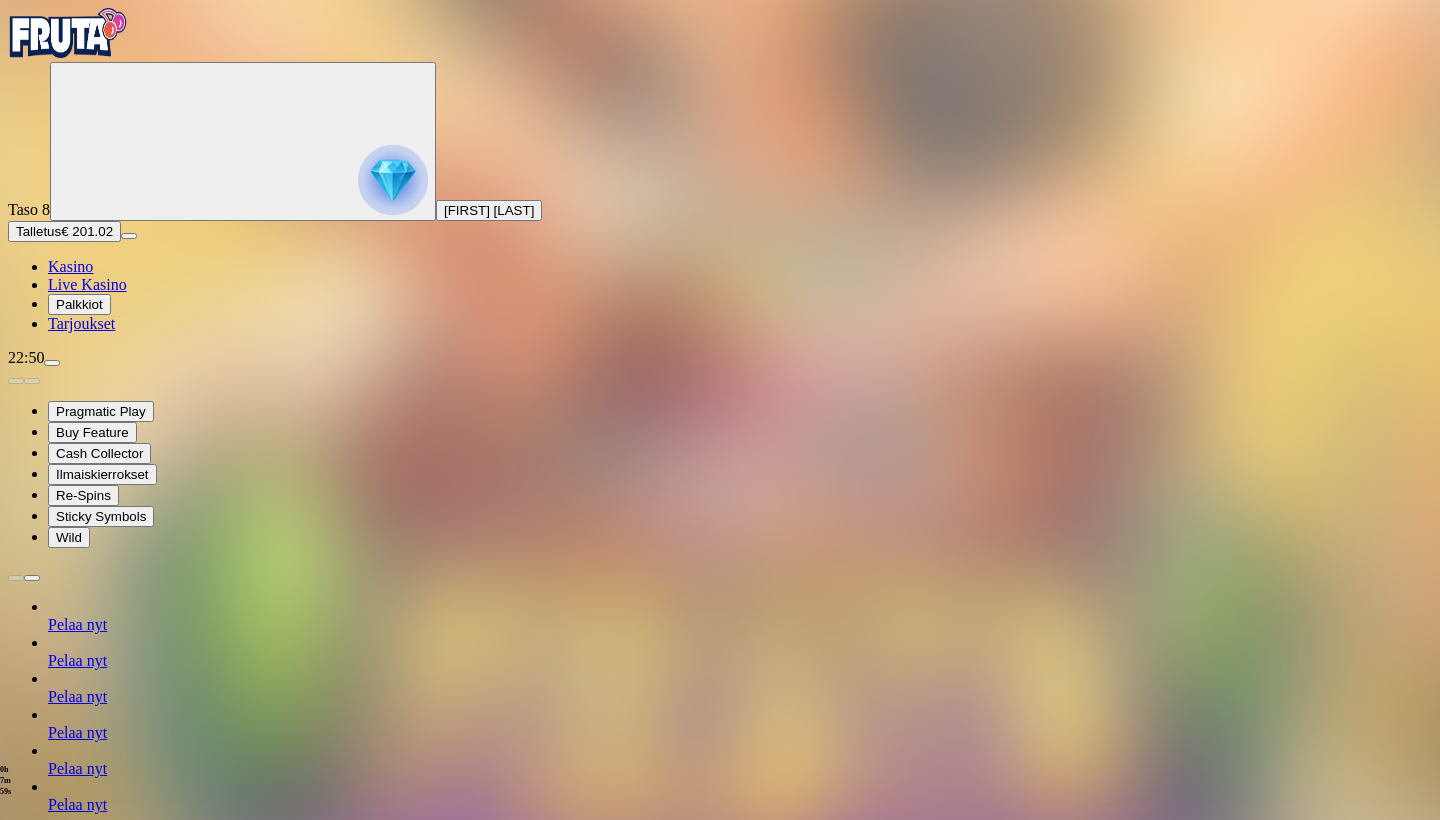 click at bounding box center [16, 1206] 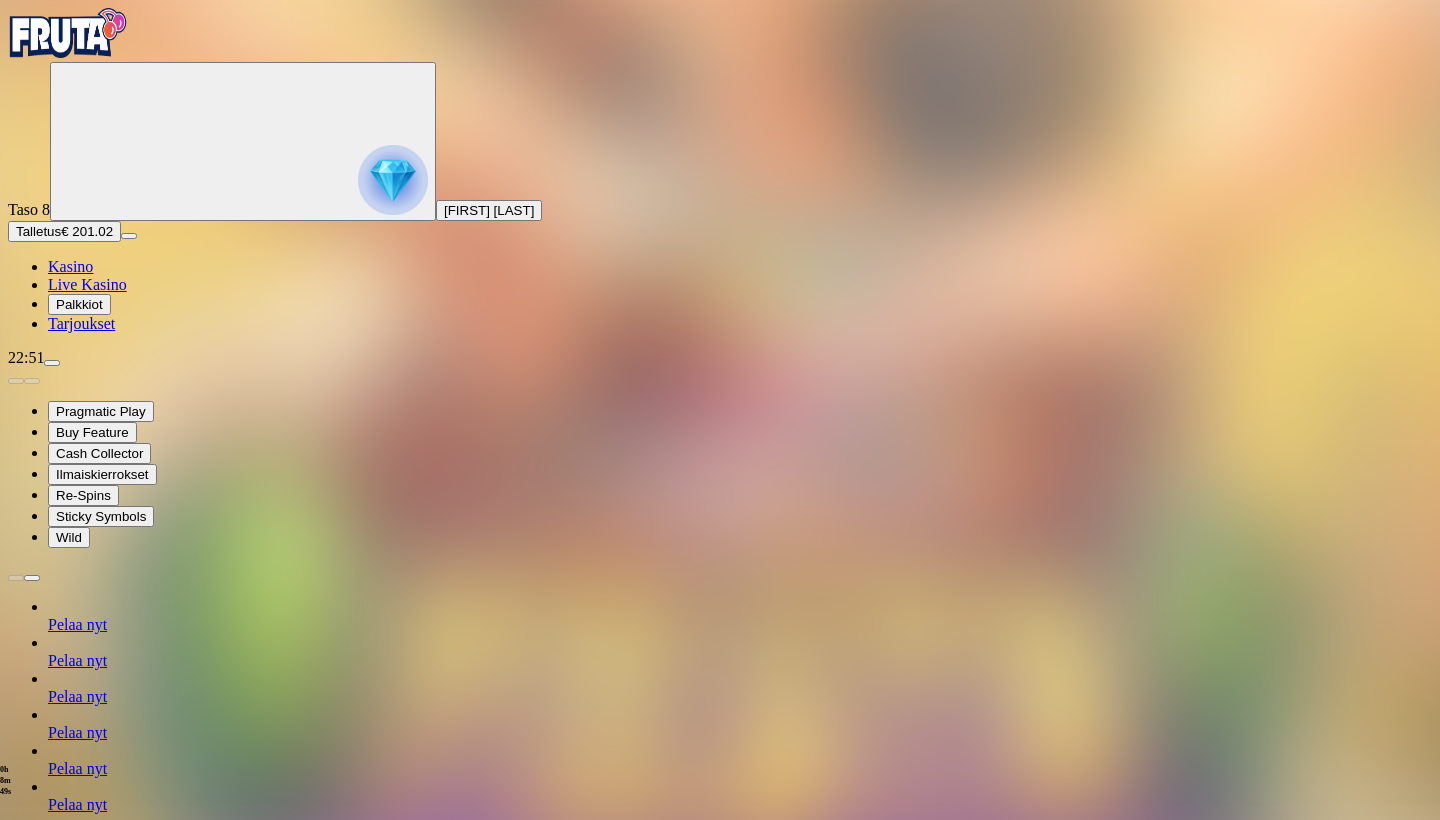click on "Kasino" at bounding box center [70, 266] 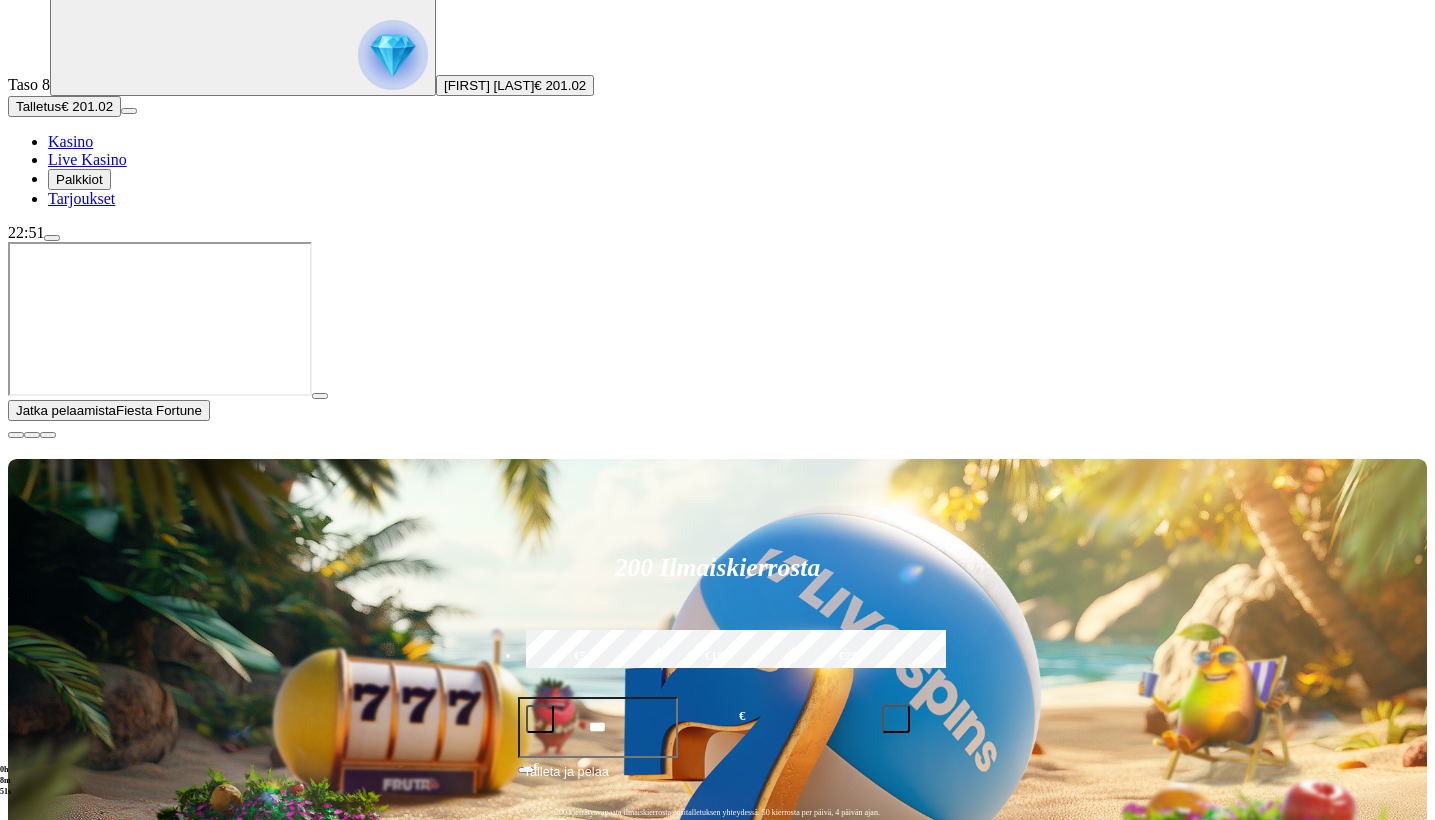 scroll, scrollTop: 127, scrollLeft: 0, axis: vertical 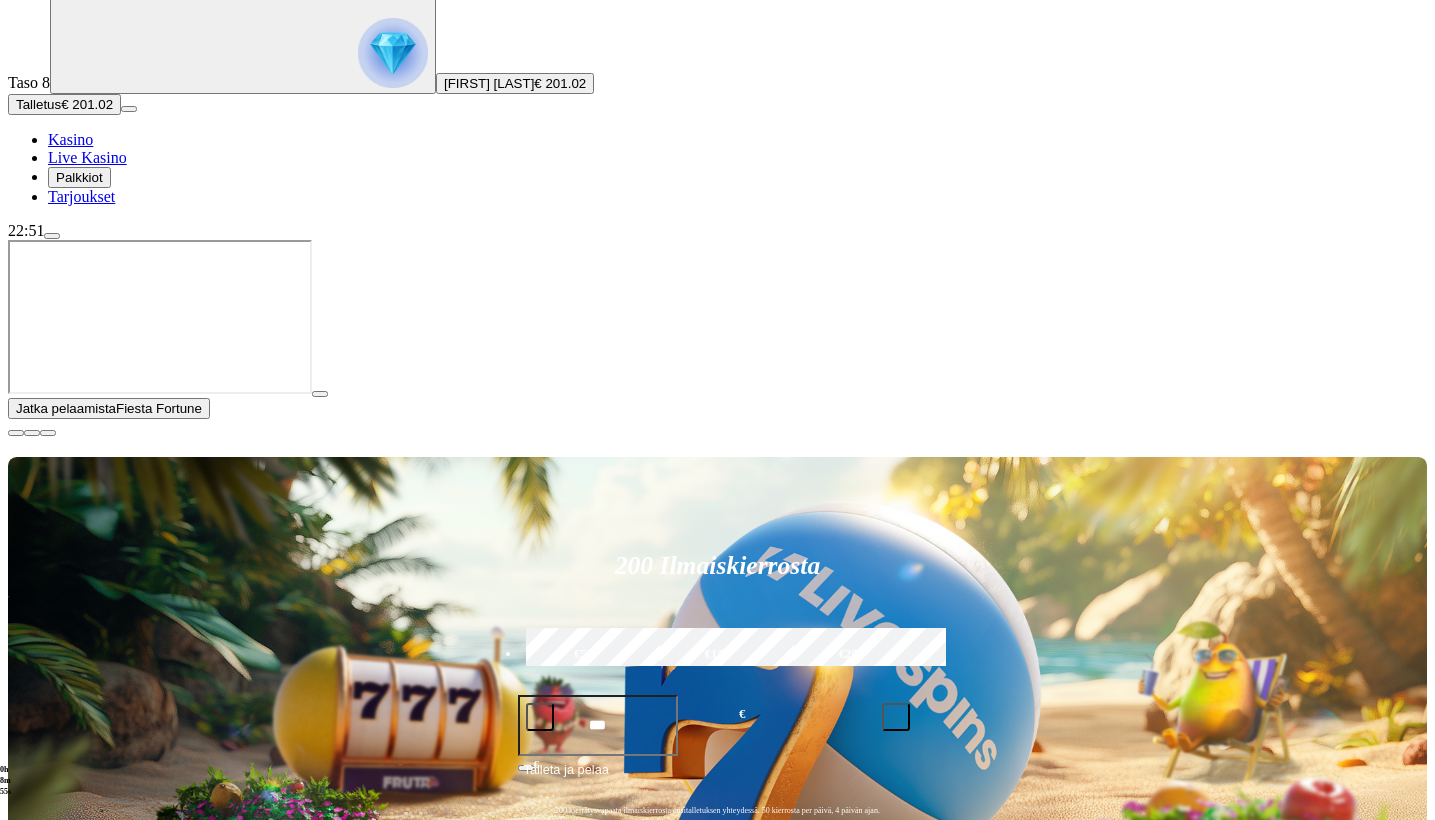 click at bounding box center (32, 1192) 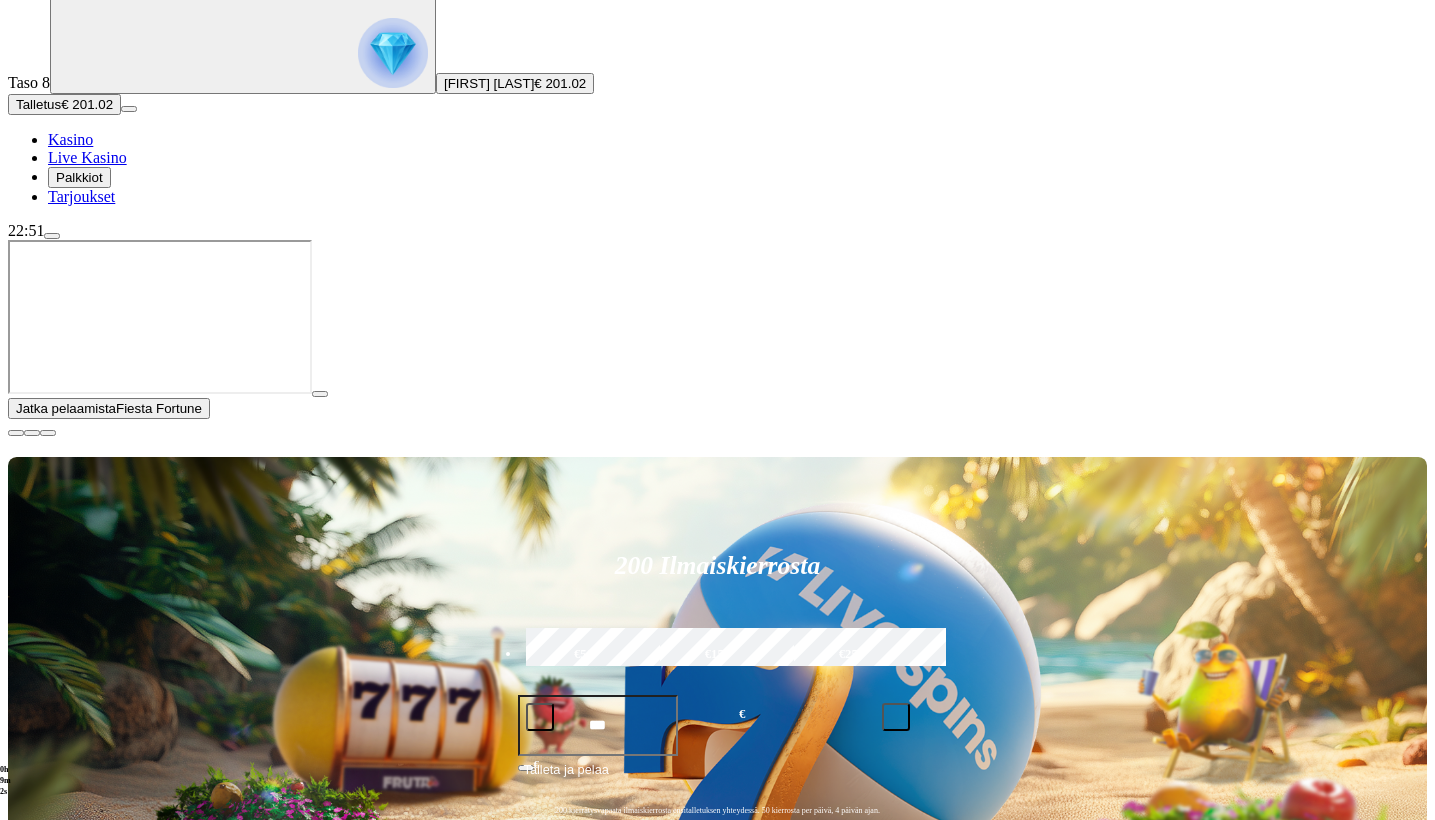 click on "Pelaa nyt" at bounding box center [-819, 2001] 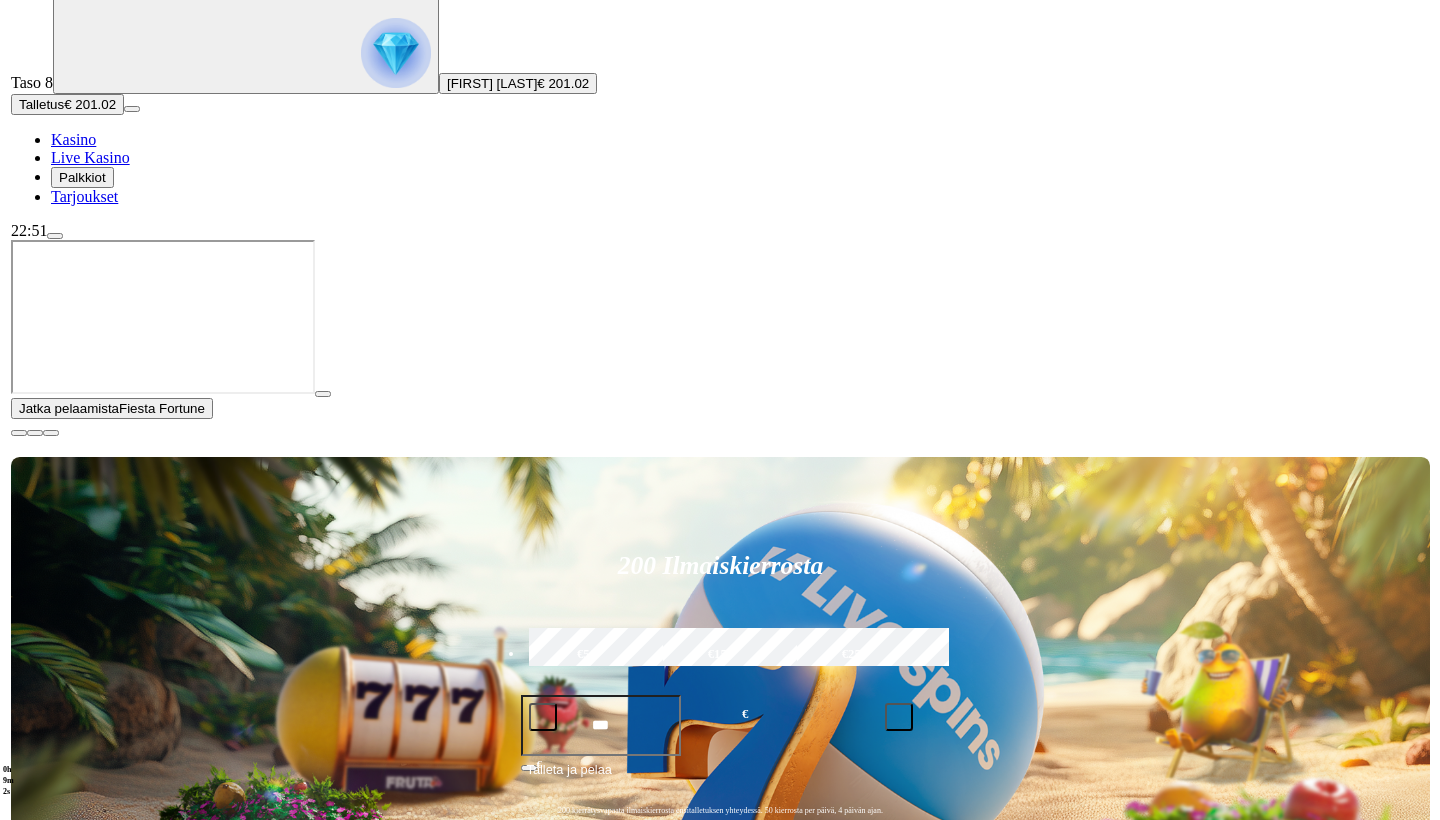 scroll, scrollTop: 0, scrollLeft: 0, axis: both 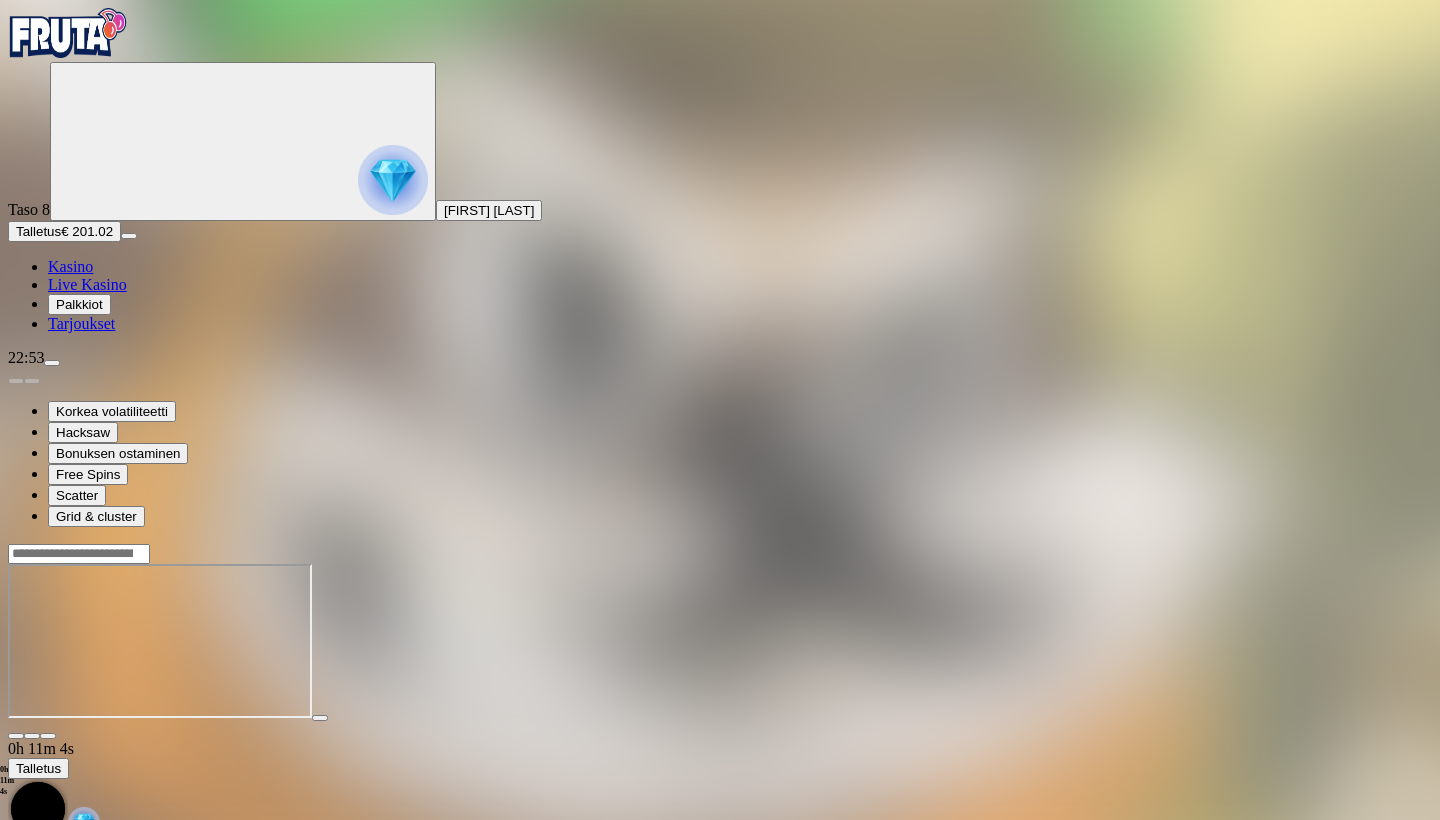 click on "Kasino" at bounding box center [70, 266] 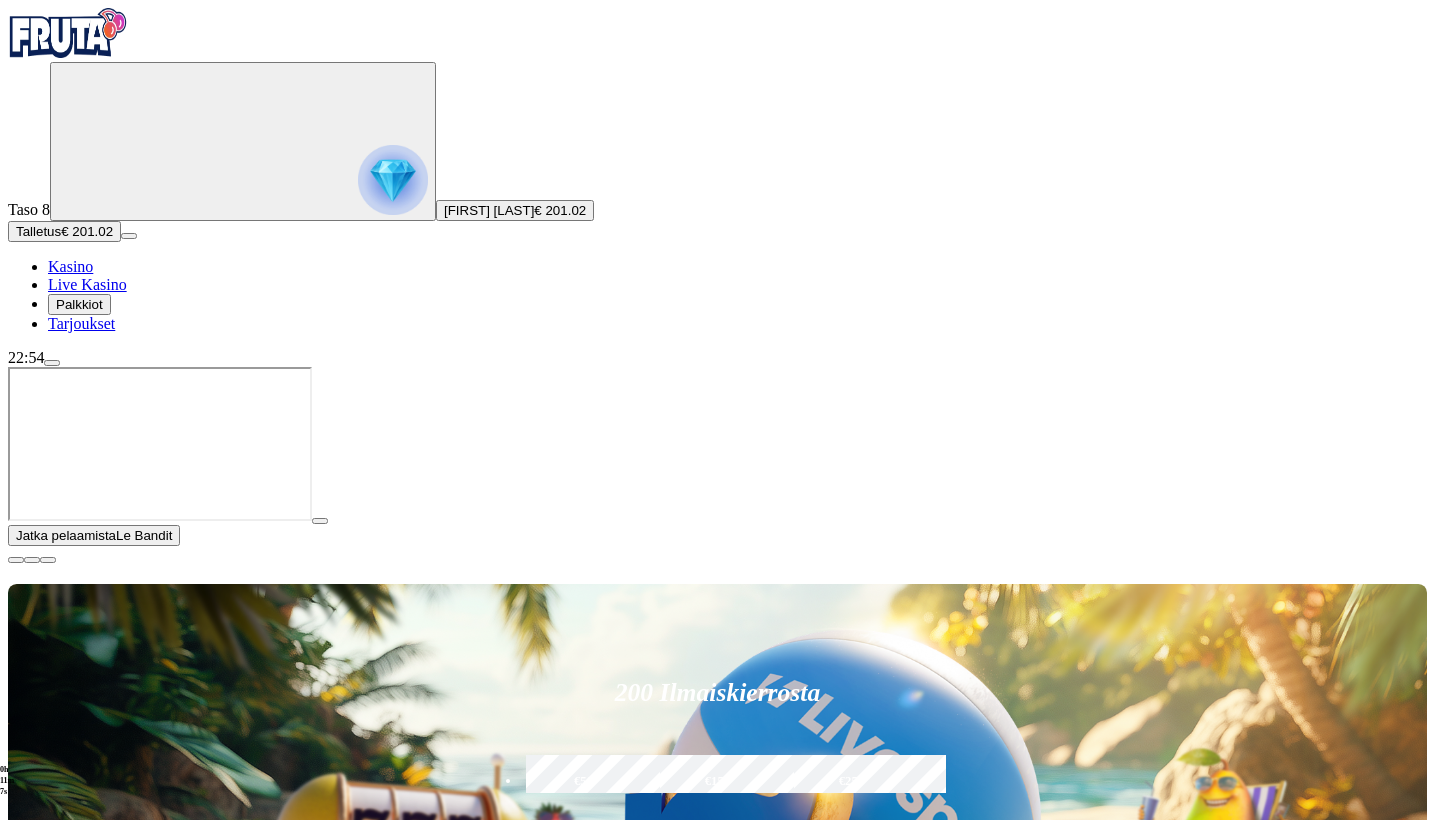 click at bounding box center (16, 560) 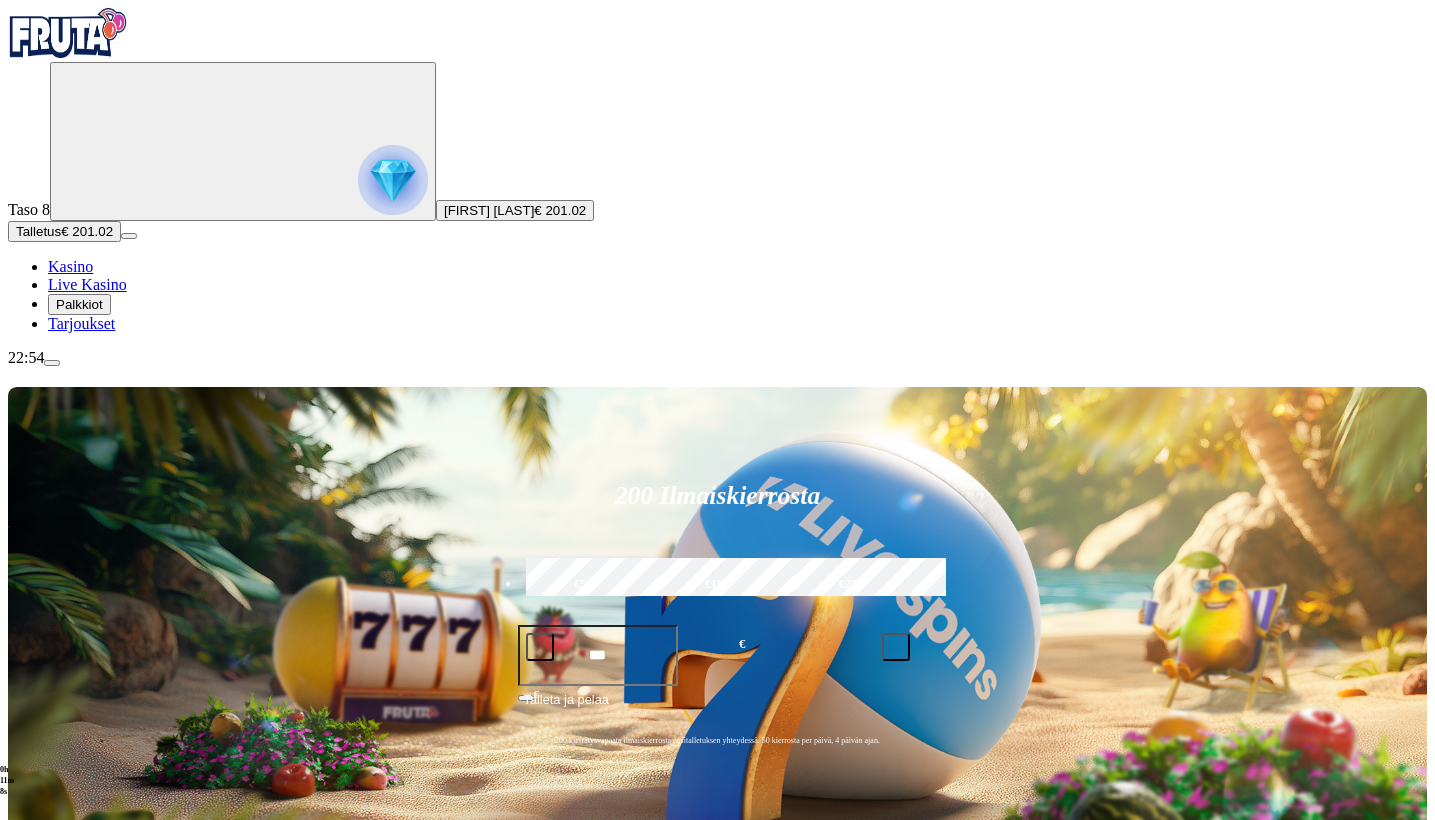 click at bounding box center (1001, 950) 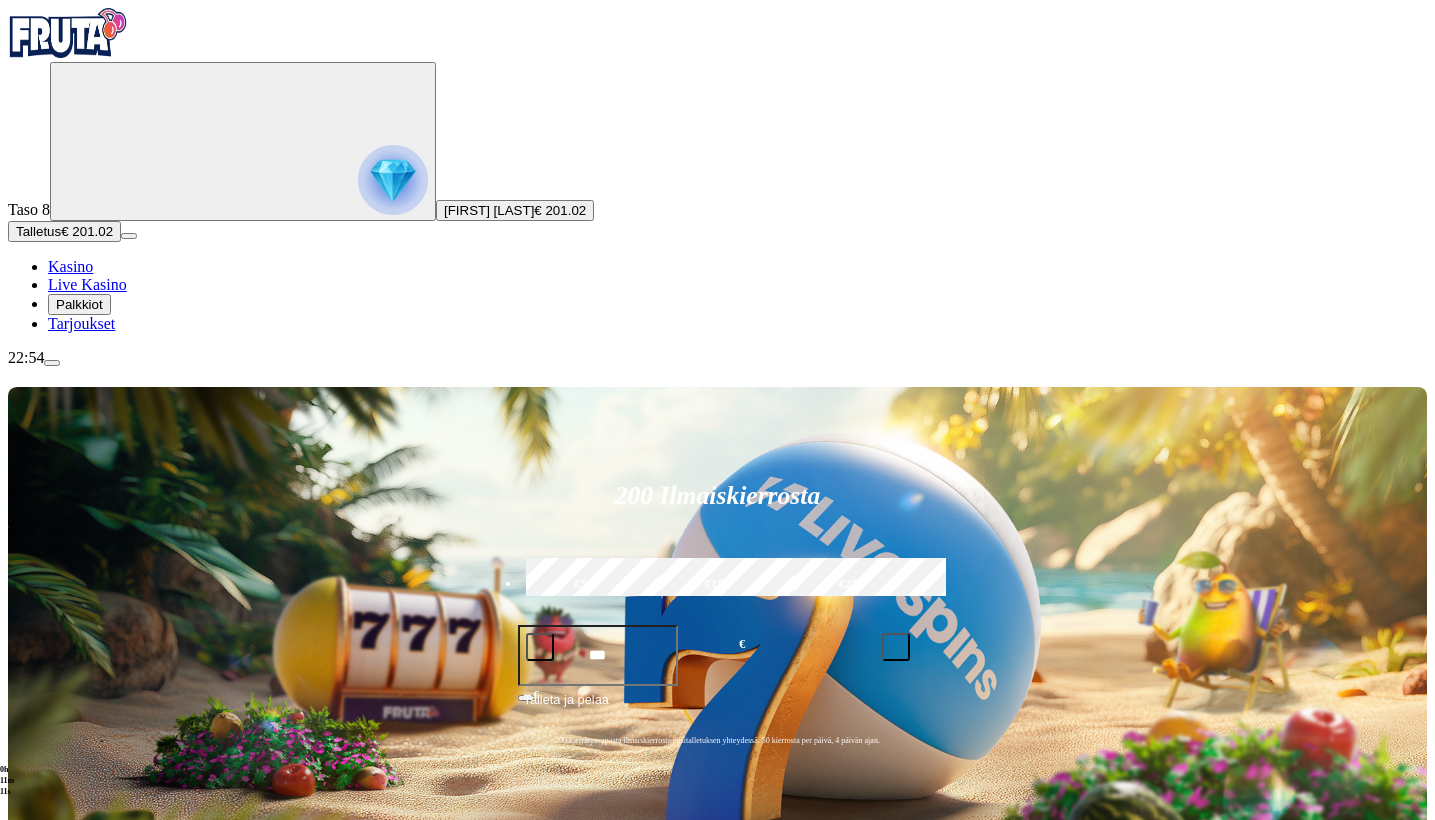 type on "******" 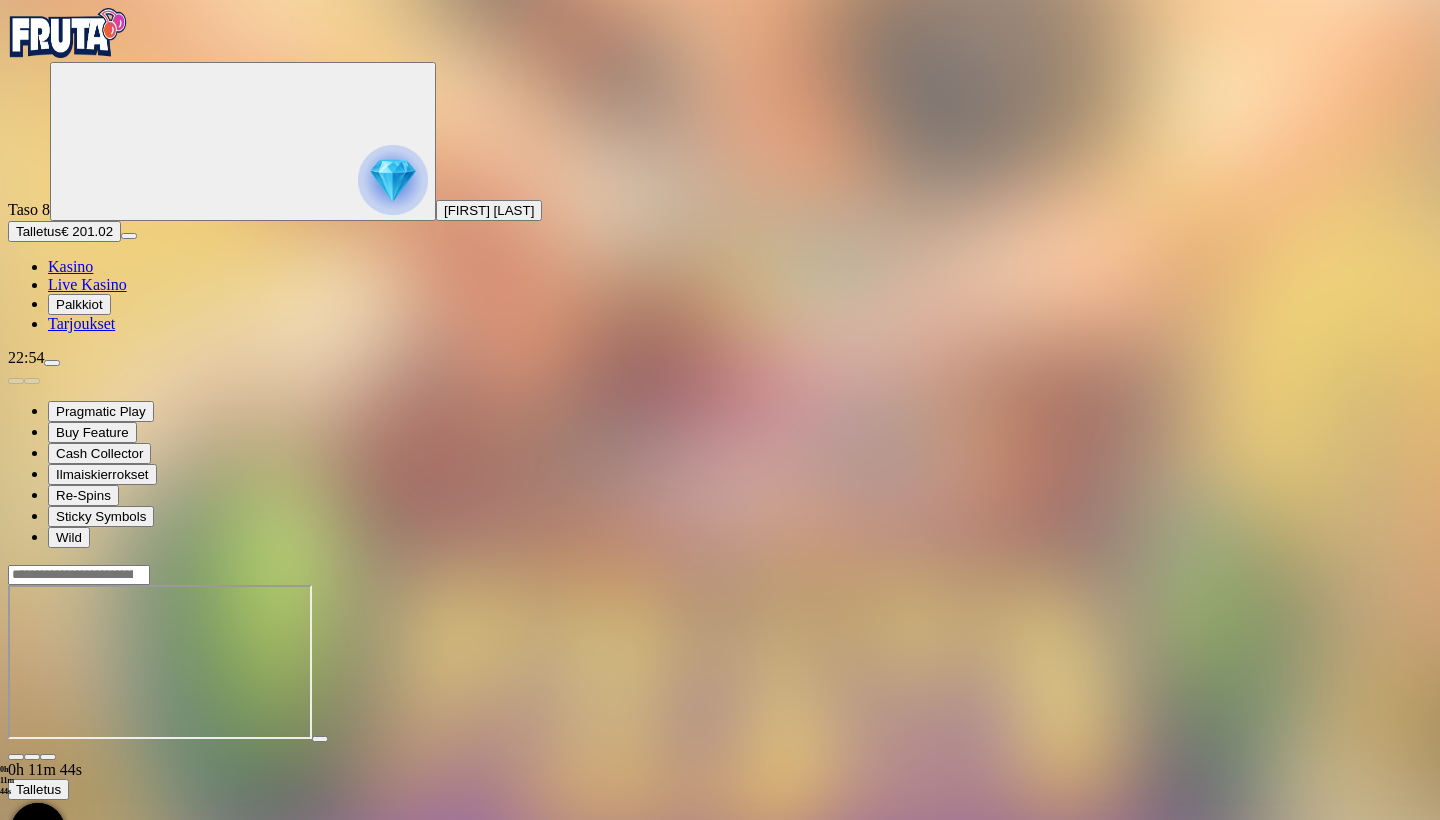 click on "Talletus" at bounding box center [38, 231] 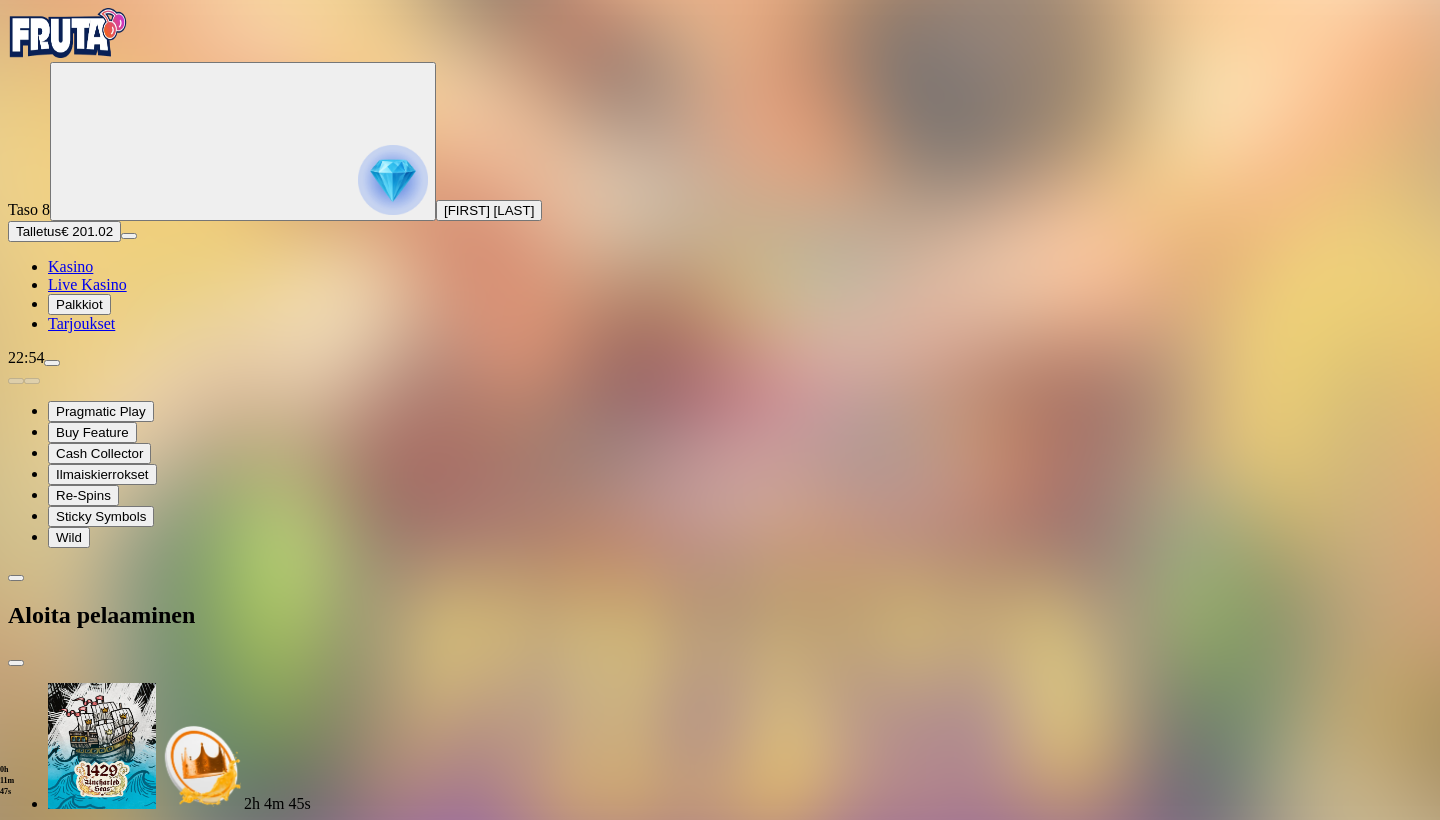 click on "€250" at bounding box center [214, 3236] 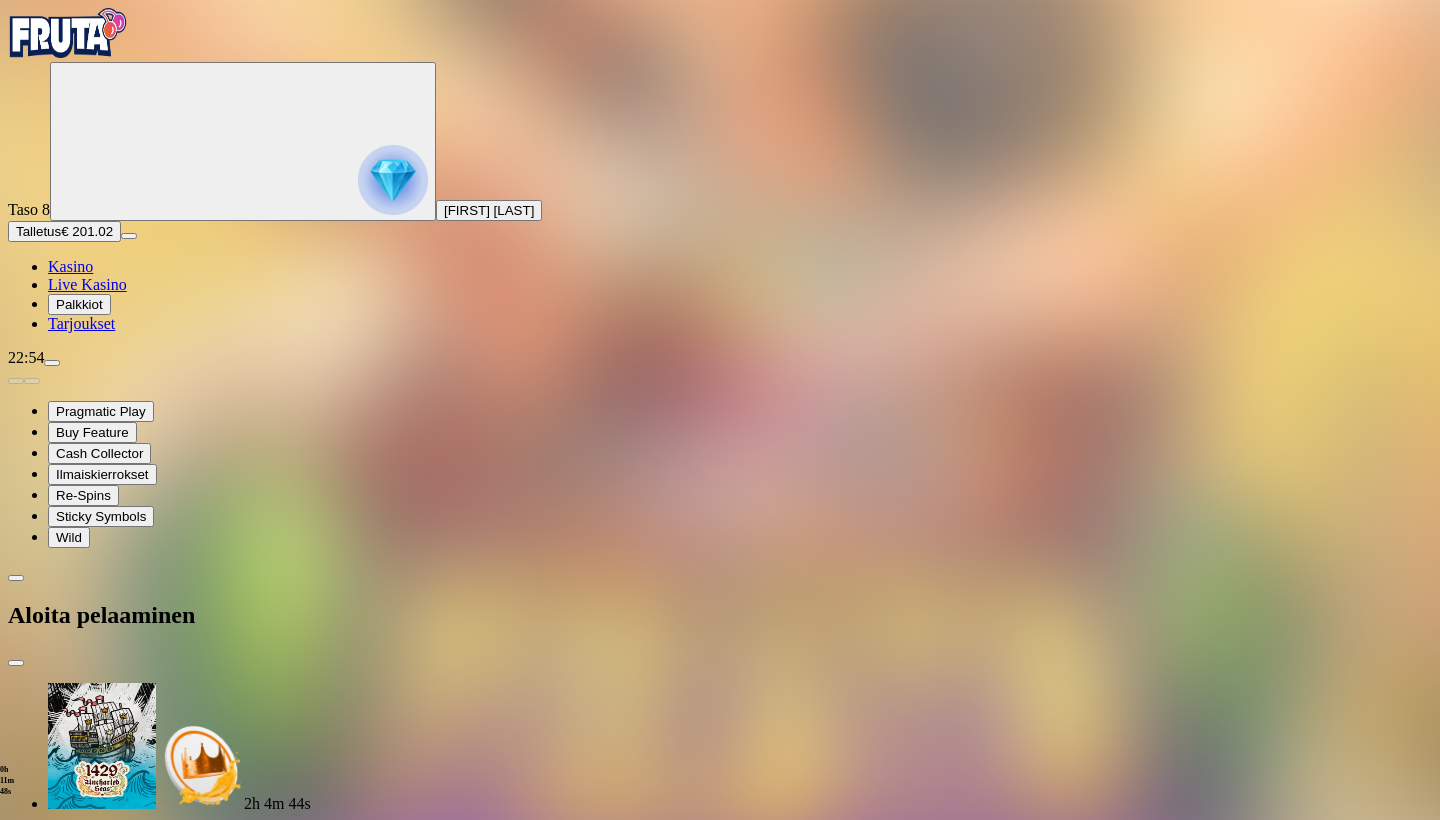 click on "***" at bounding box center (79, 3273) 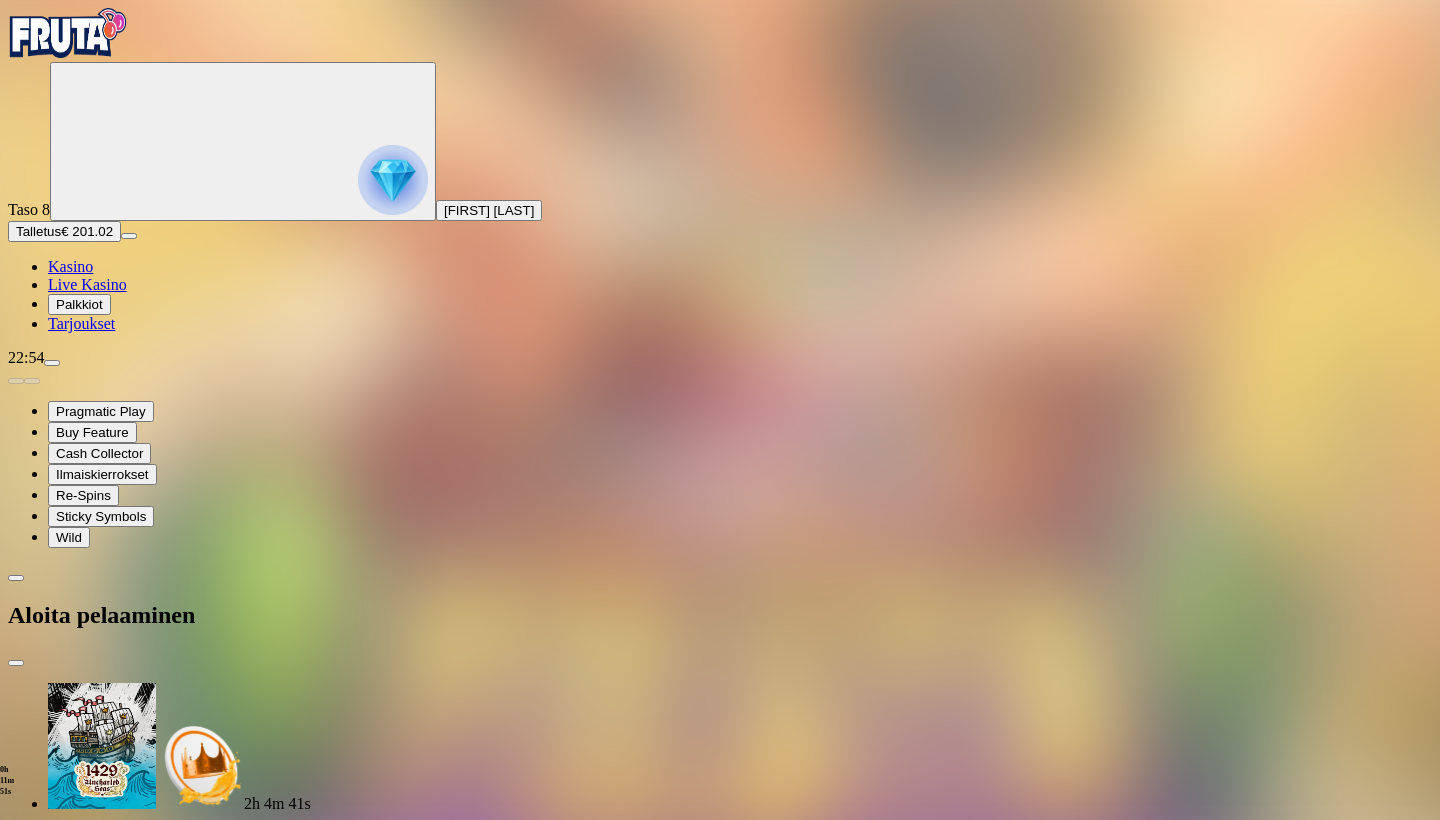 type on "***" 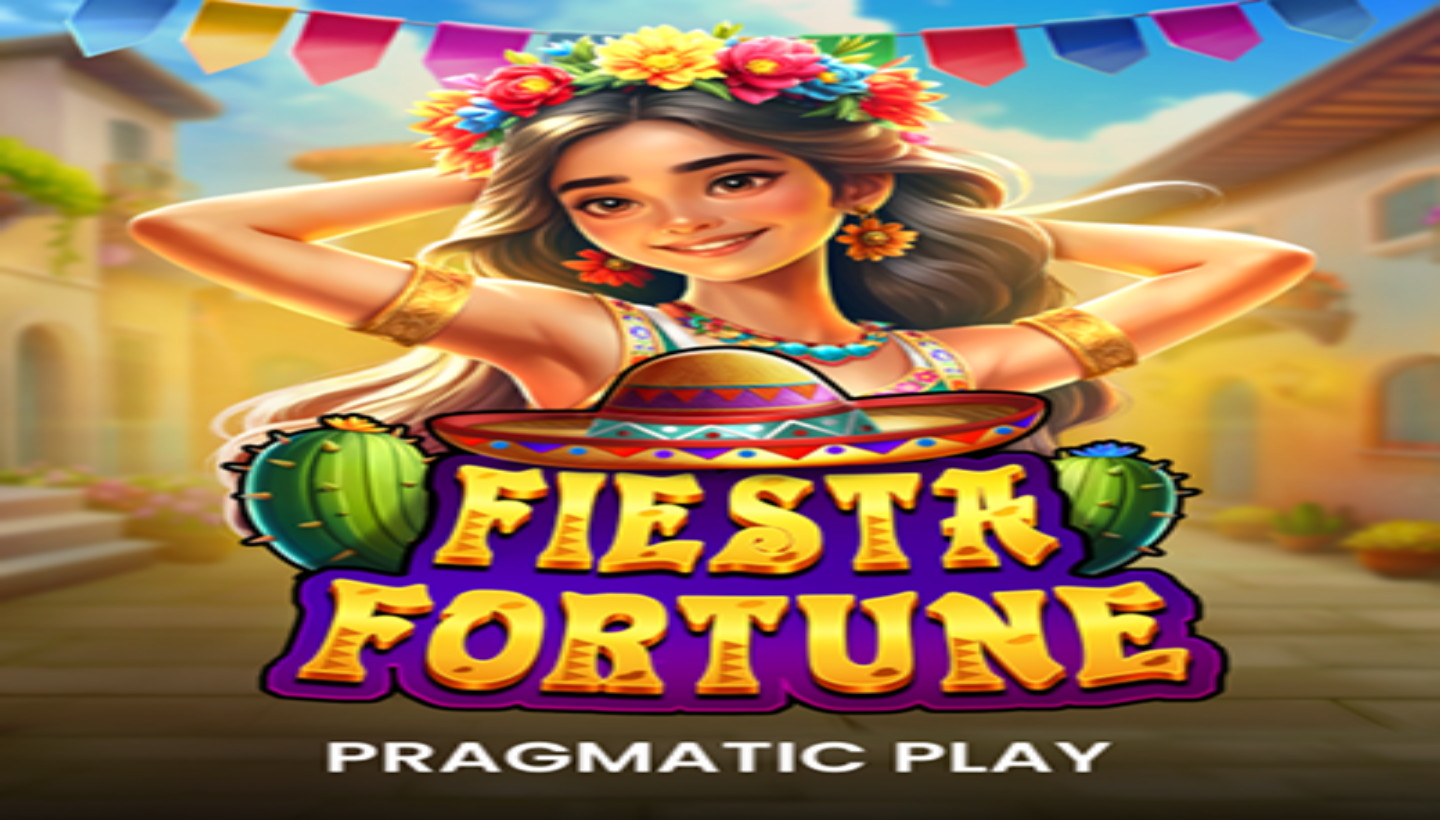scroll, scrollTop: 0, scrollLeft: 0, axis: both 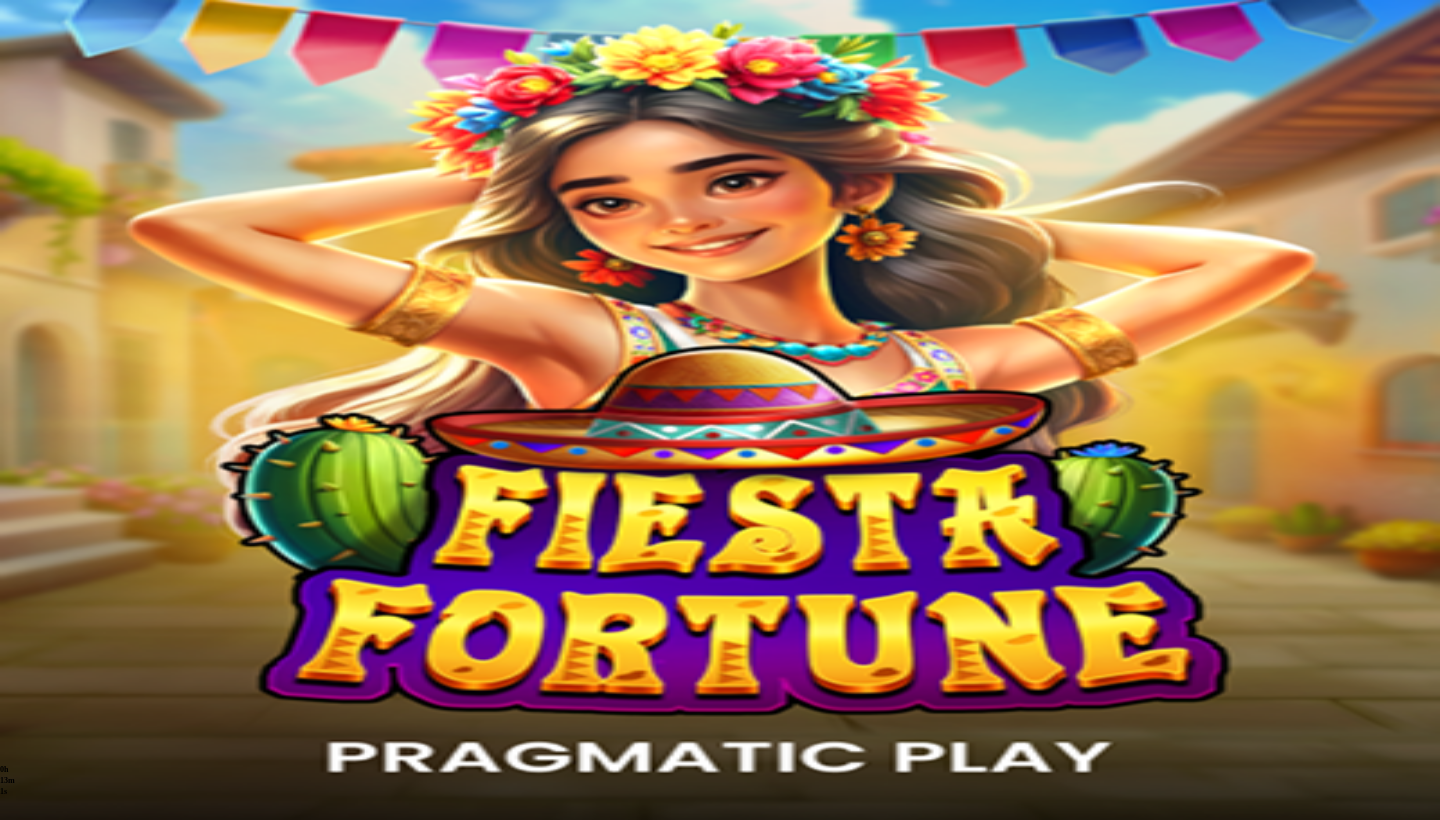 click at bounding box center [52, 363] 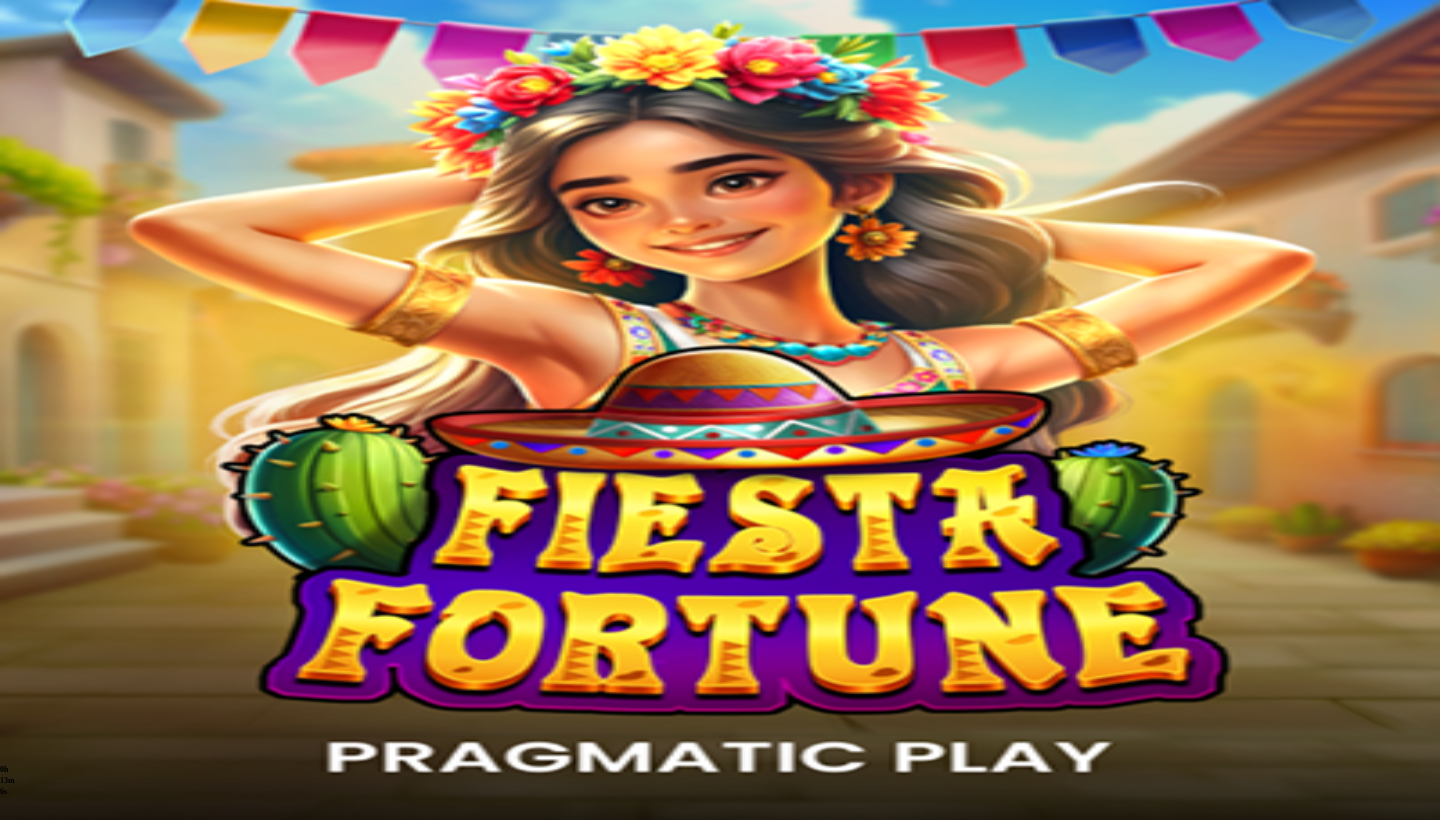 click on "Tiliote Historia" at bounding box center [96, 1520] 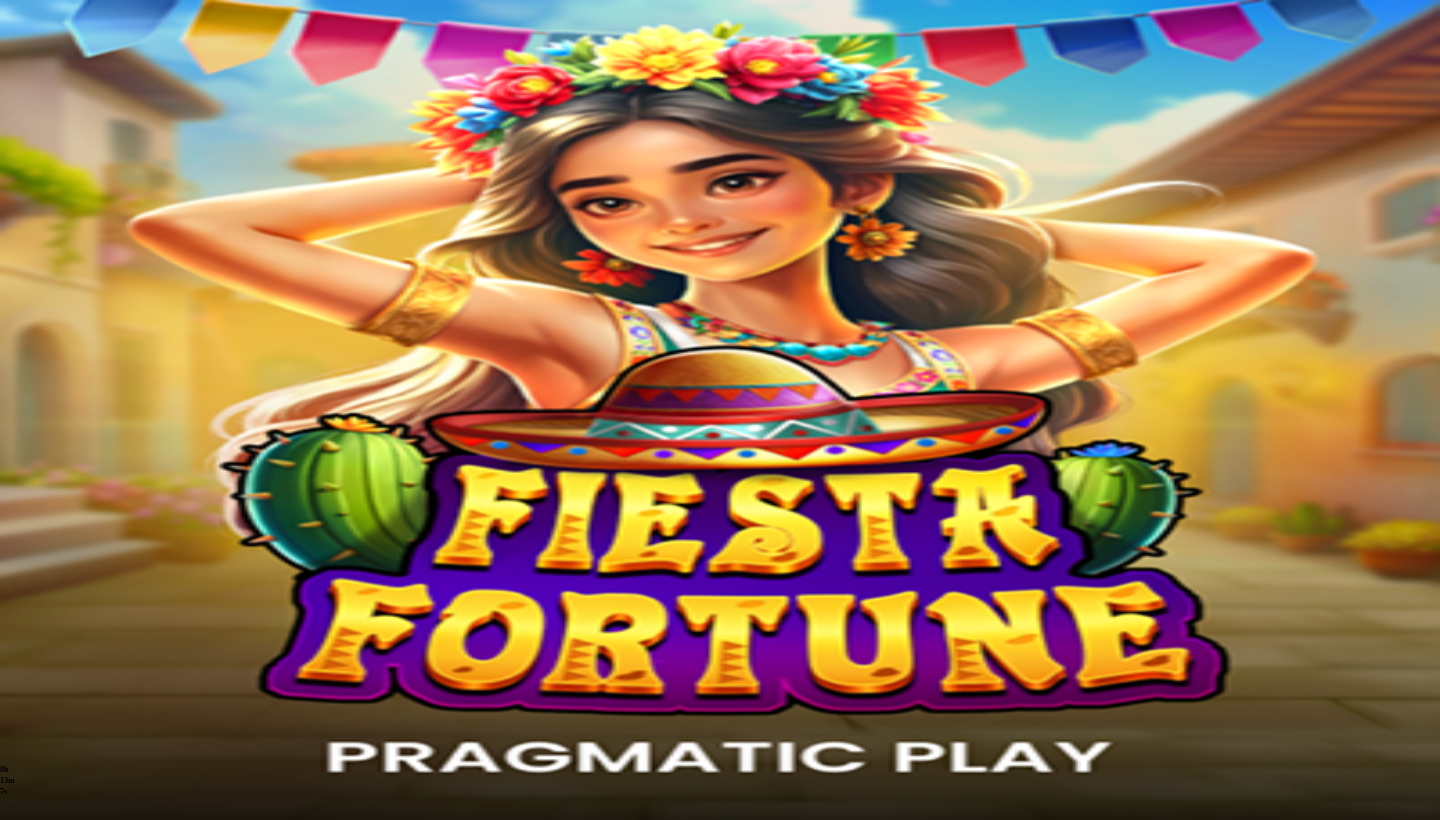 click on ". ." at bounding box center [720, 1285] 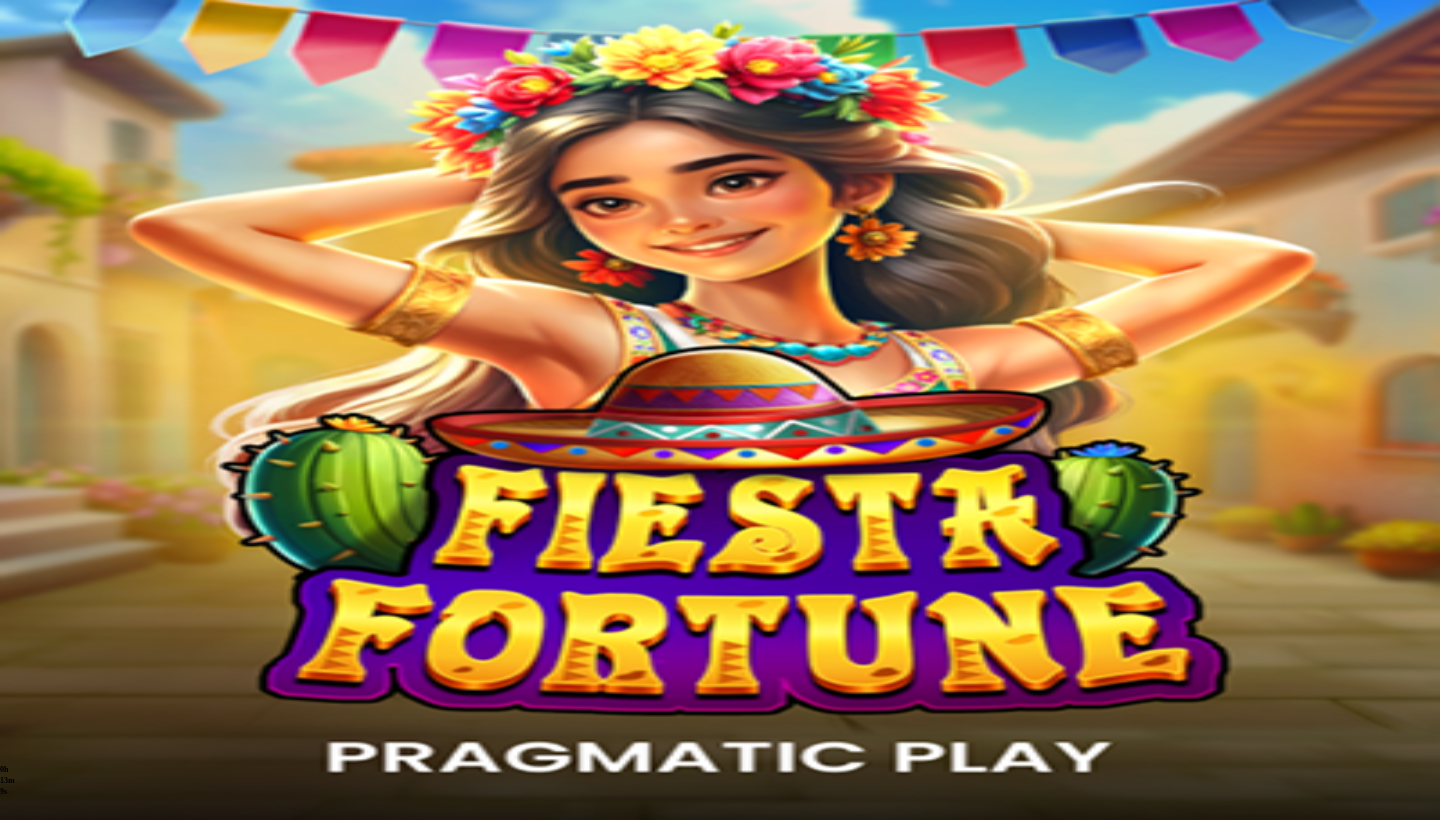 click on "1" at bounding box center (1360, 1345) 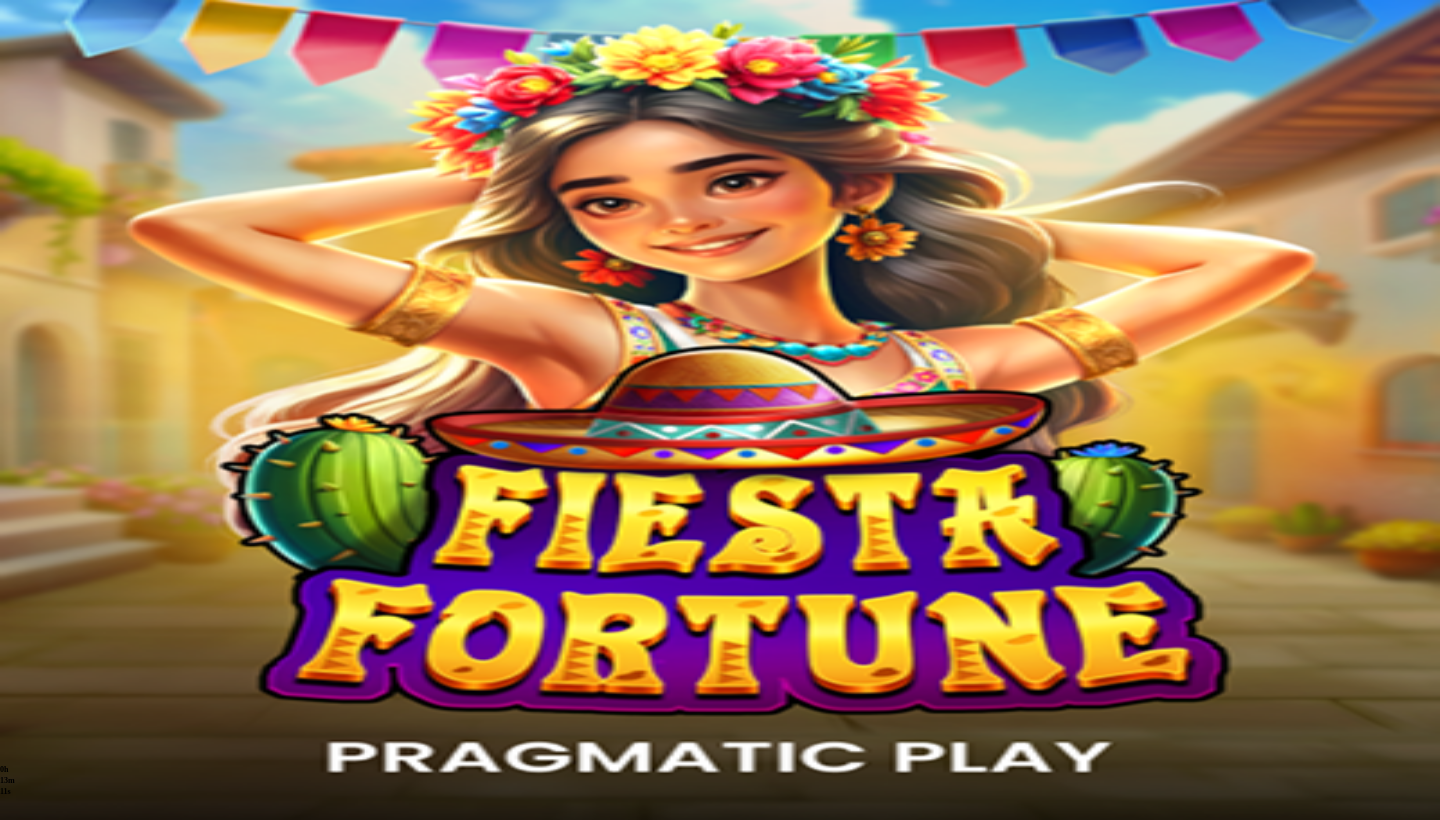 click on "3" at bounding box center (1120, 1405) 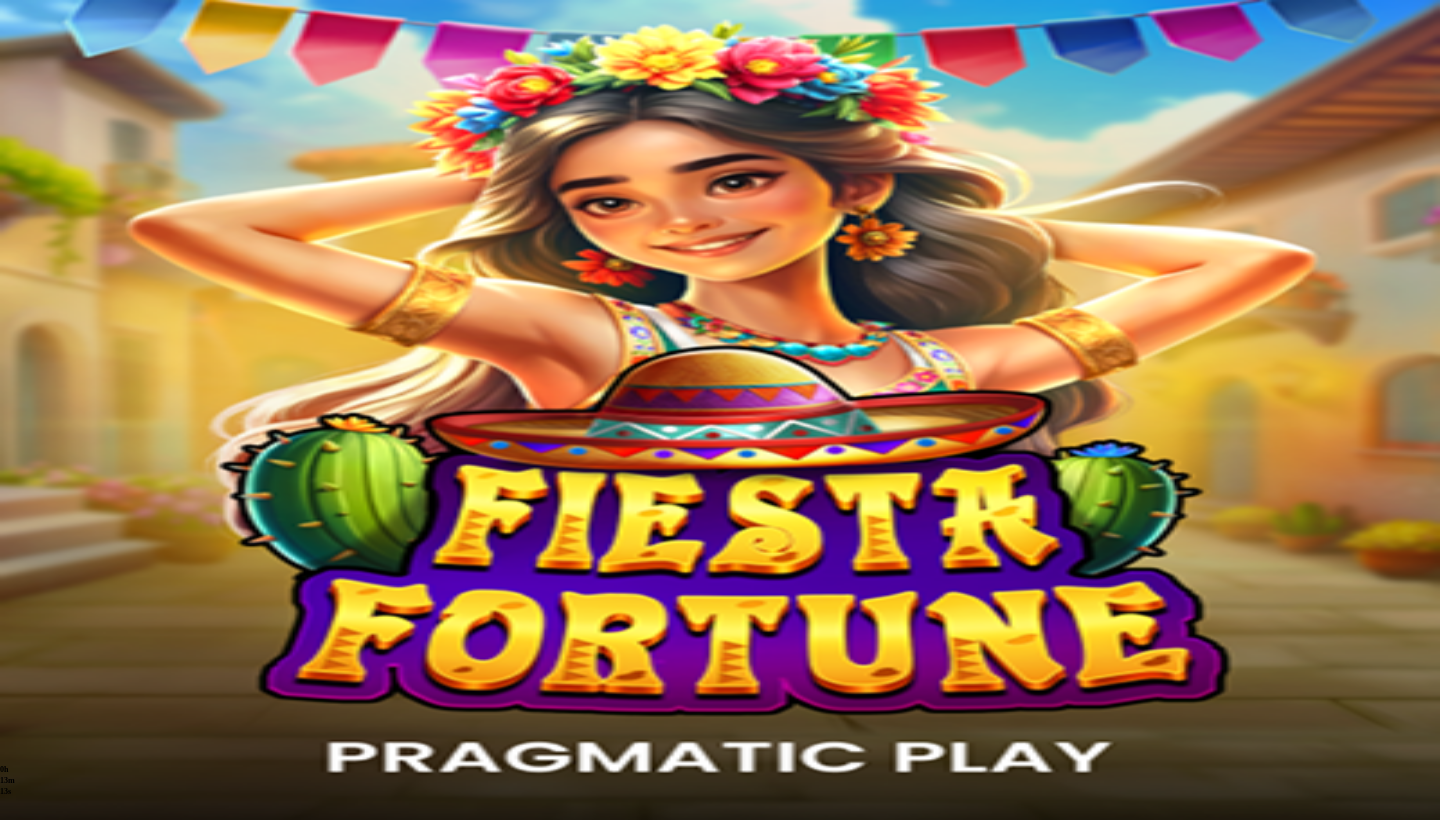 scroll, scrollTop: 60, scrollLeft: 0, axis: vertical 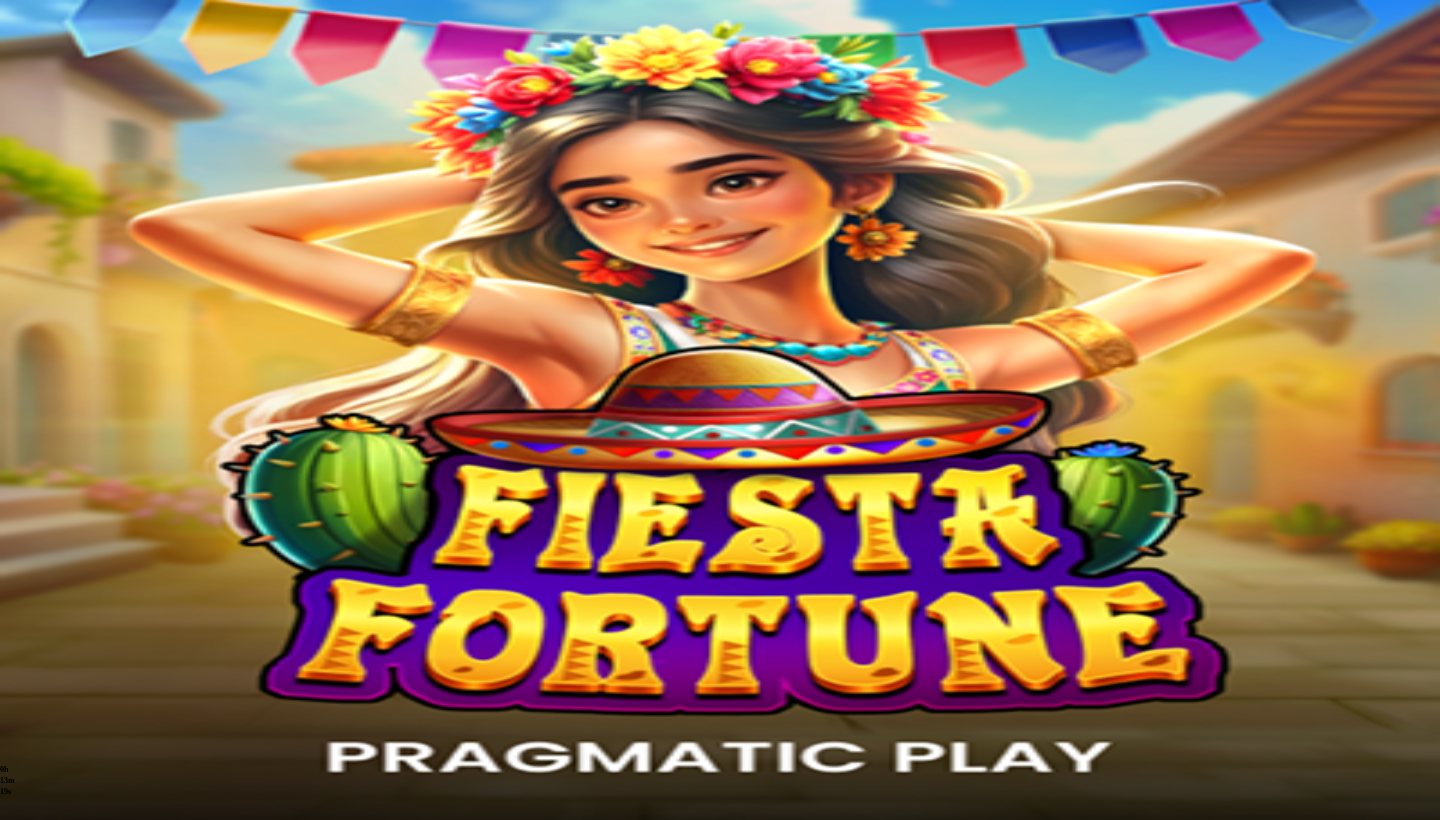 click on "03.08.2025 22:55:44" at bounding box center [84, 1738] 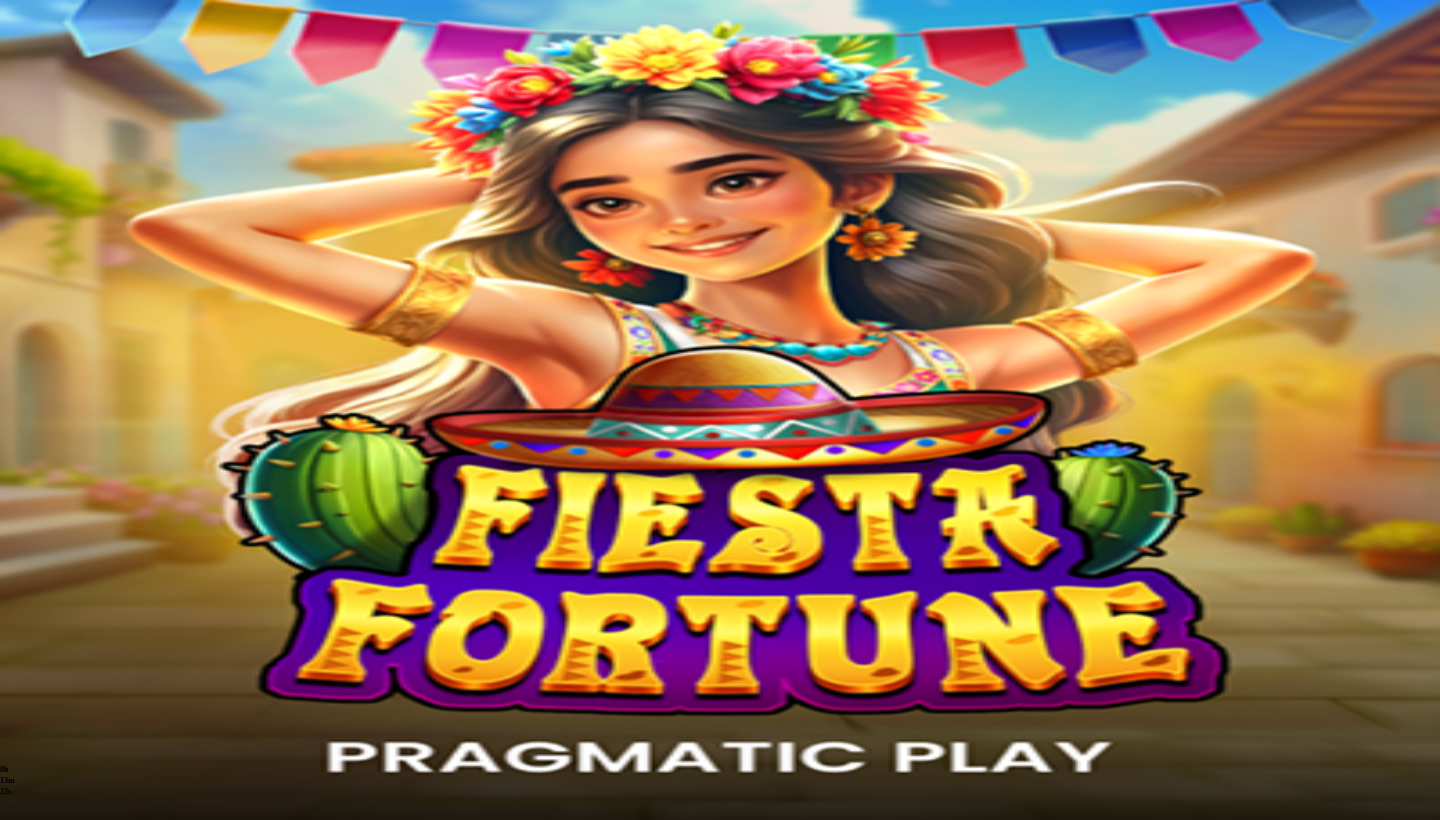 click at bounding box center (720, 3566) 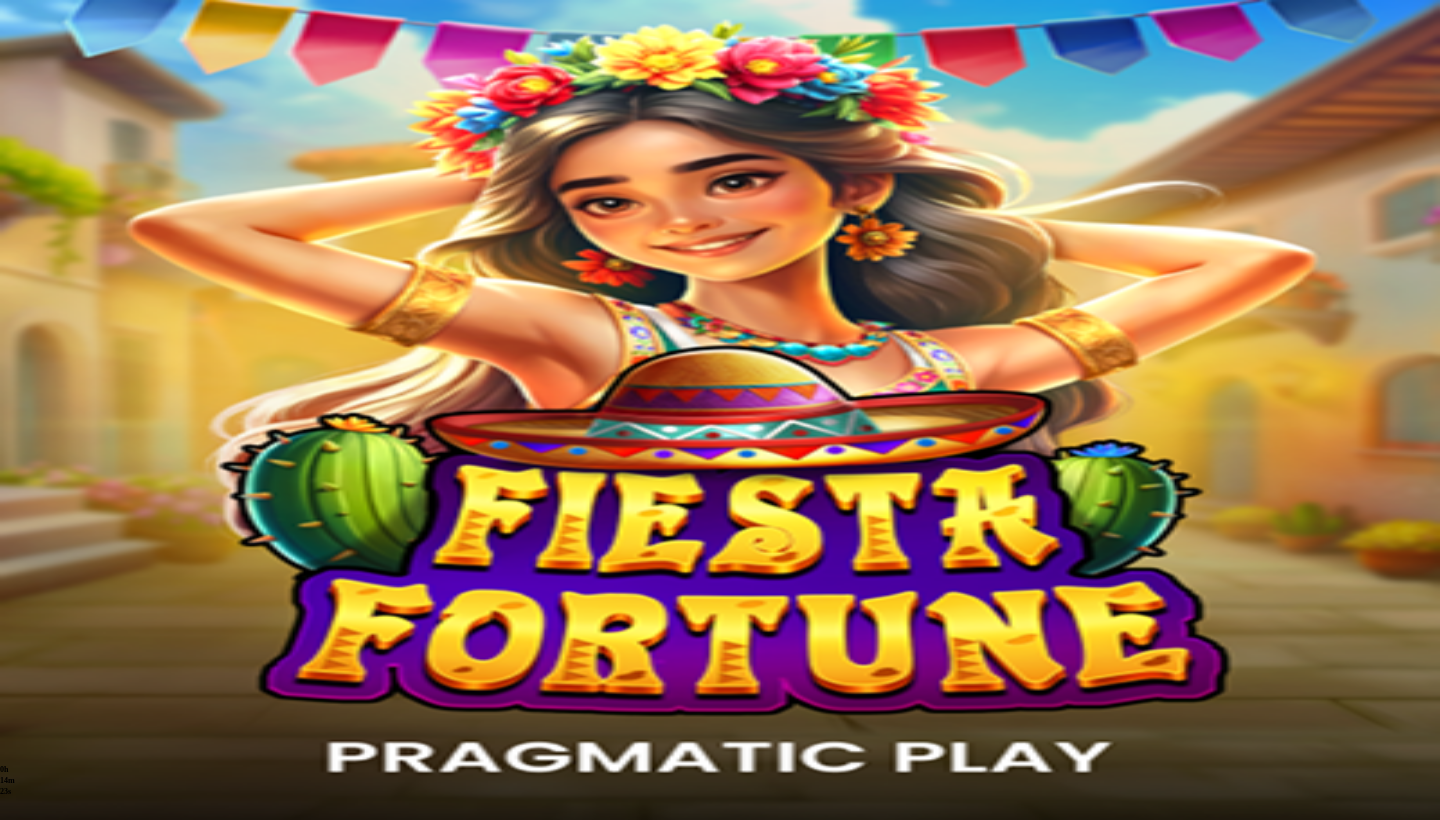 click on "Live Kasino" at bounding box center (87, 284) 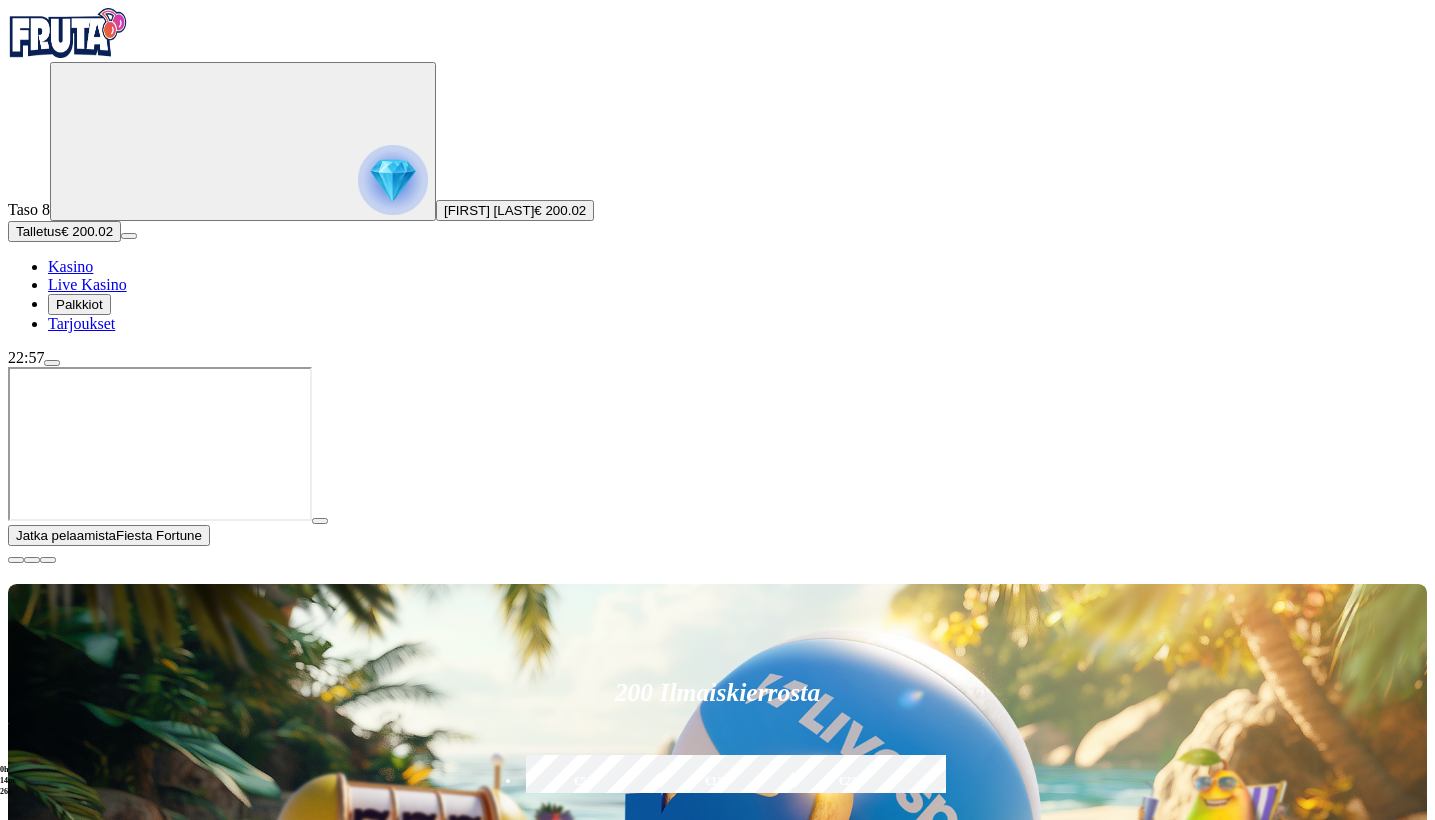 click on "Pelaa nyt" at bounding box center [77, 1556] 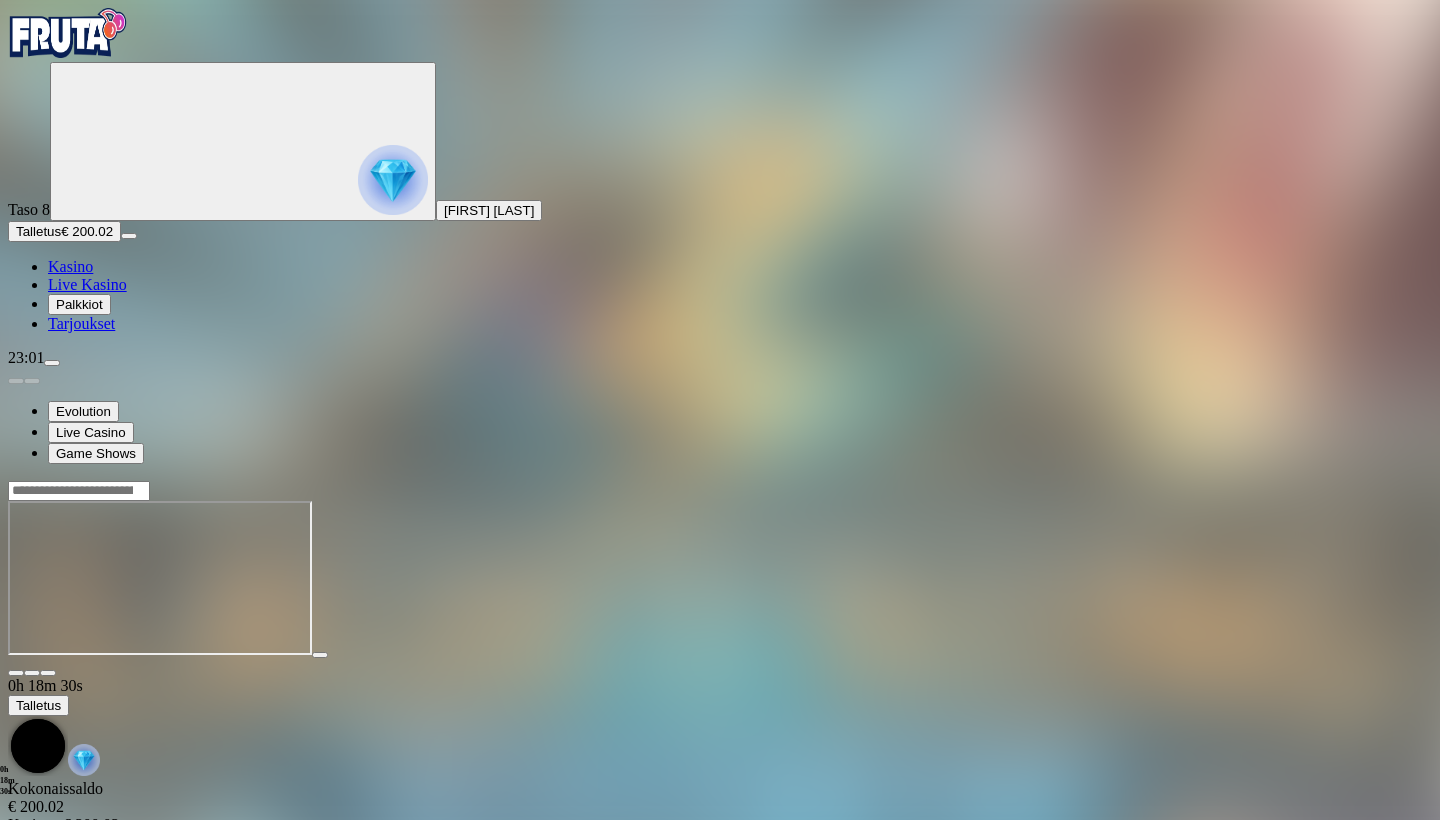 click at bounding box center [52, 363] 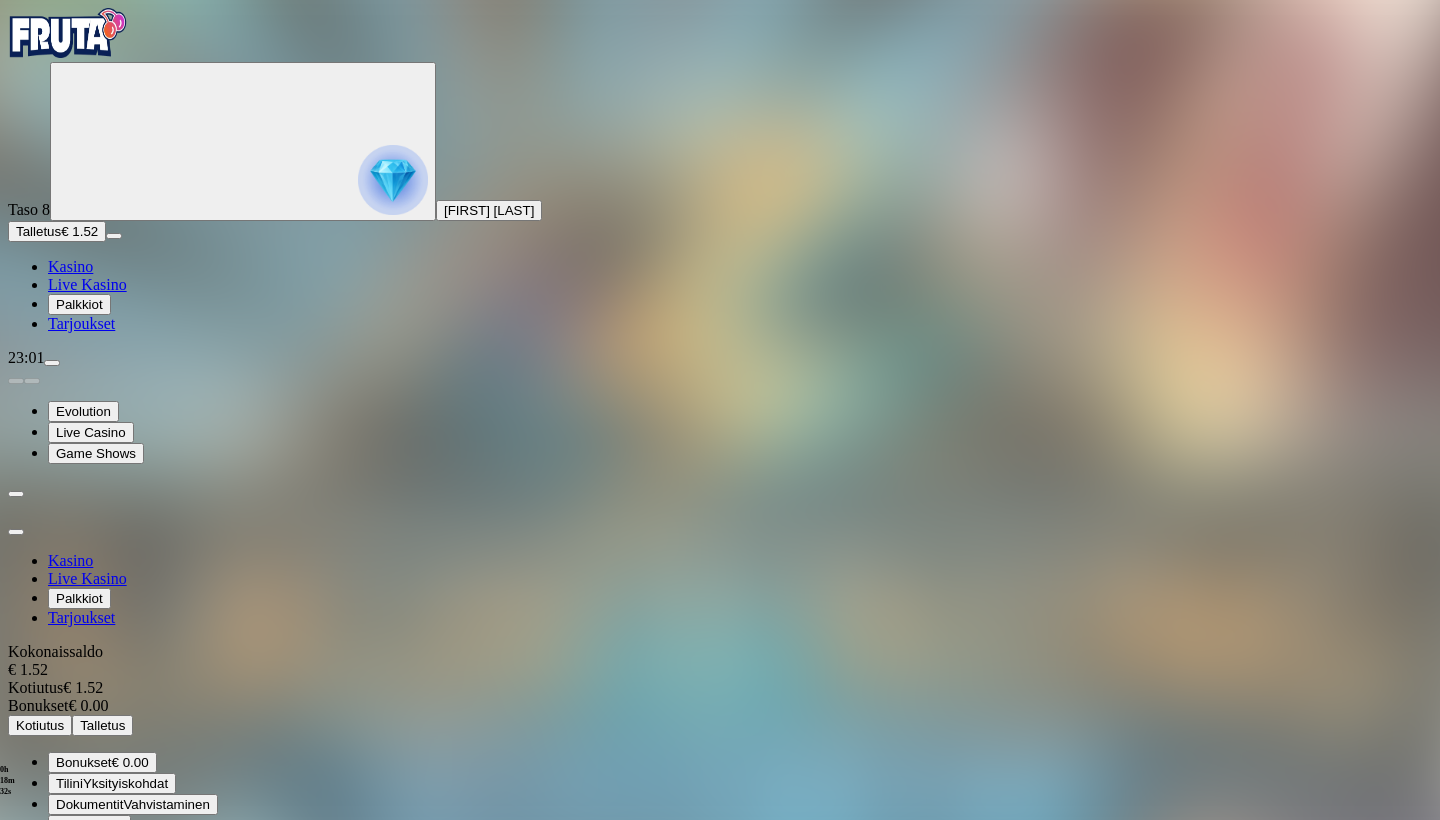 click on "Vahvistaminen" at bounding box center [166, 804] 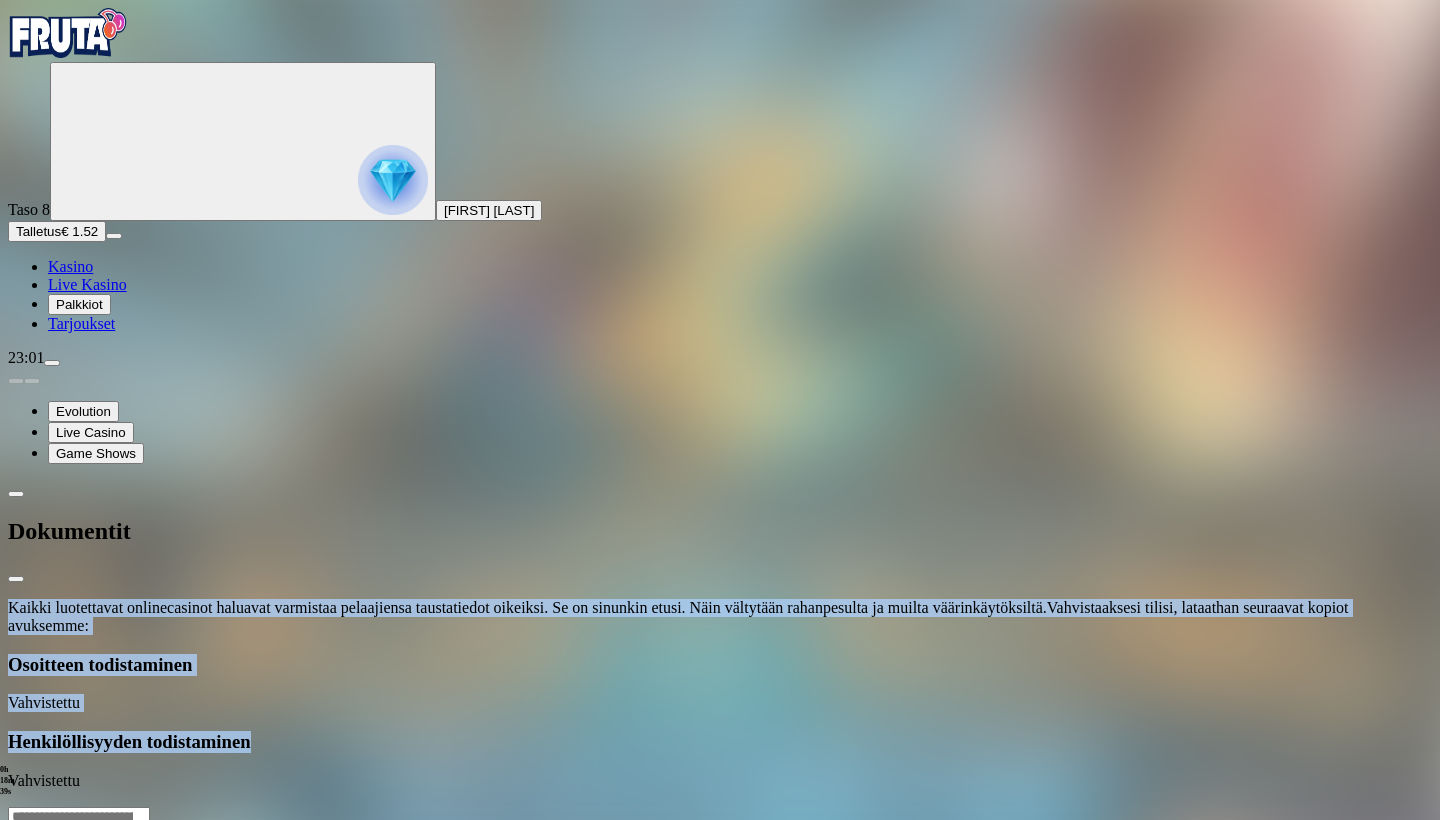 drag, startPoint x: 237, startPoint y: 79, endPoint x: 499, endPoint y: 328, distance: 361.4485 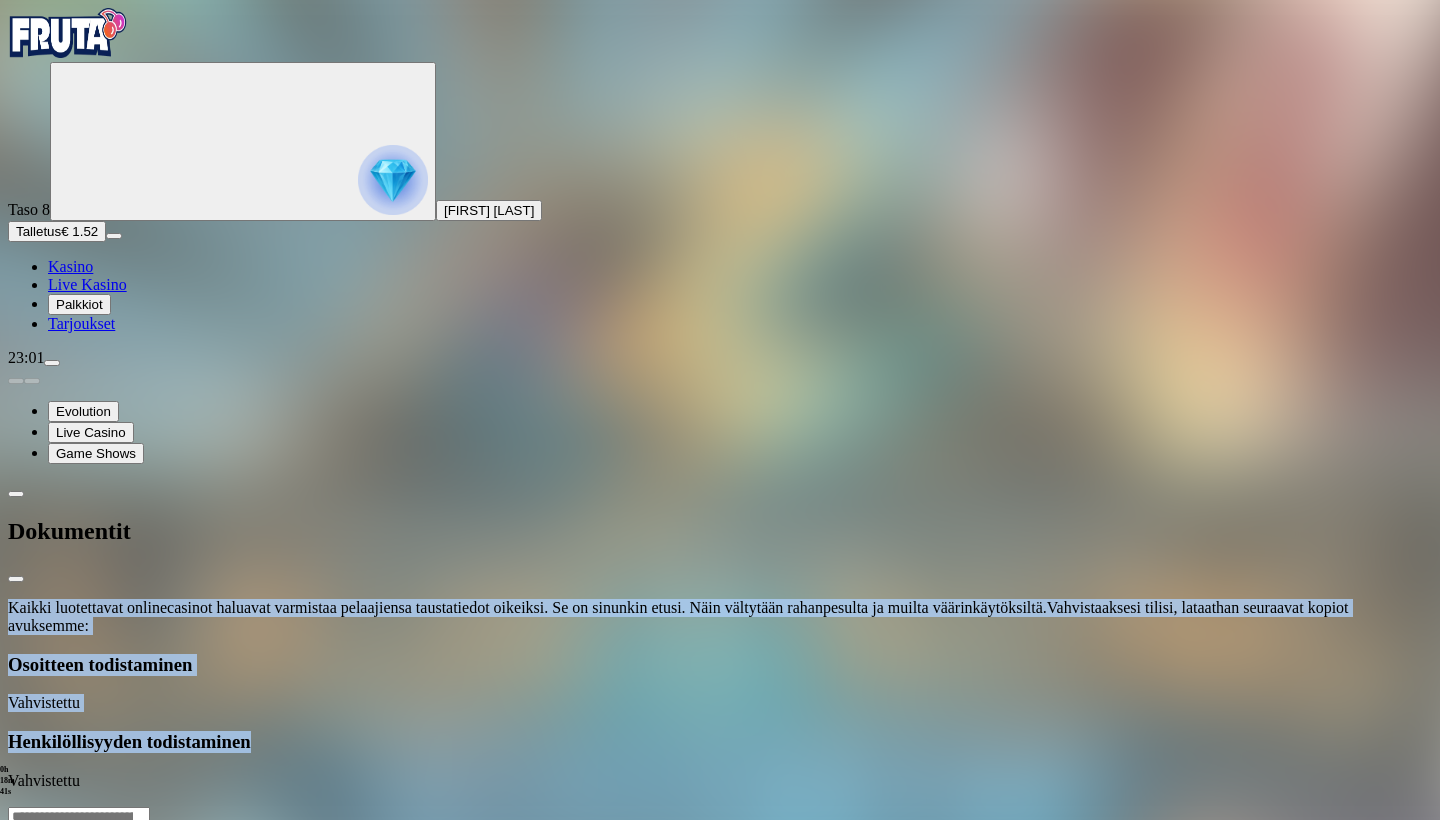 copy on "Kaikki luotettavat onlinecasinot haluavat varmistaa pelaajiensa taustatiedot oikeiksi. Se on sinunkin etusi. Näin vältytään rahanpesulta ja muilta väärinkäytöksiltä.Vahvistaaksesi tilisi, lataathan seuraavat kopiot avuksemme: Osoitteen todistaminen Vahvistettu Henkilöllisyyden todistaminen" 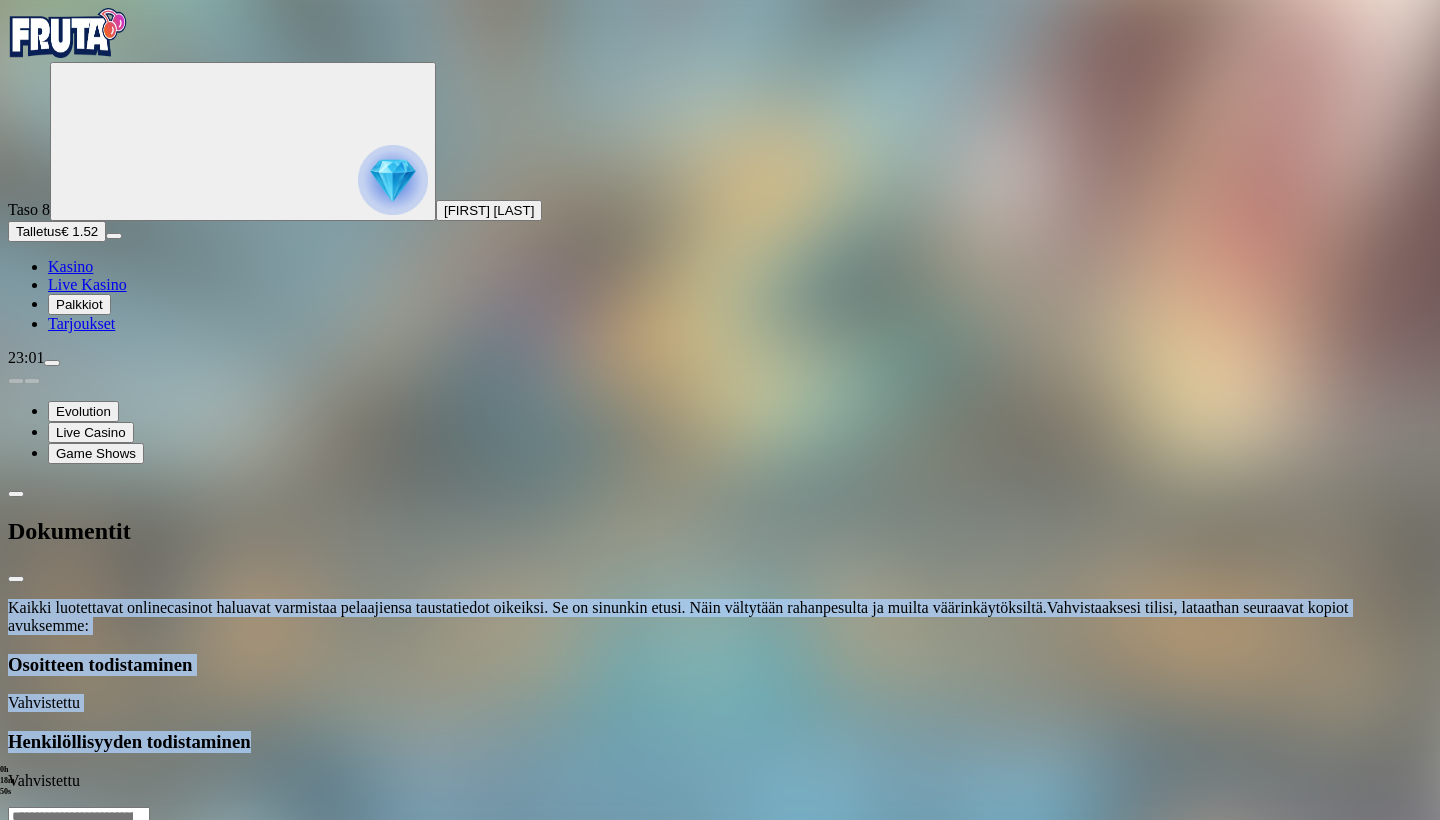 click on "Osoitteen todistaminen Vahvistettu" at bounding box center (720, 683) 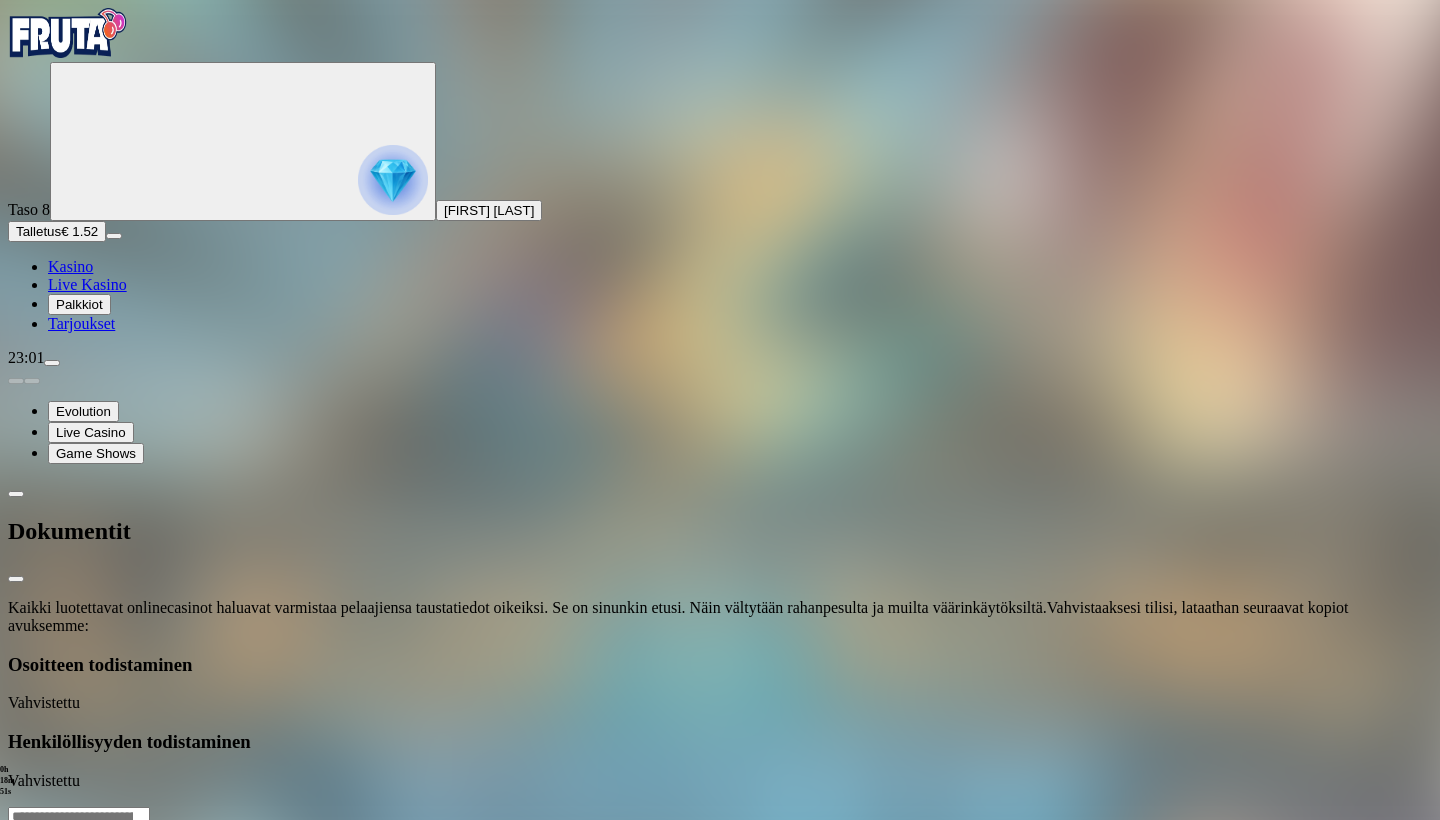 click on "Osoitteen todistaminen Vahvistettu" at bounding box center [720, 683] 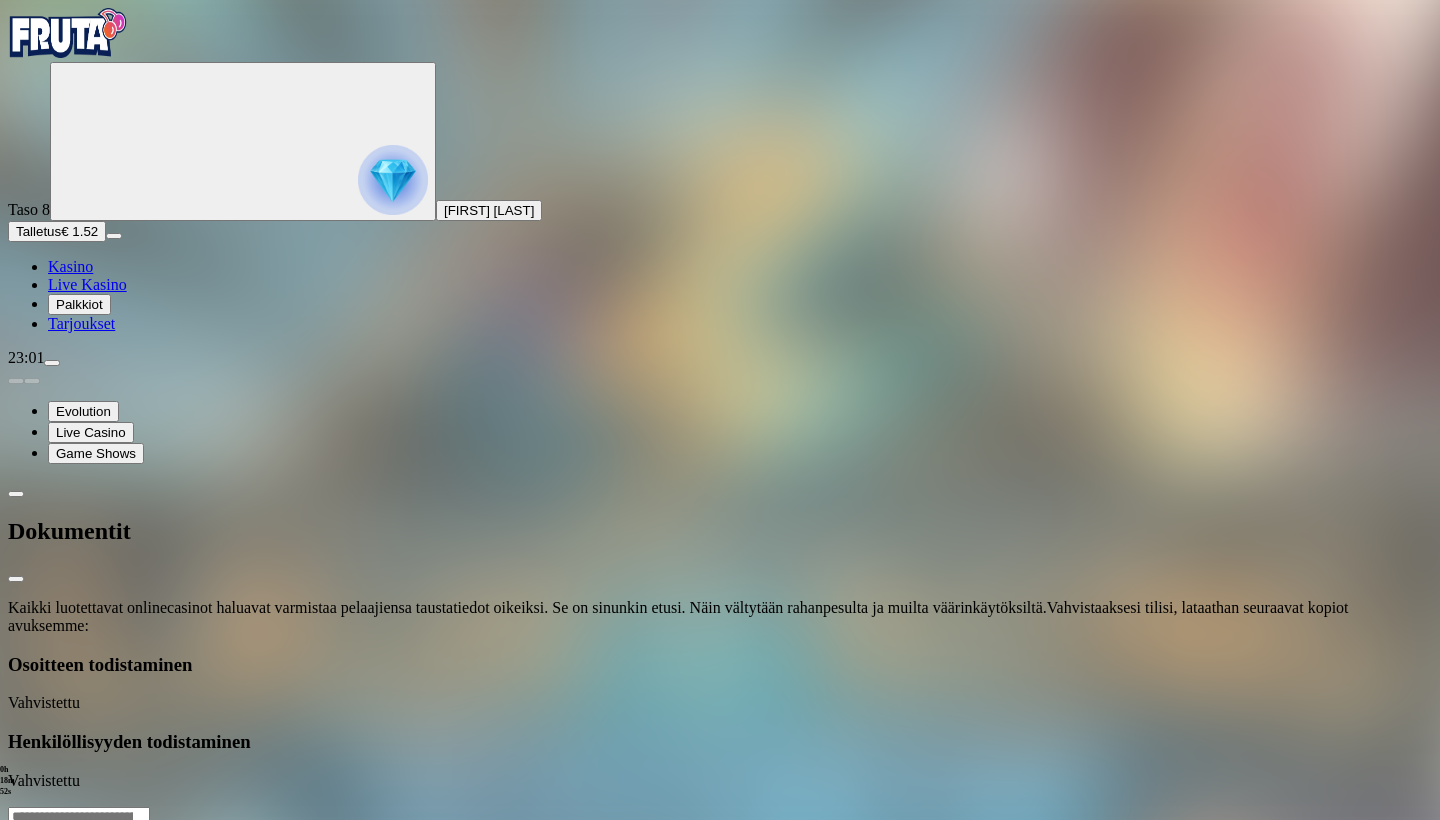 click on "Osoitteen todistaminen" at bounding box center [720, 665] 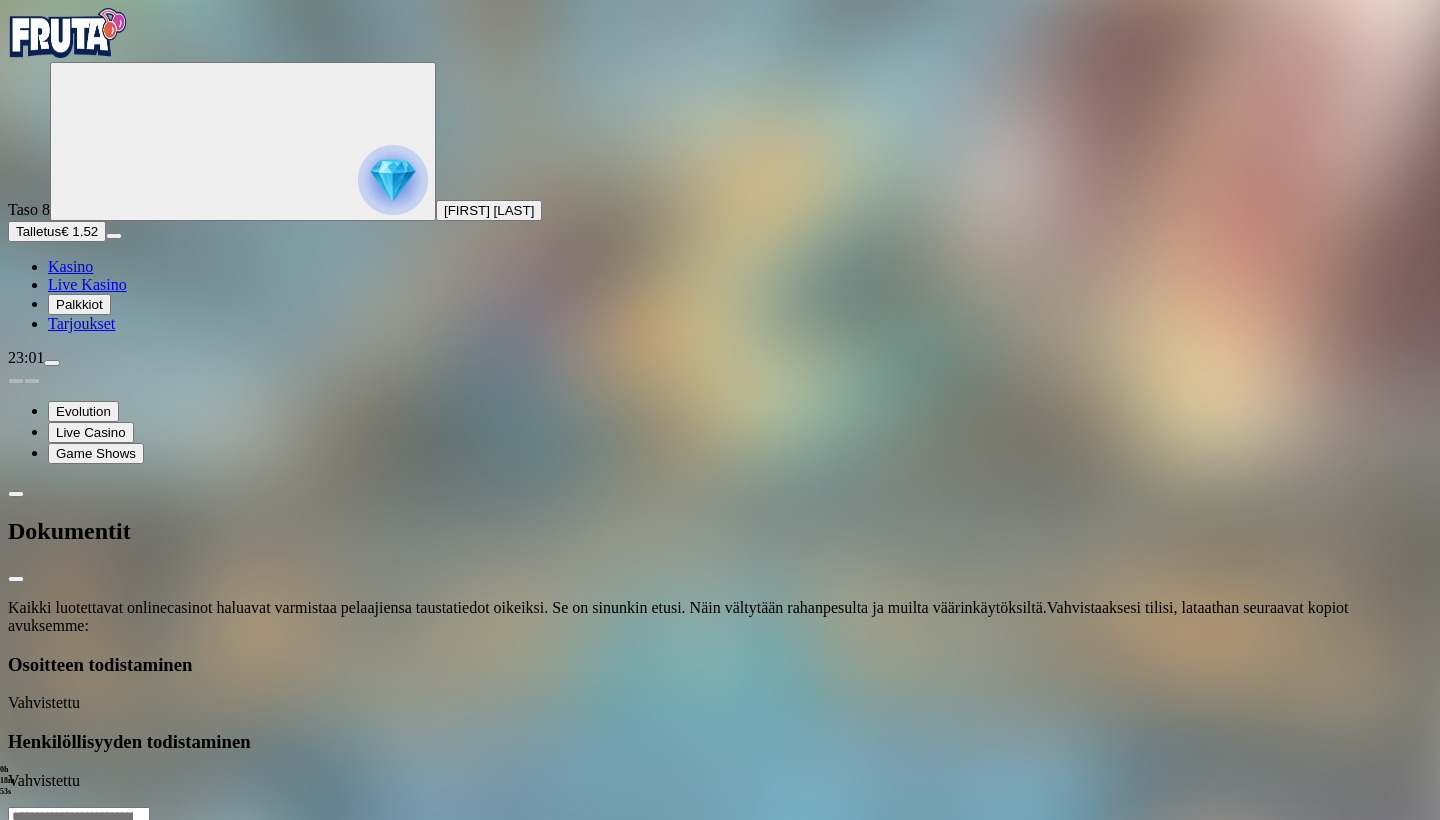 click on "Henkilöllisyyden todistaminen Vahvistettu" at bounding box center [720, 760] 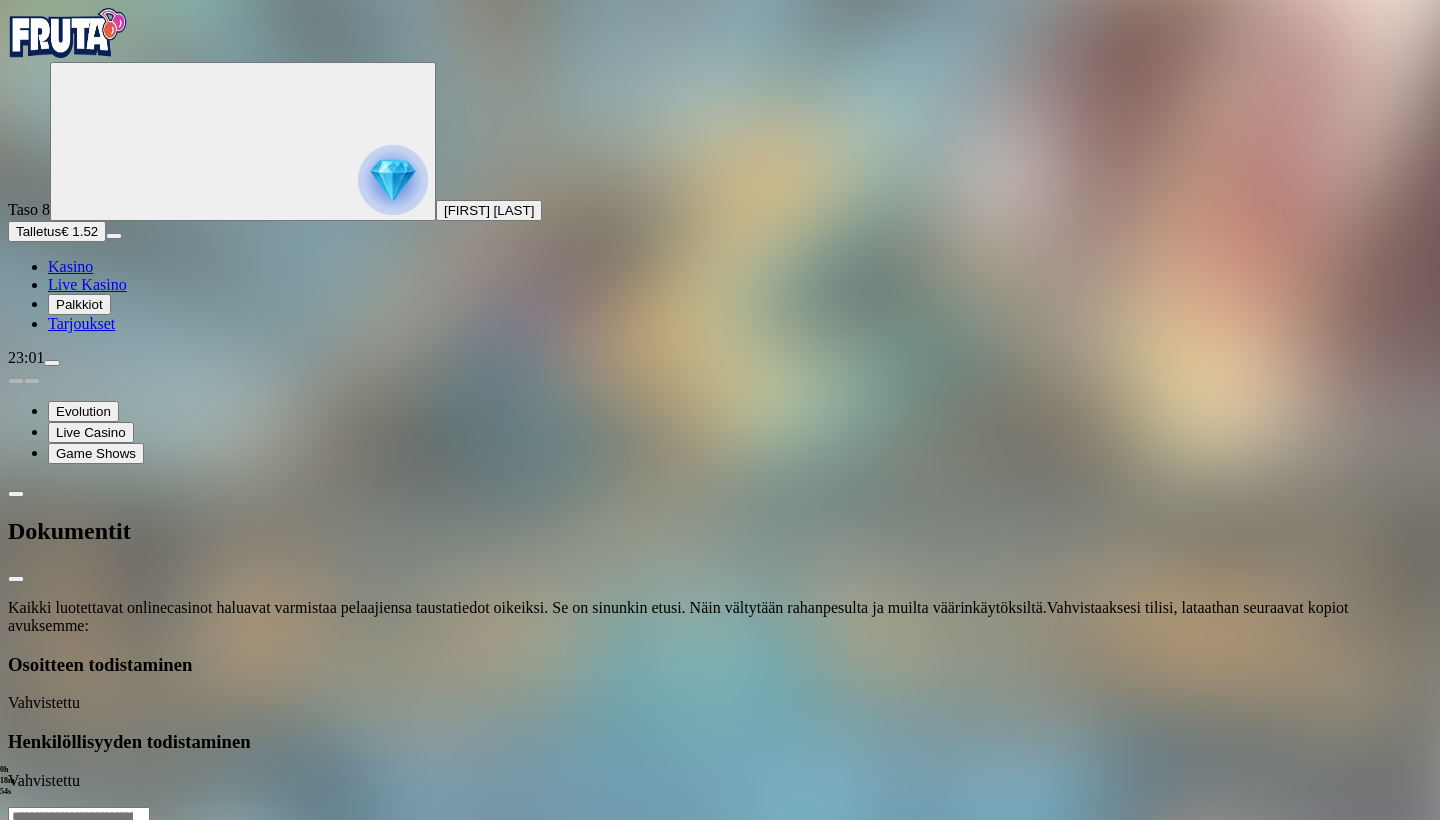 click at bounding box center [16, 494] 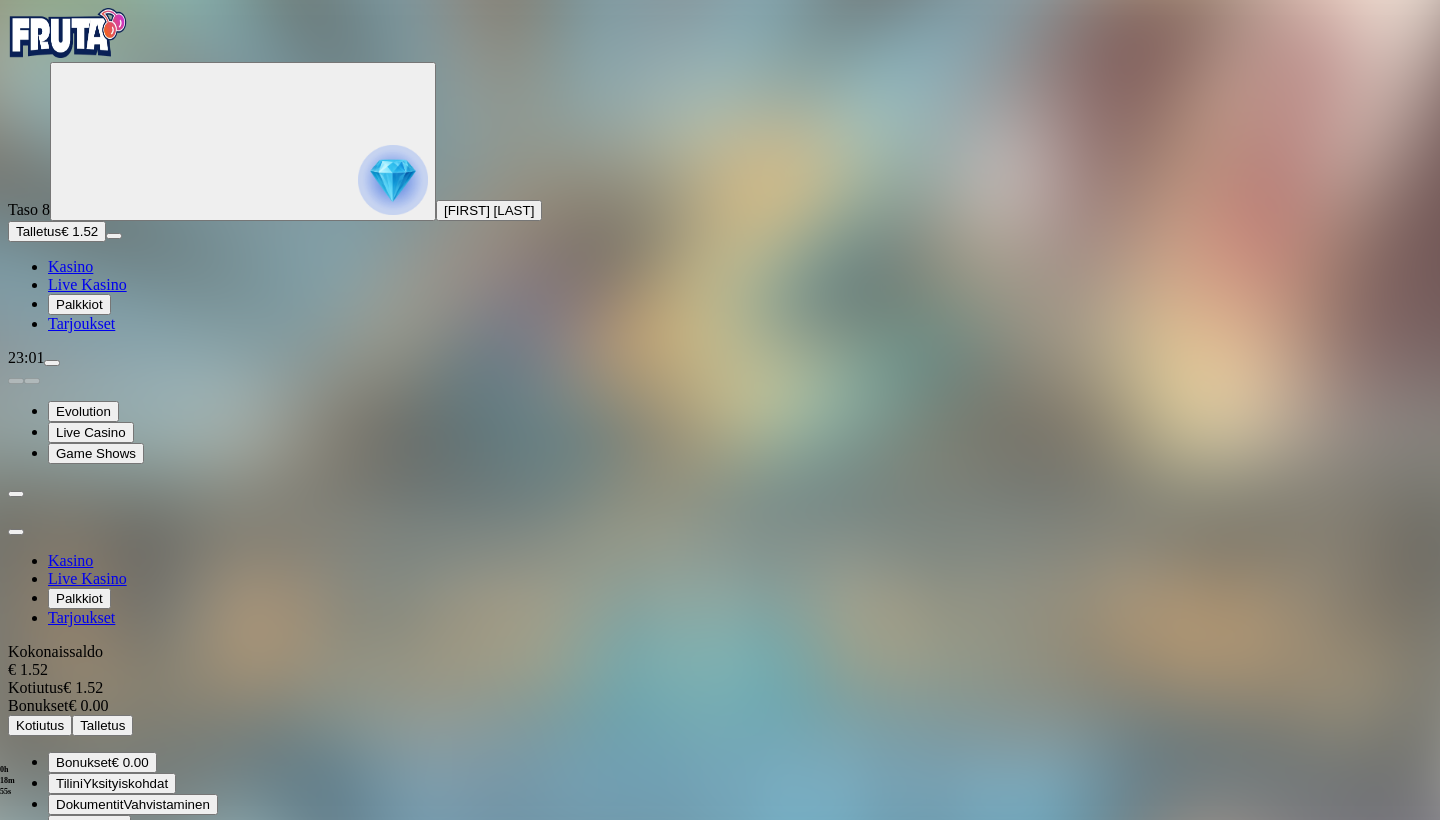click on "Dokumentit" at bounding box center (89, 804) 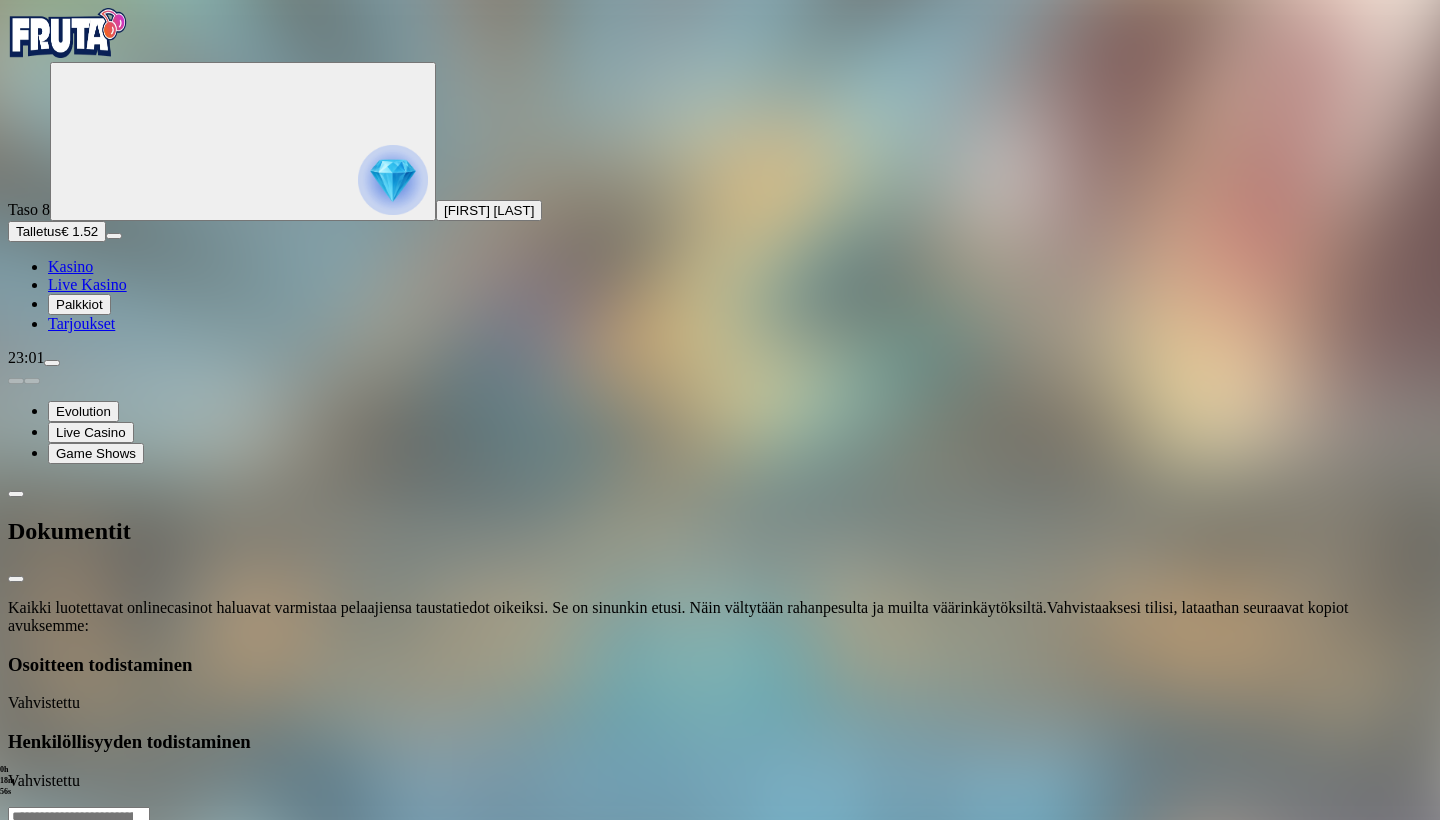 click at bounding box center (8, 731) 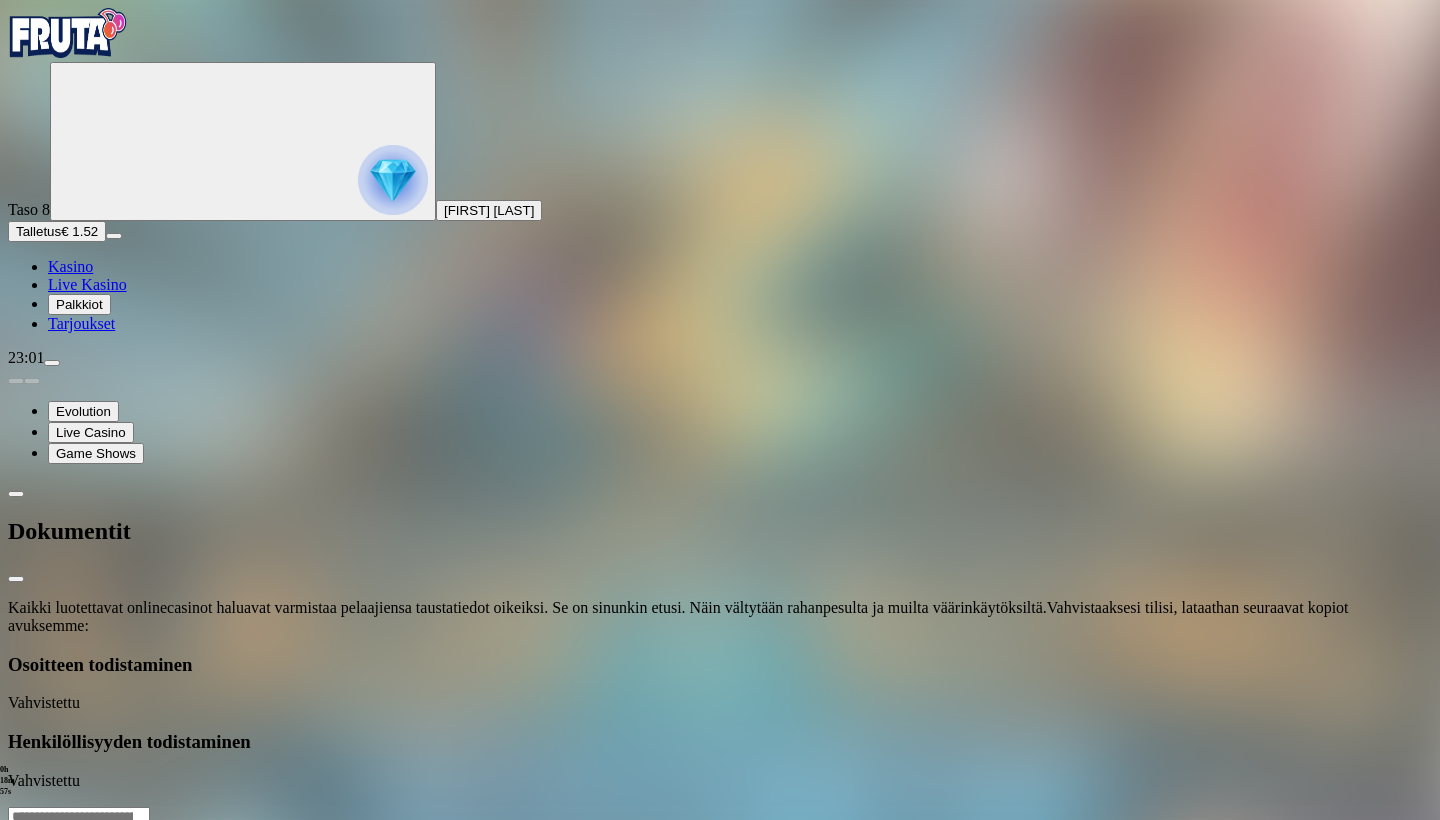 click on "Vahvistettu" at bounding box center (720, 781) 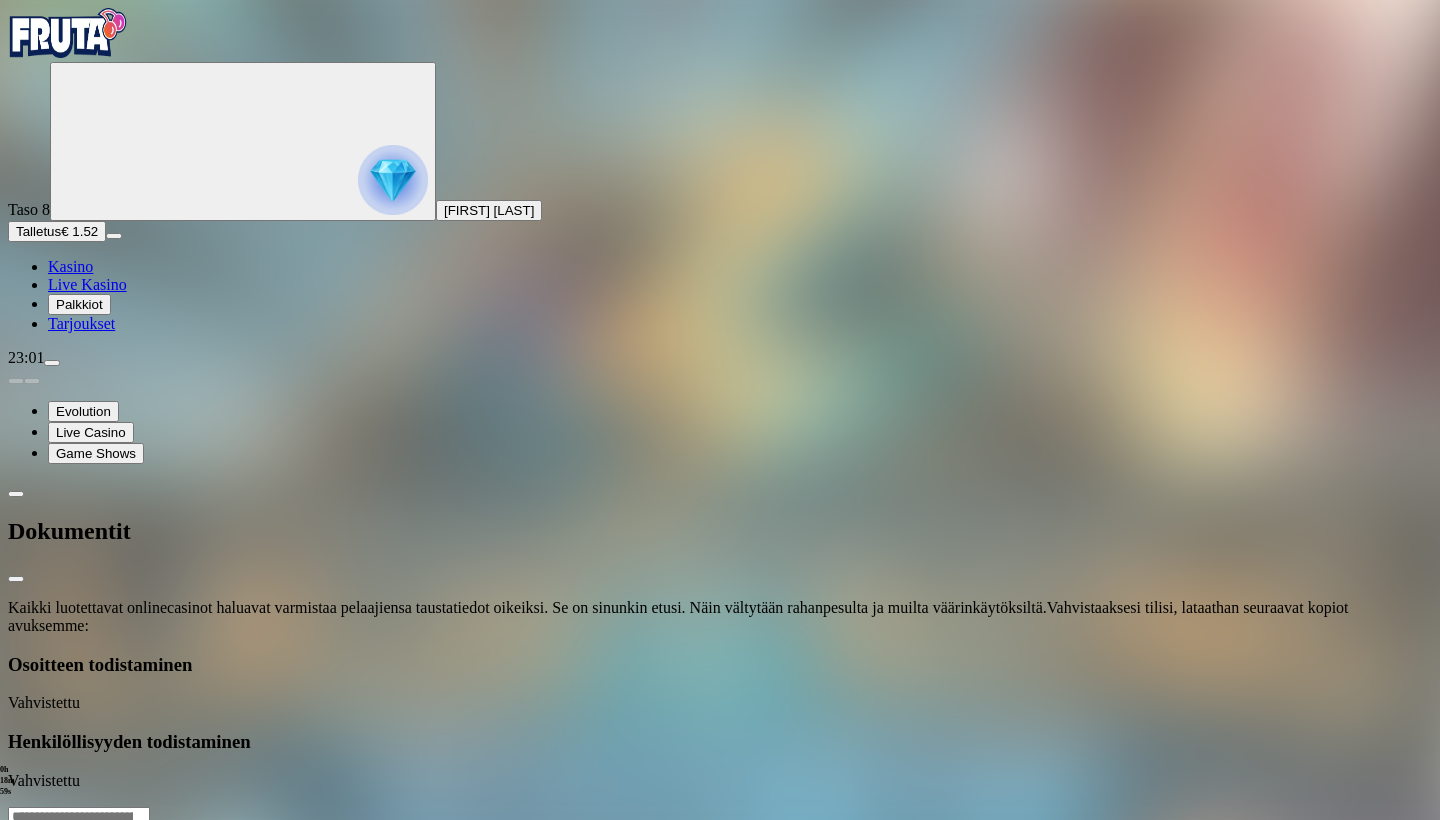 click on "Henkilöllisyyden todistaminen" at bounding box center (720, 742) 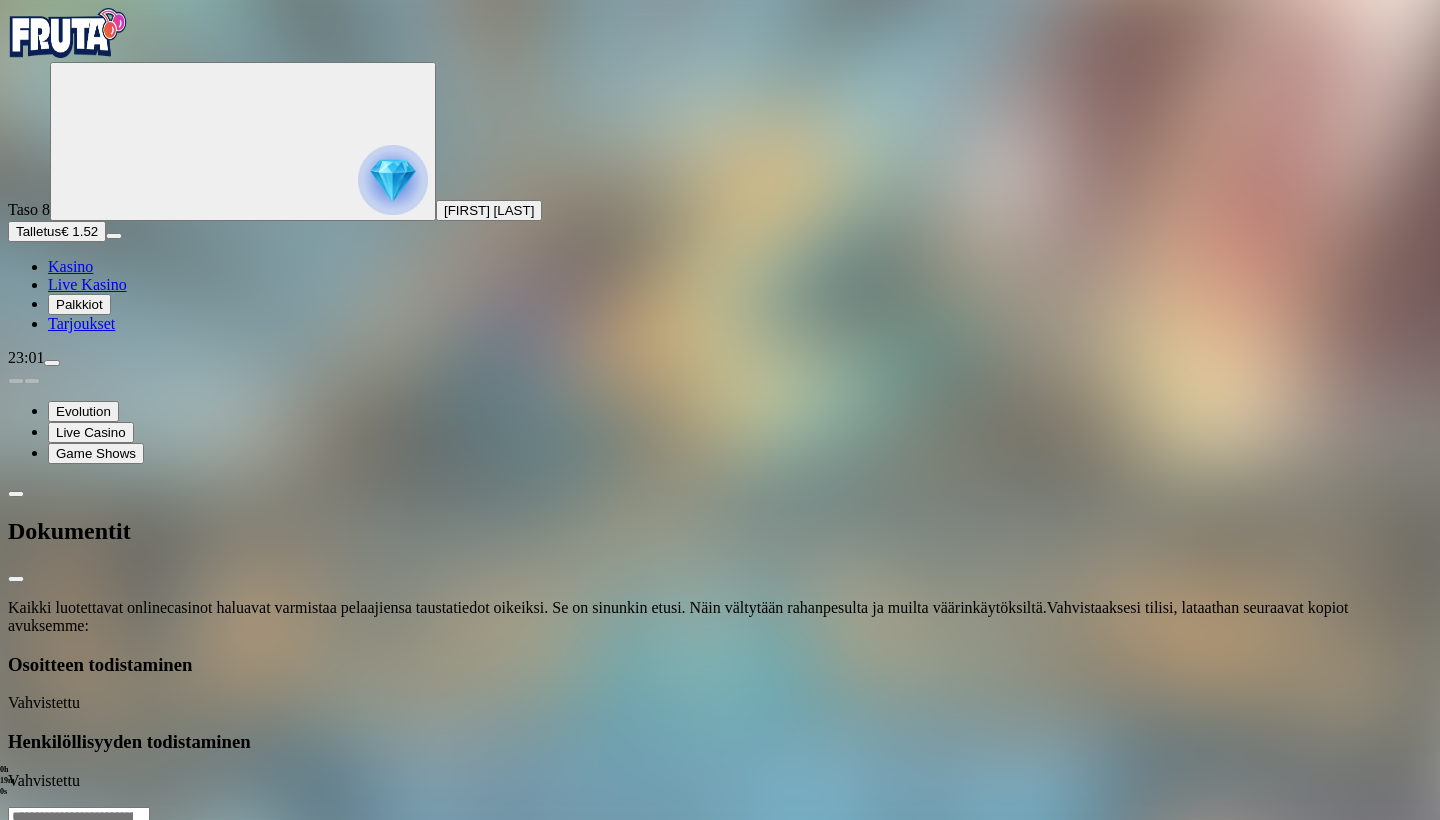click on "Kasino" at bounding box center [70, 266] 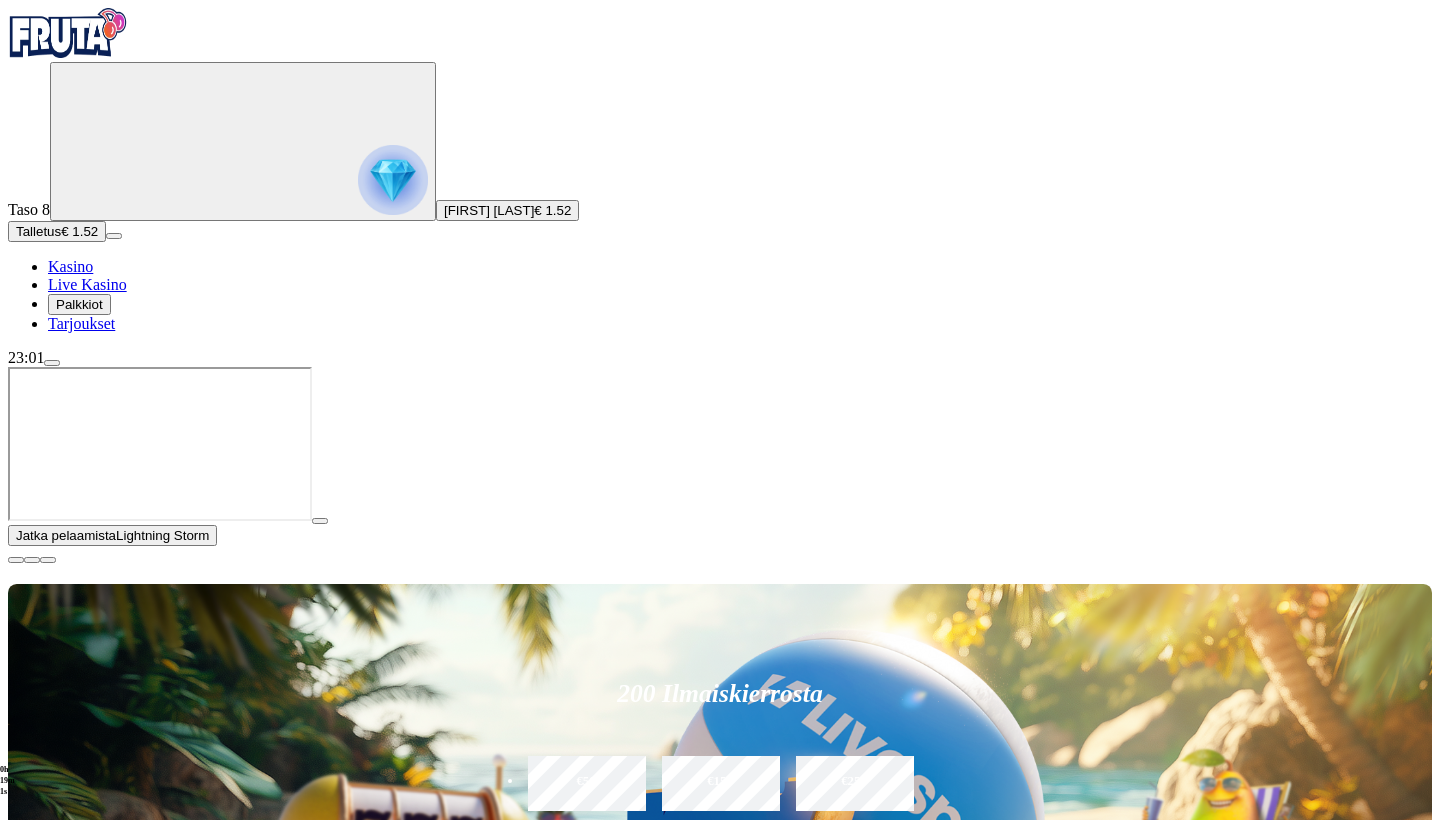 click on "Kasino" at bounding box center (70, 266) 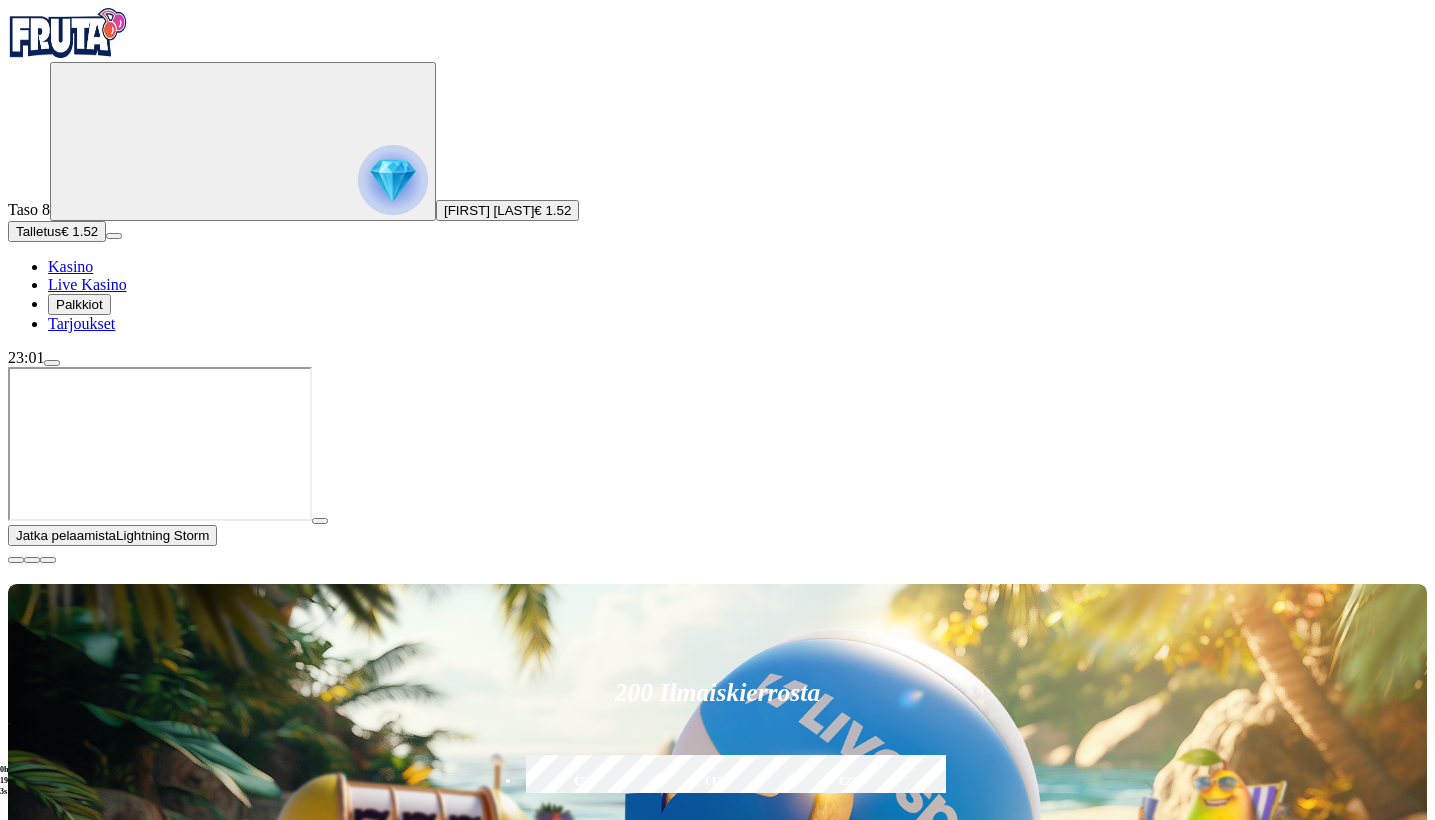 click at bounding box center [52, 363] 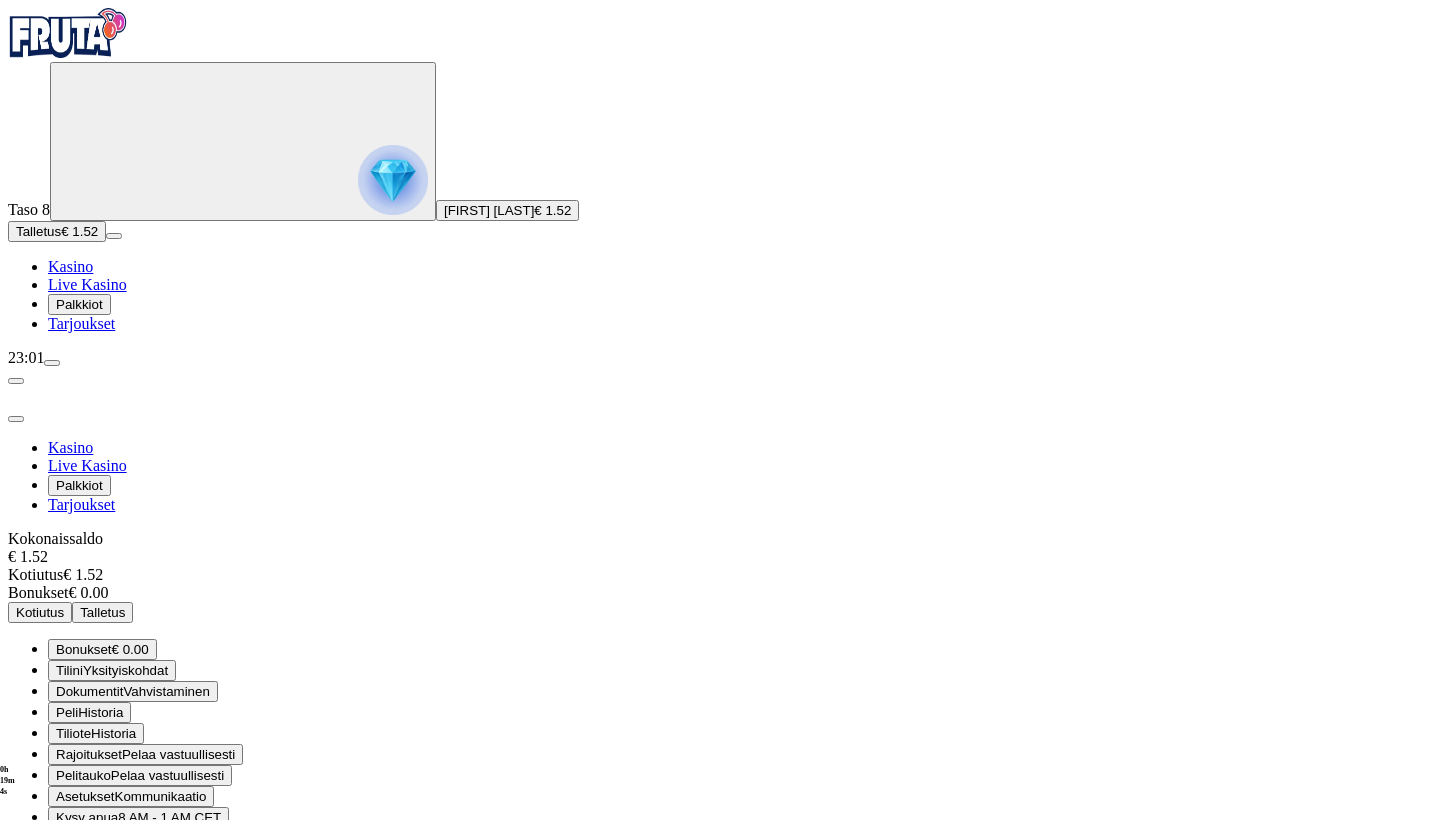 click on "Vahvistaminen" at bounding box center (166, 691) 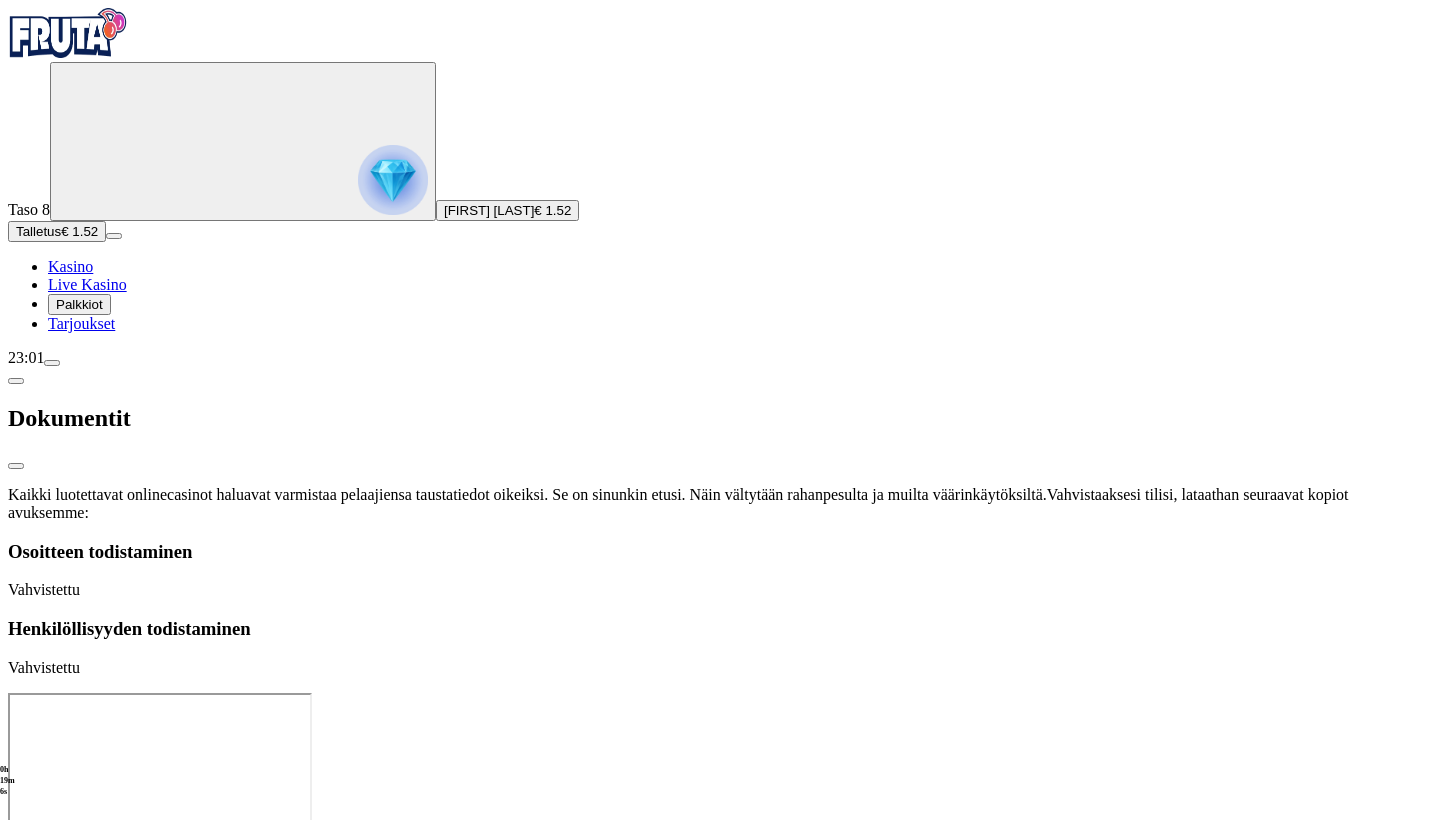 click at bounding box center (16, 381) 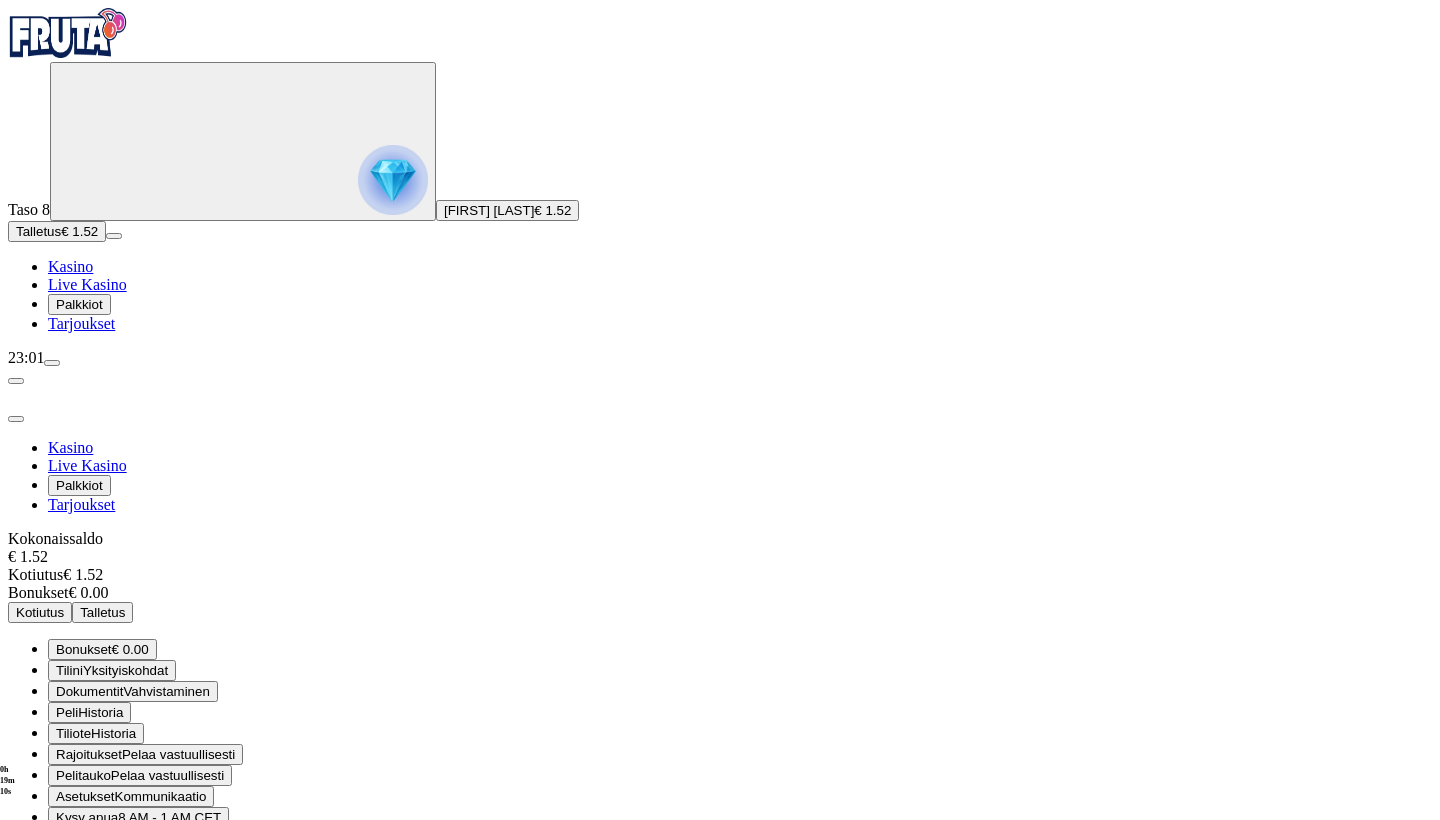click at bounding box center [720, 865] 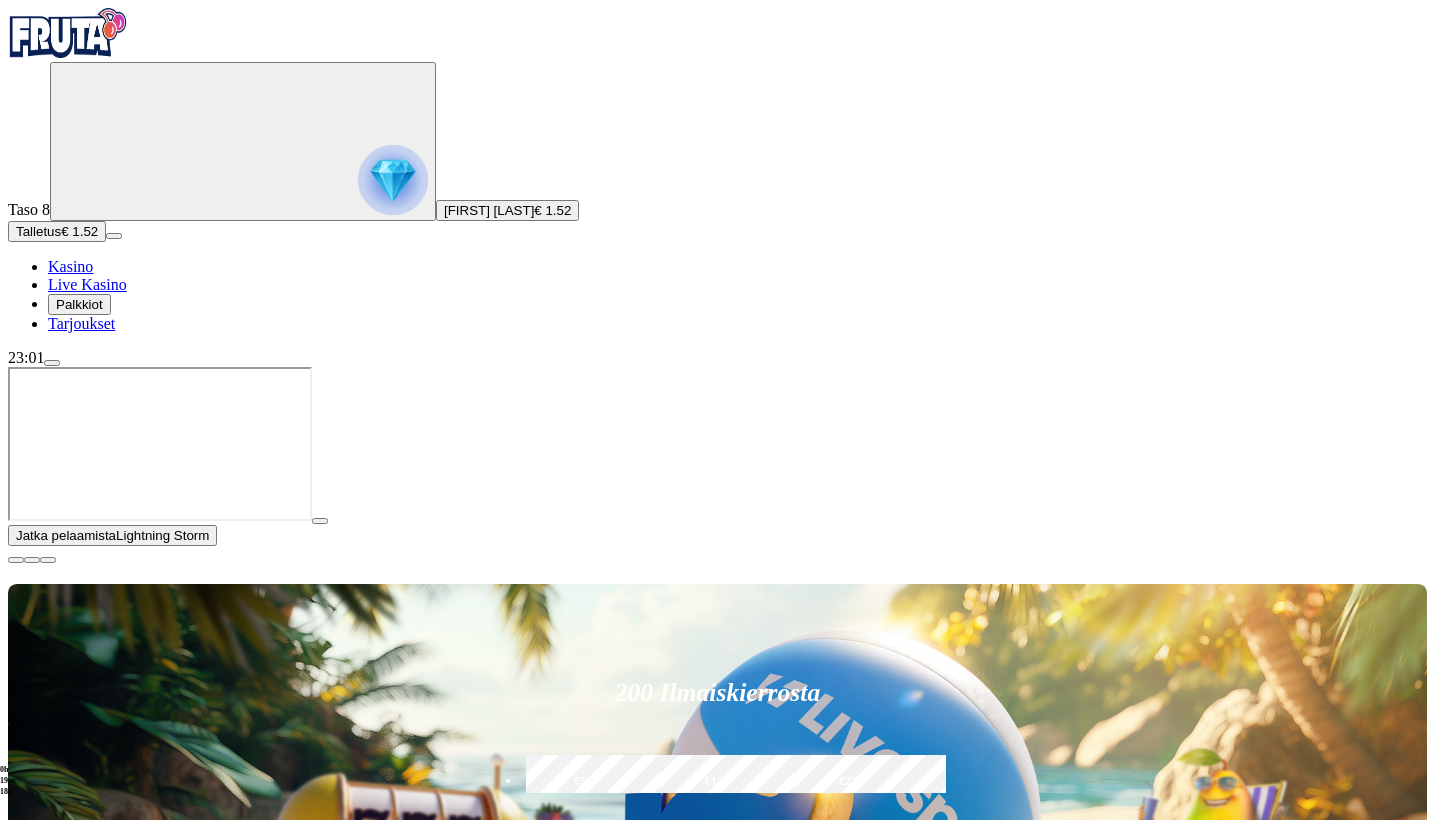 click at bounding box center [16, 560] 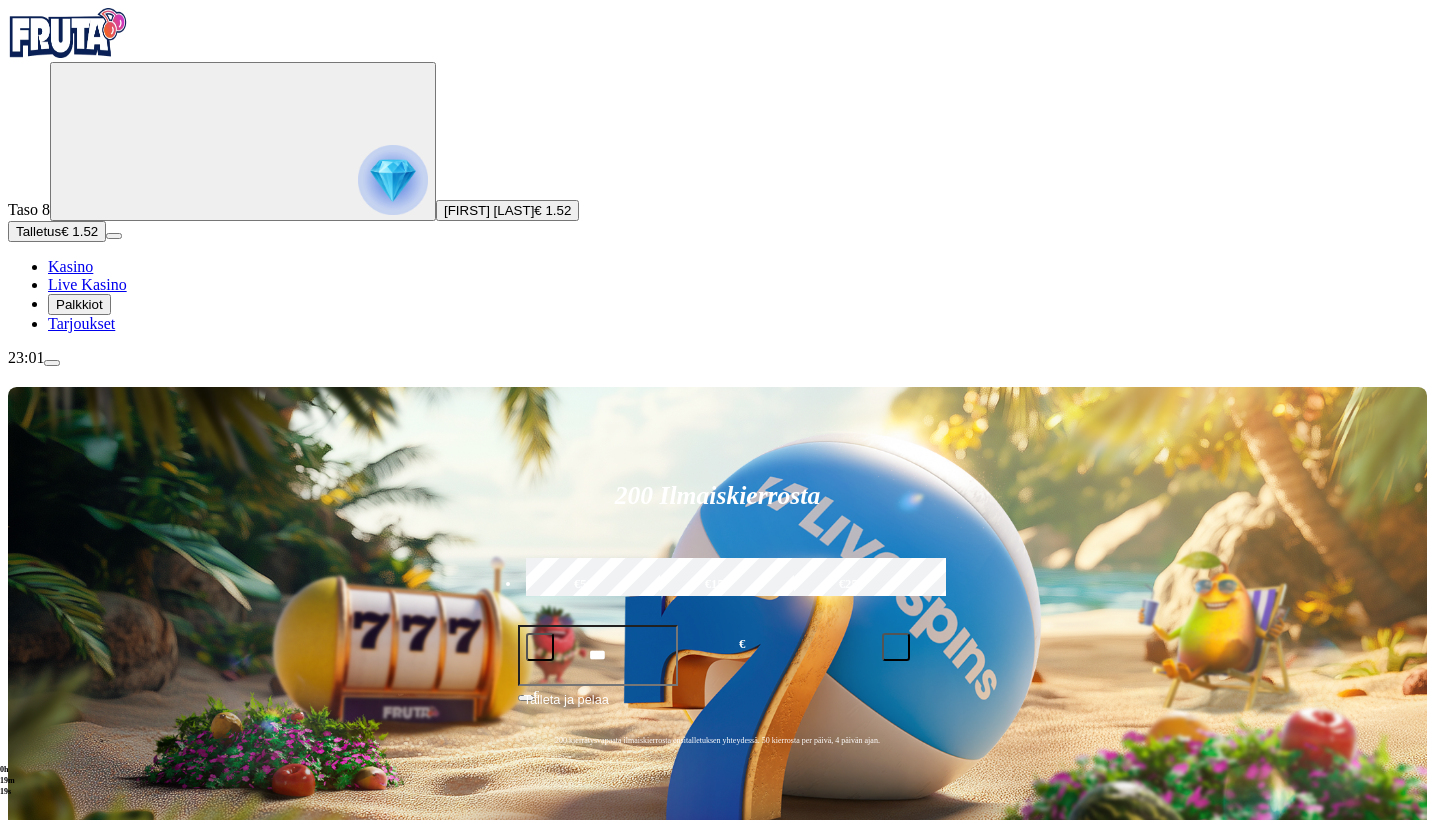 click at bounding box center [32, 1122] 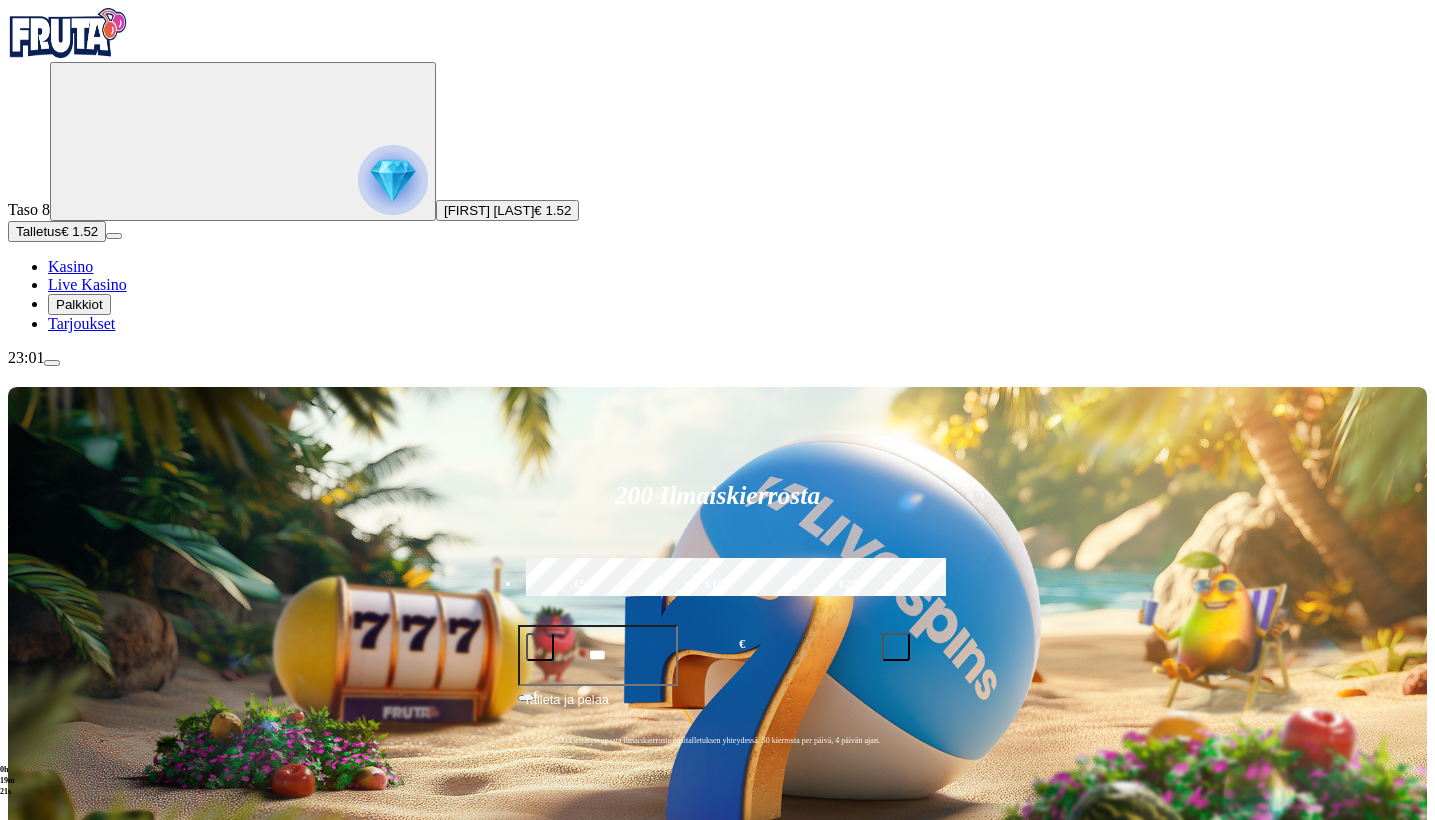 click at bounding box center [1001, 950] 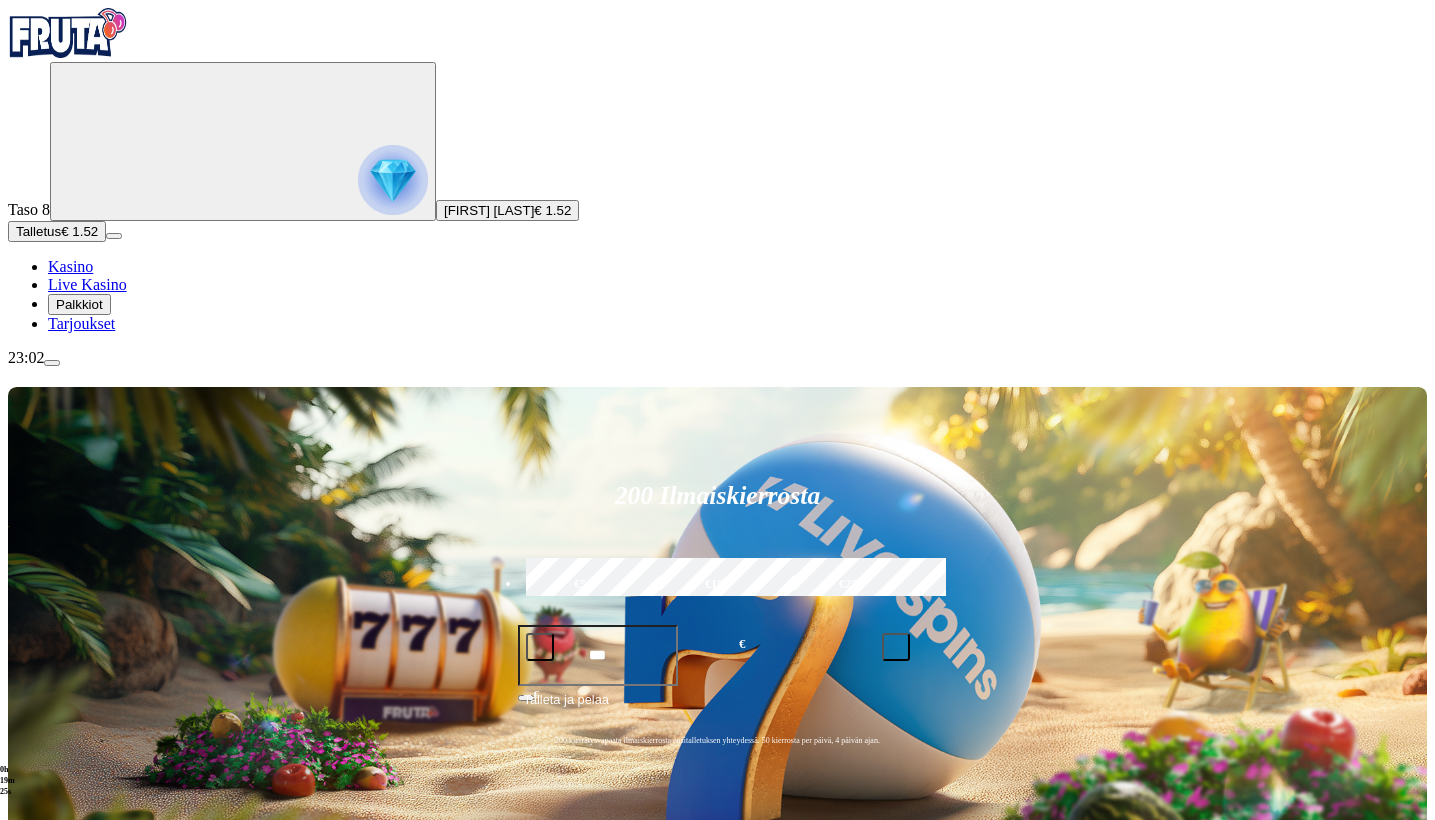 type on "******" 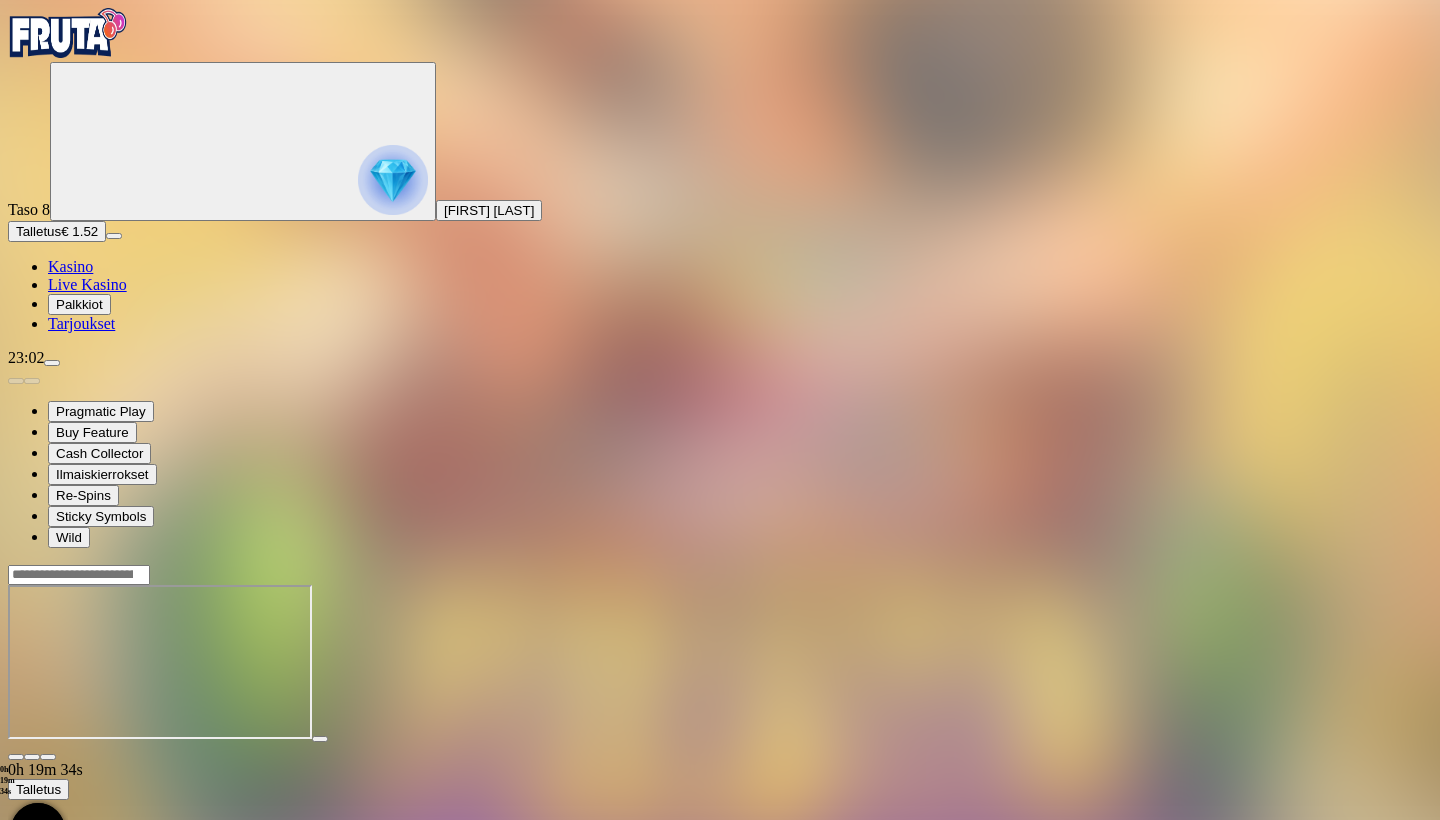click on "Talletus" at bounding box center (38, 231) 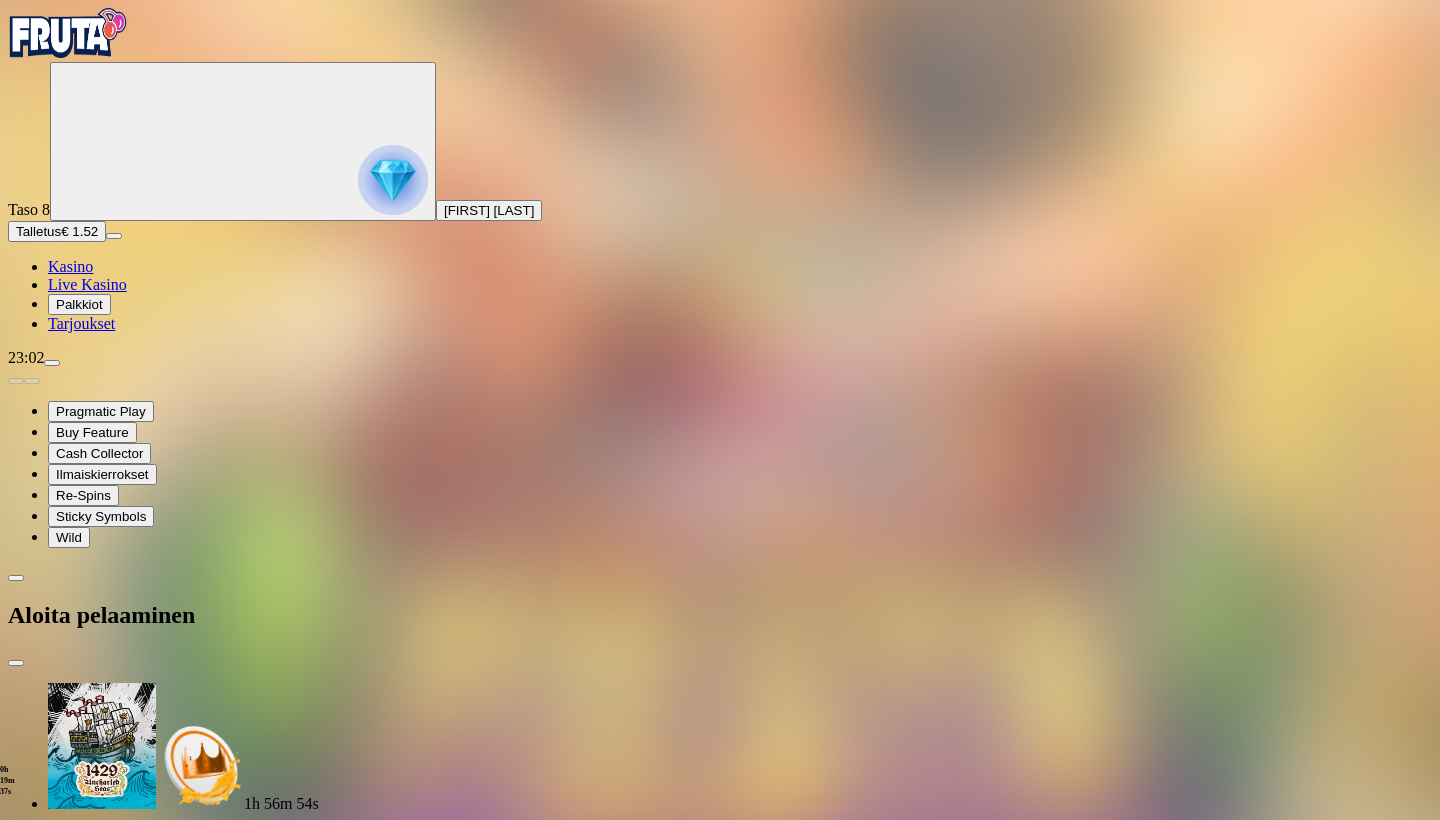 click on "€250" at bounding box center (214, 3236) 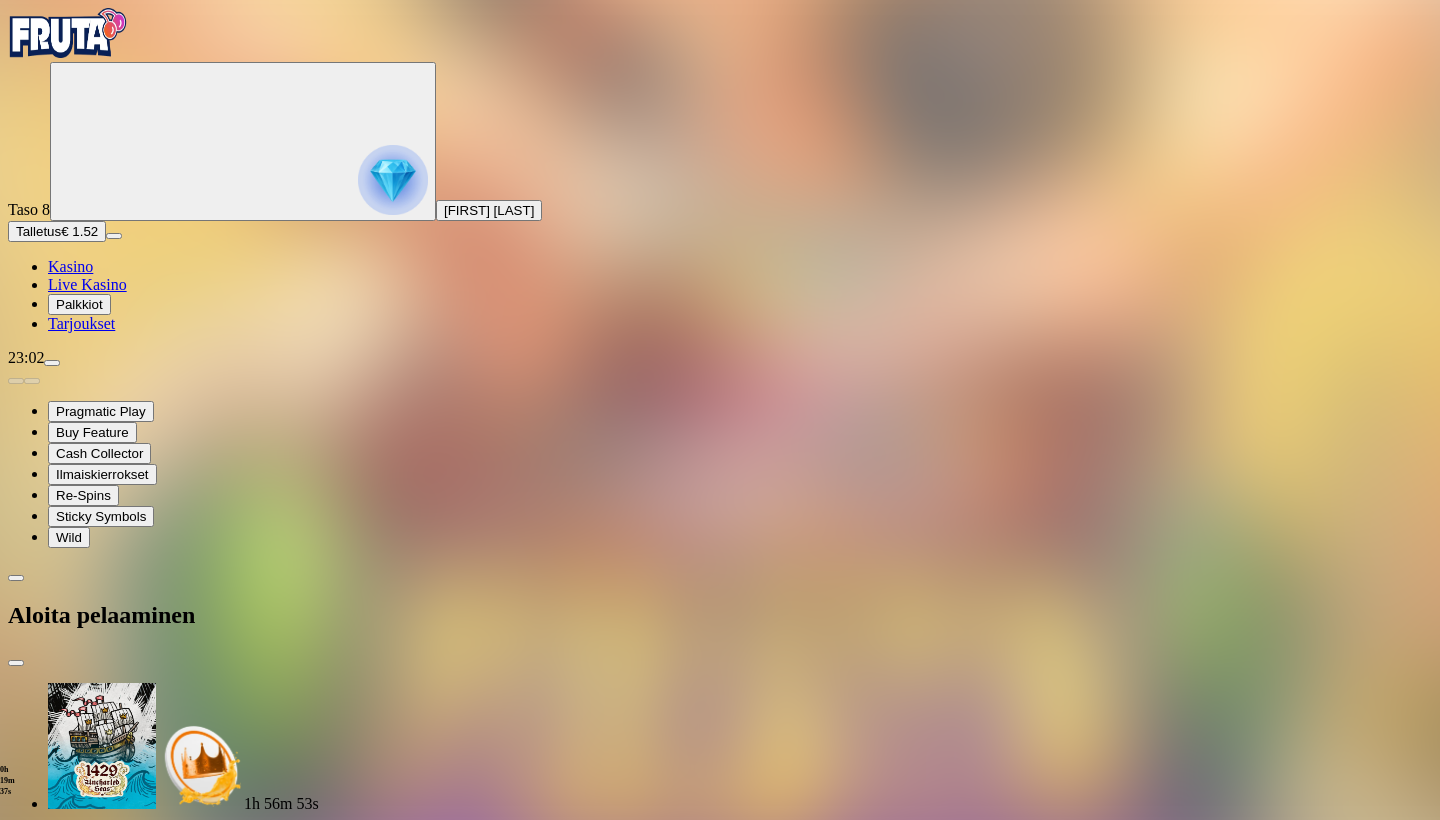 click on "TALLETA JA PELAA" at bounding box center [76, 3311] 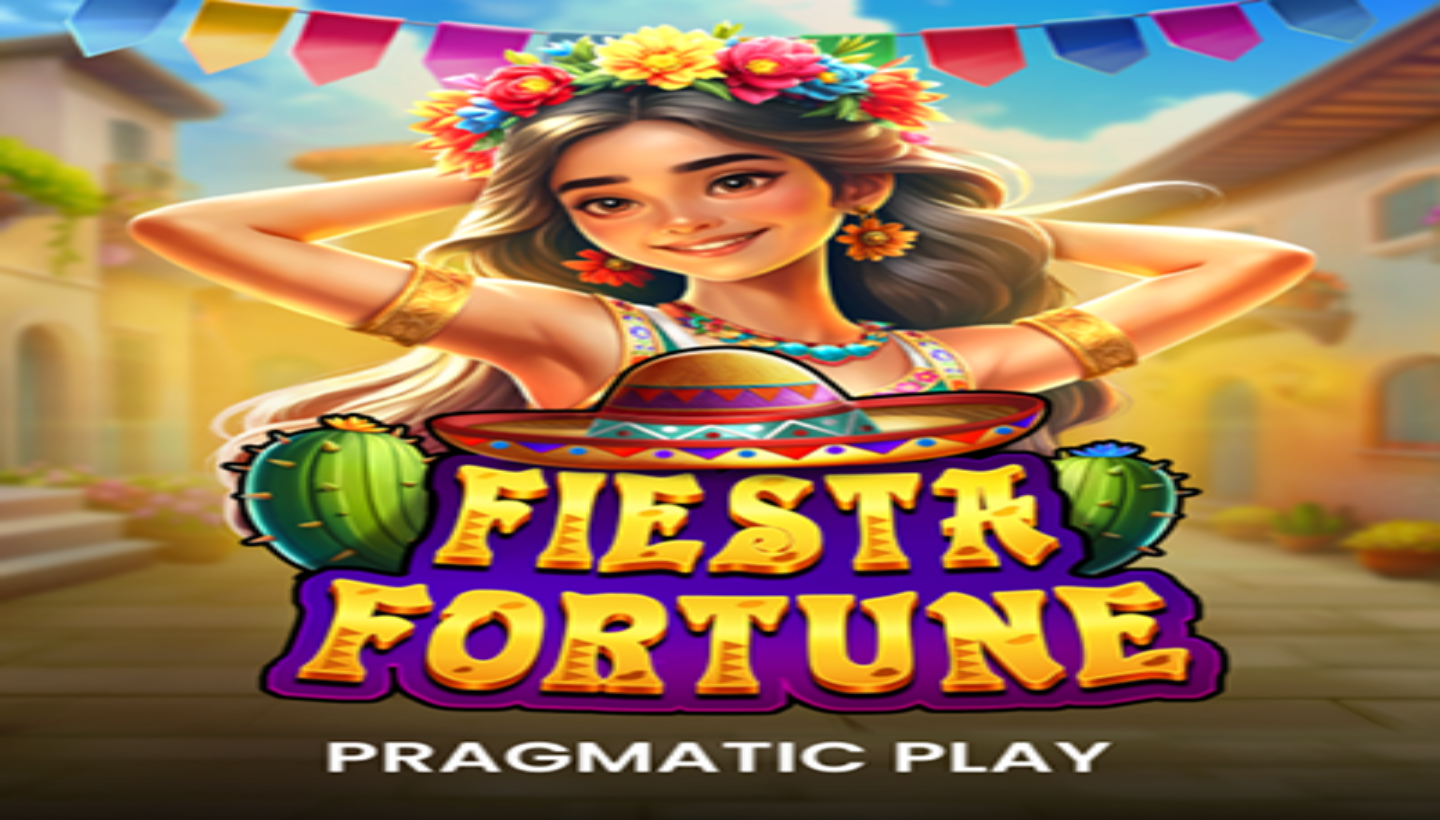 scroll, scrollTop: 0, scrollLeft: 0, axis: both 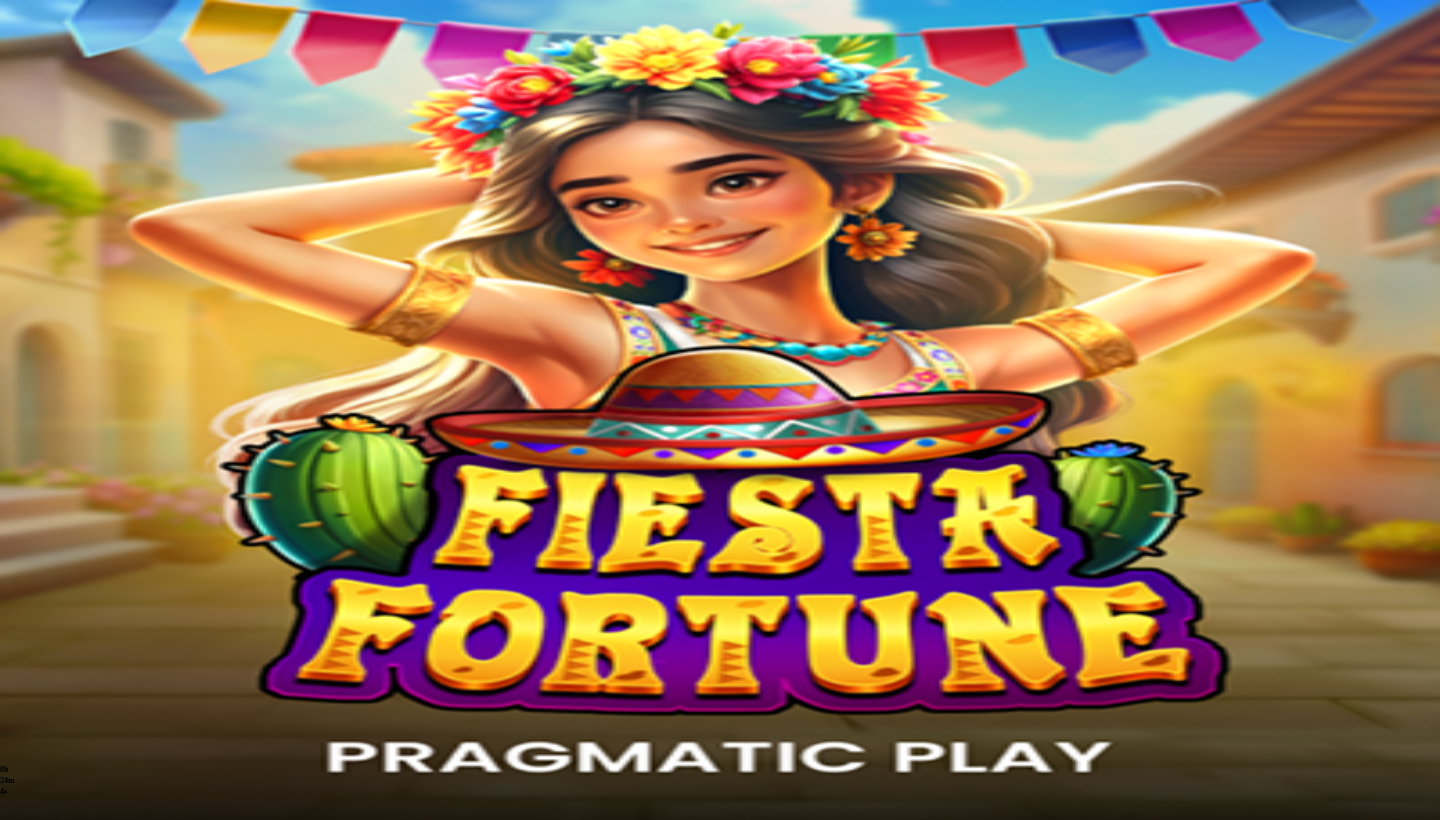 click on "Kasino" at bounding box center [70, 266] 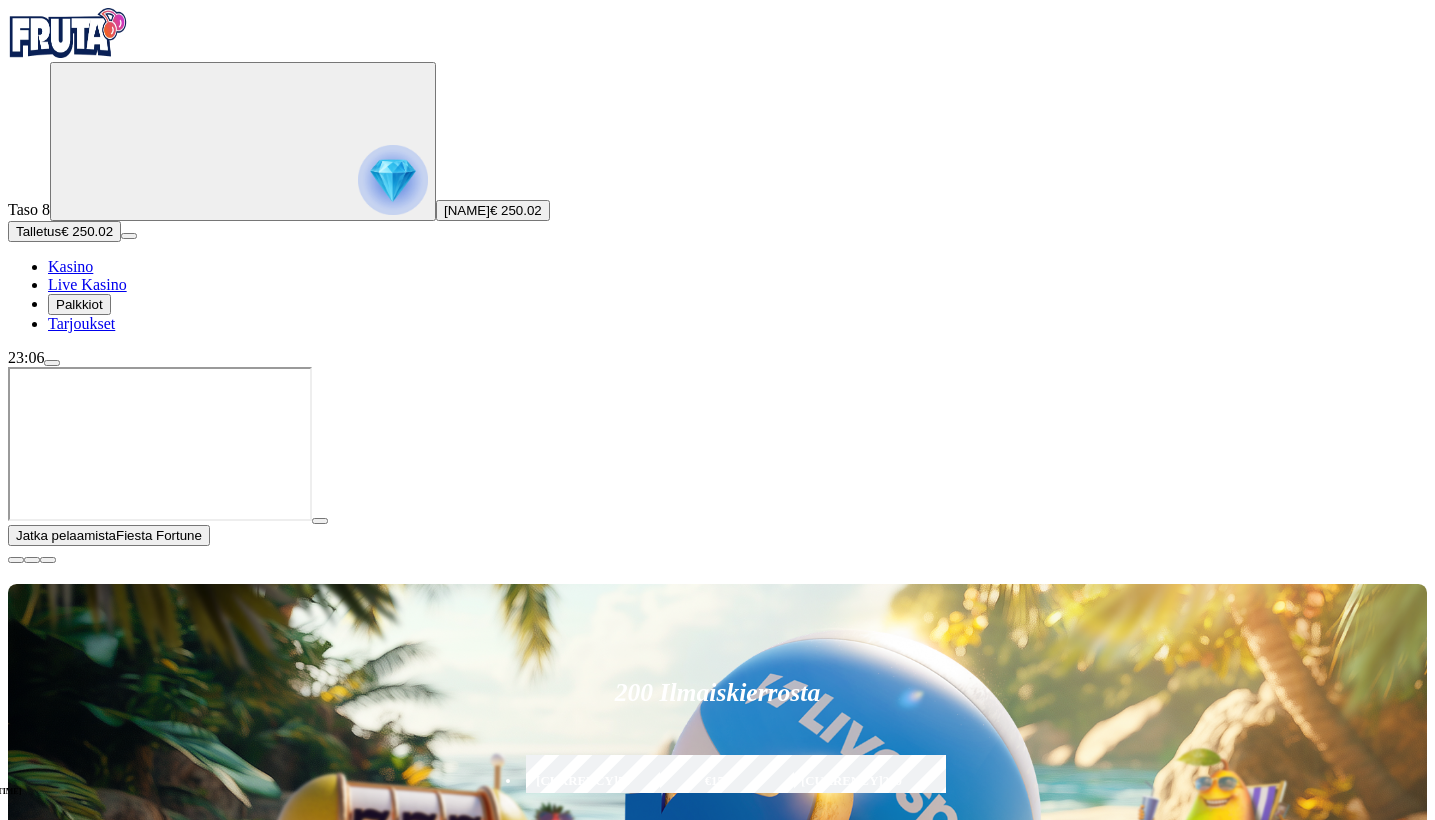 click at bounding box center (16, 560) 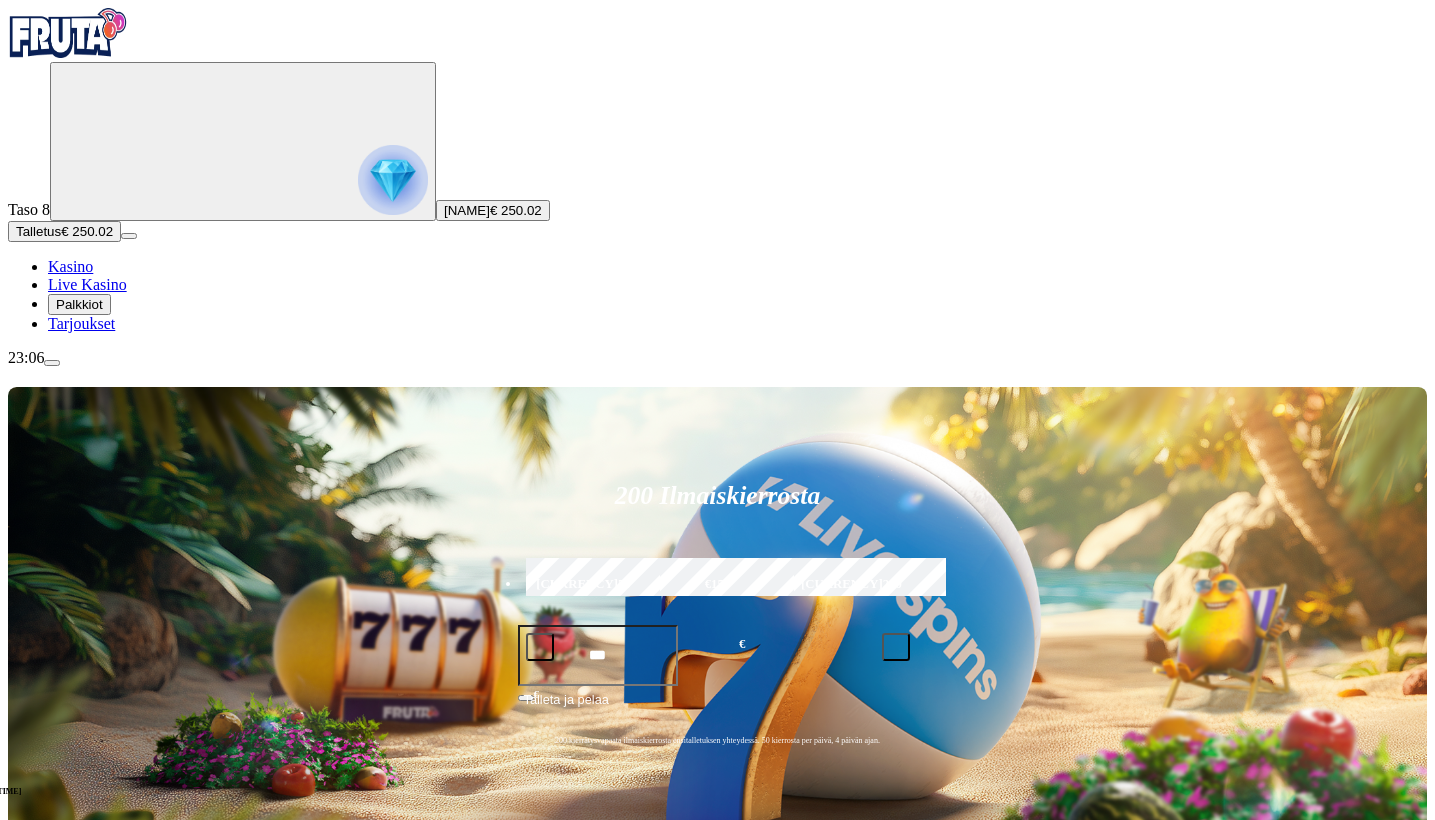 click at bounding box center [32, 1122] 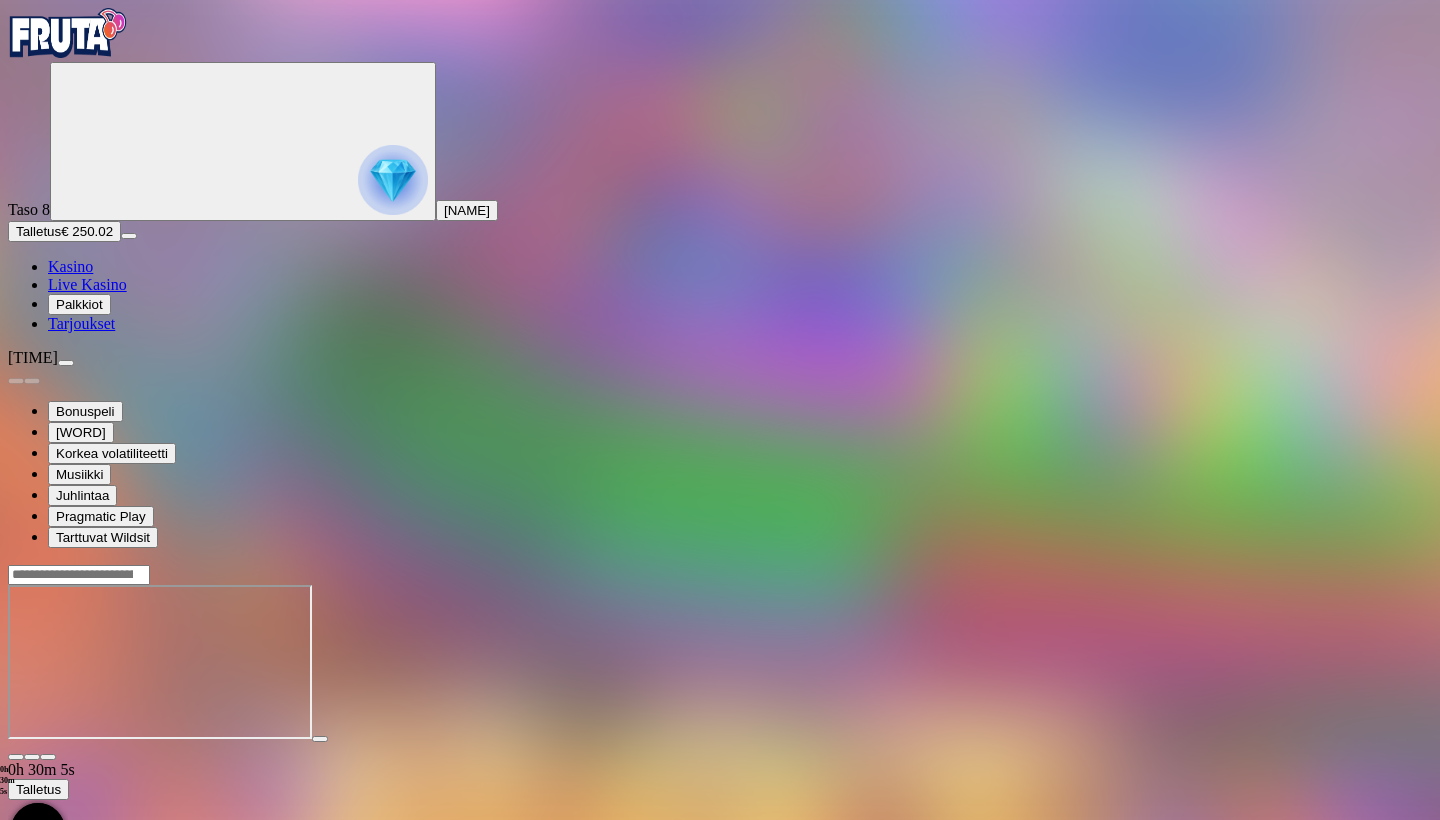 click on "Kasino" at bounding box center (70, 266) 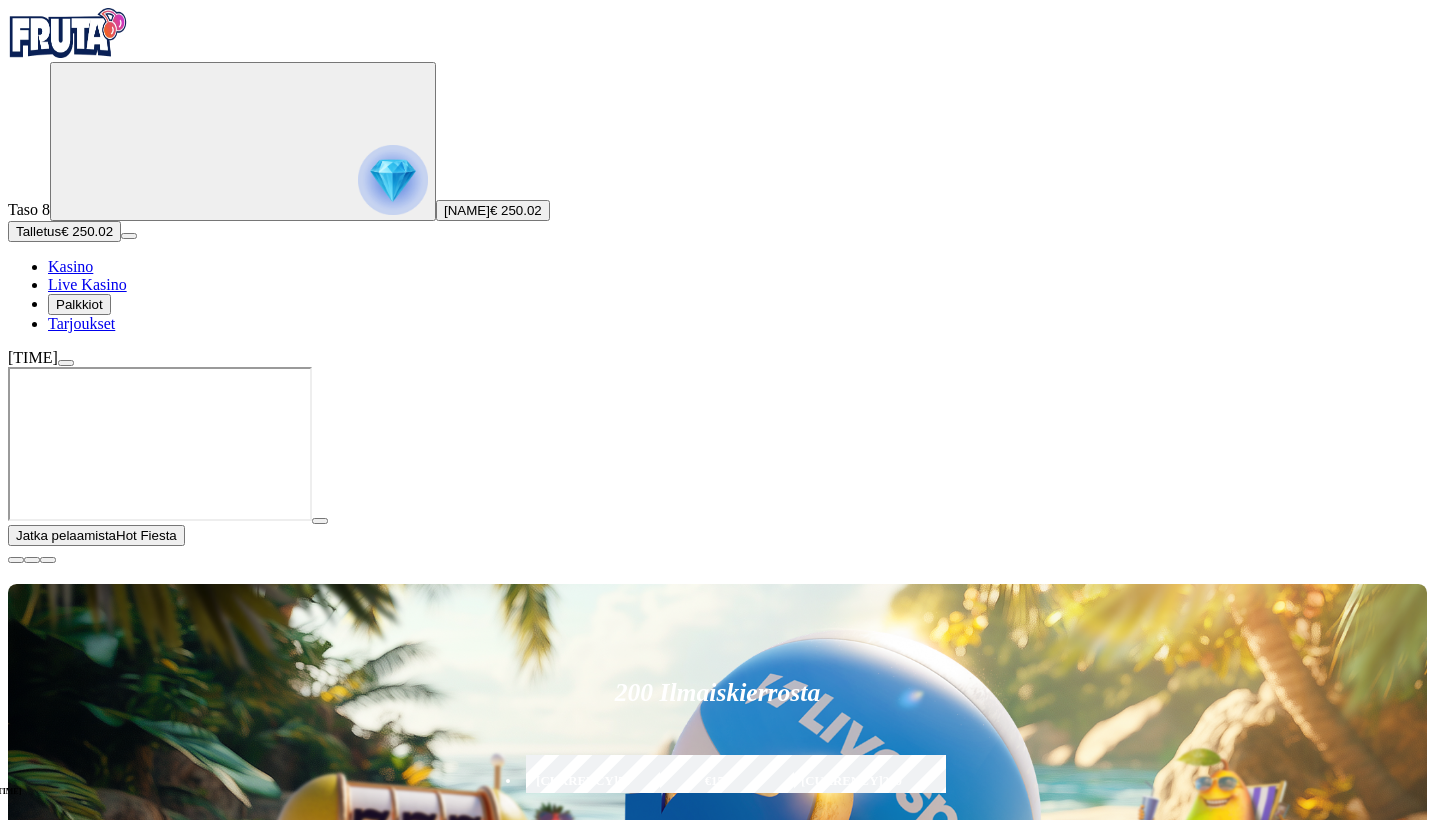 click at bounding box center [16, 560] 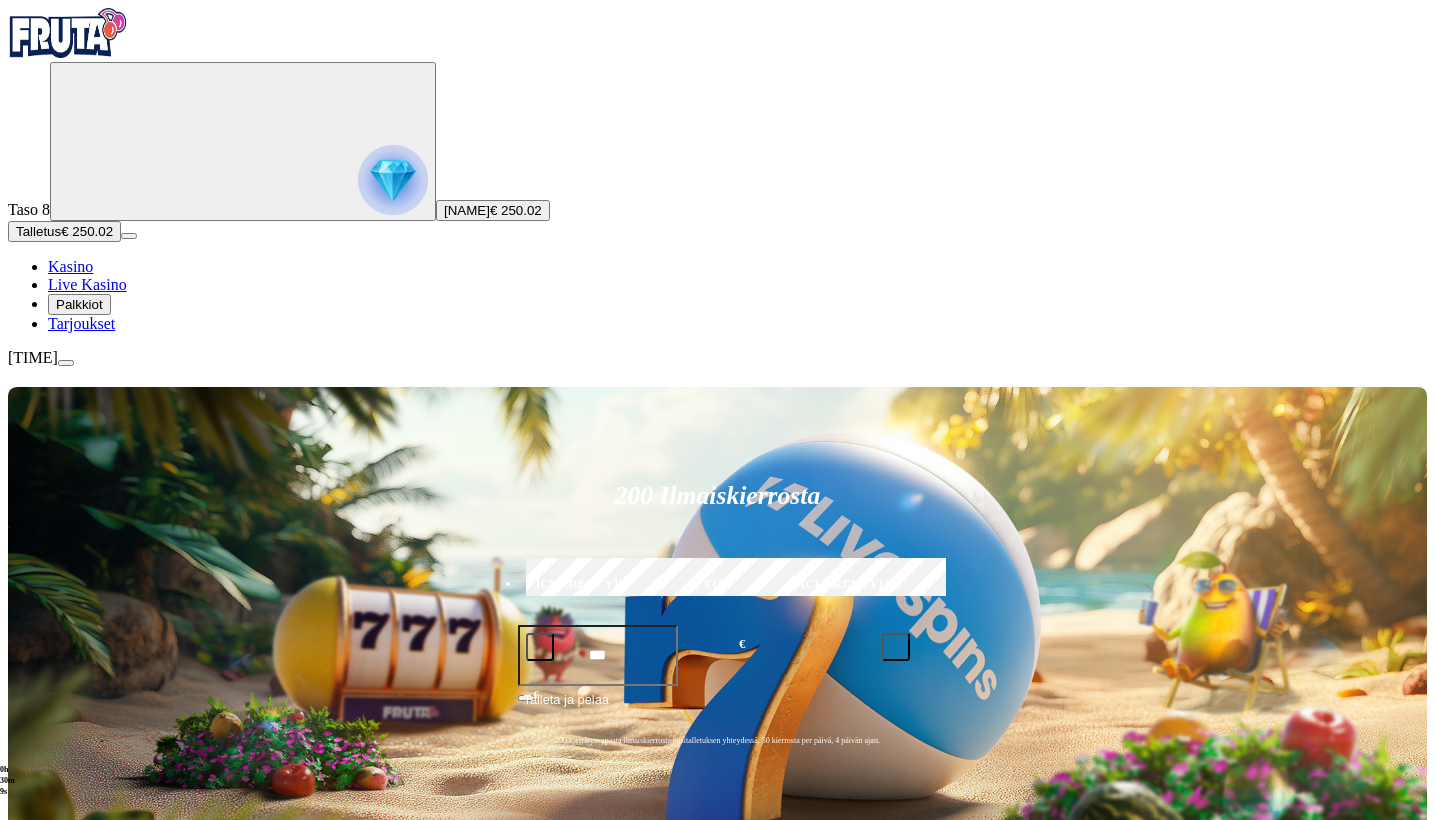 click at bounding box center (1001, 950) 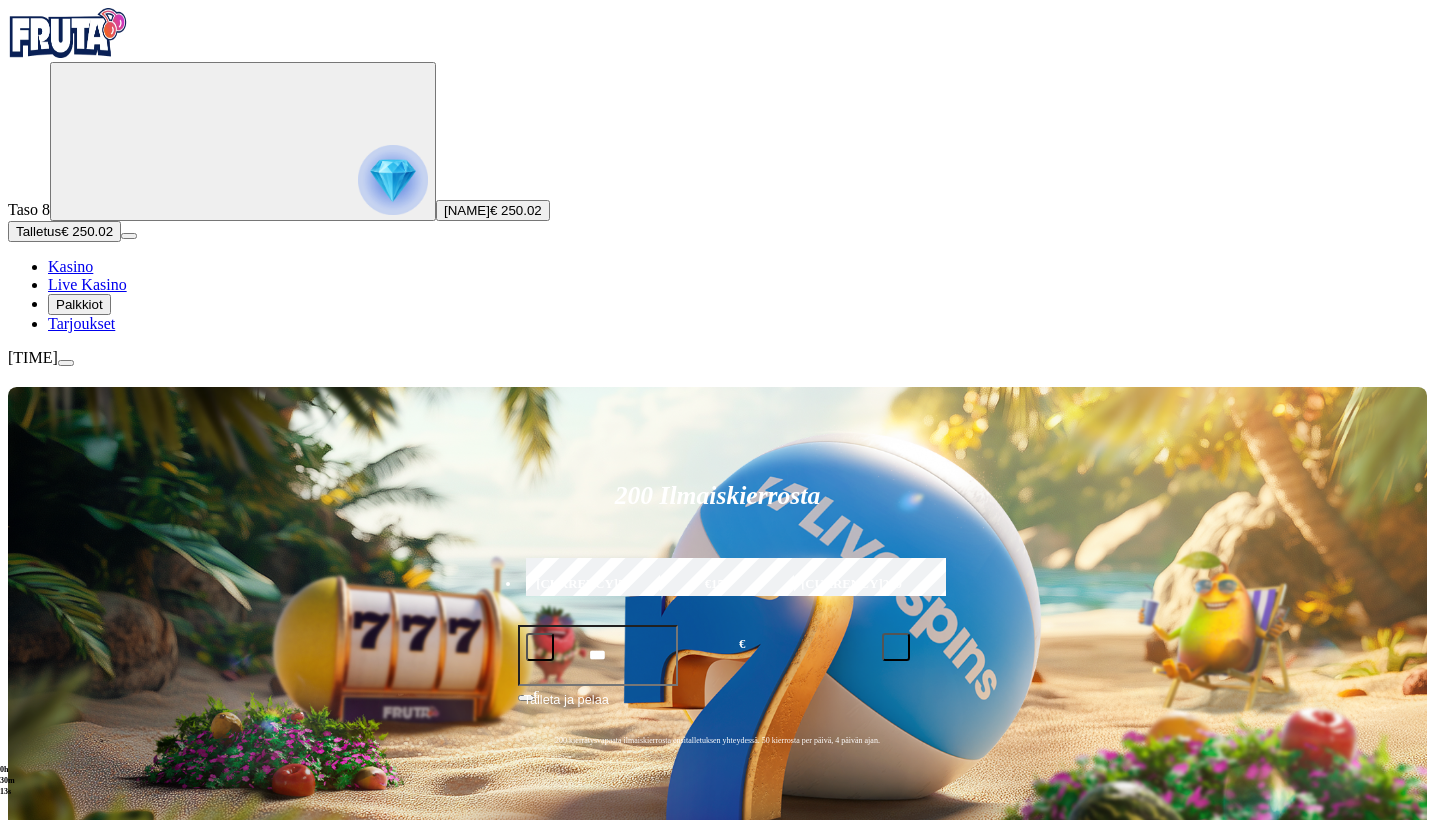 type on "****" 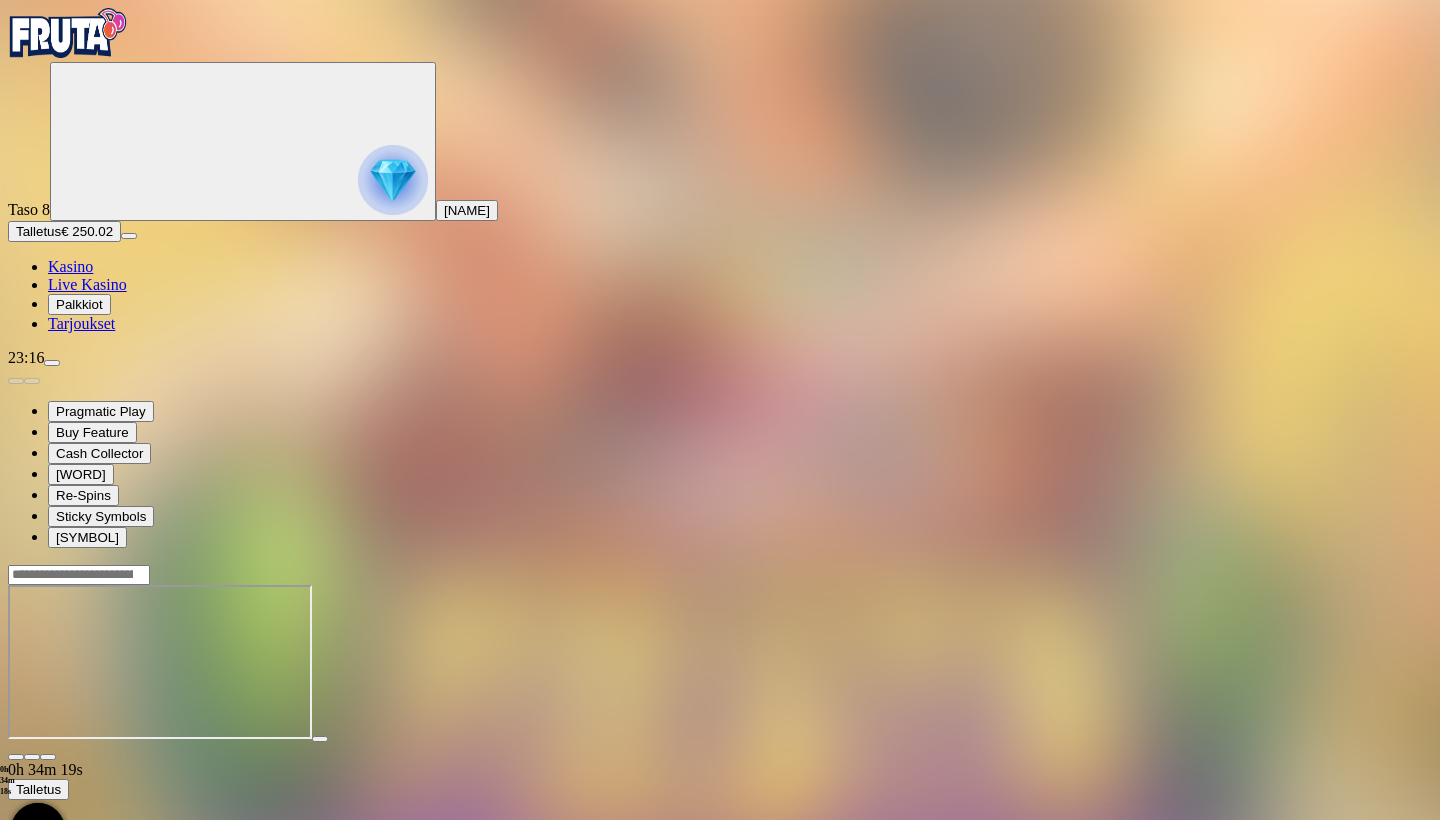 click 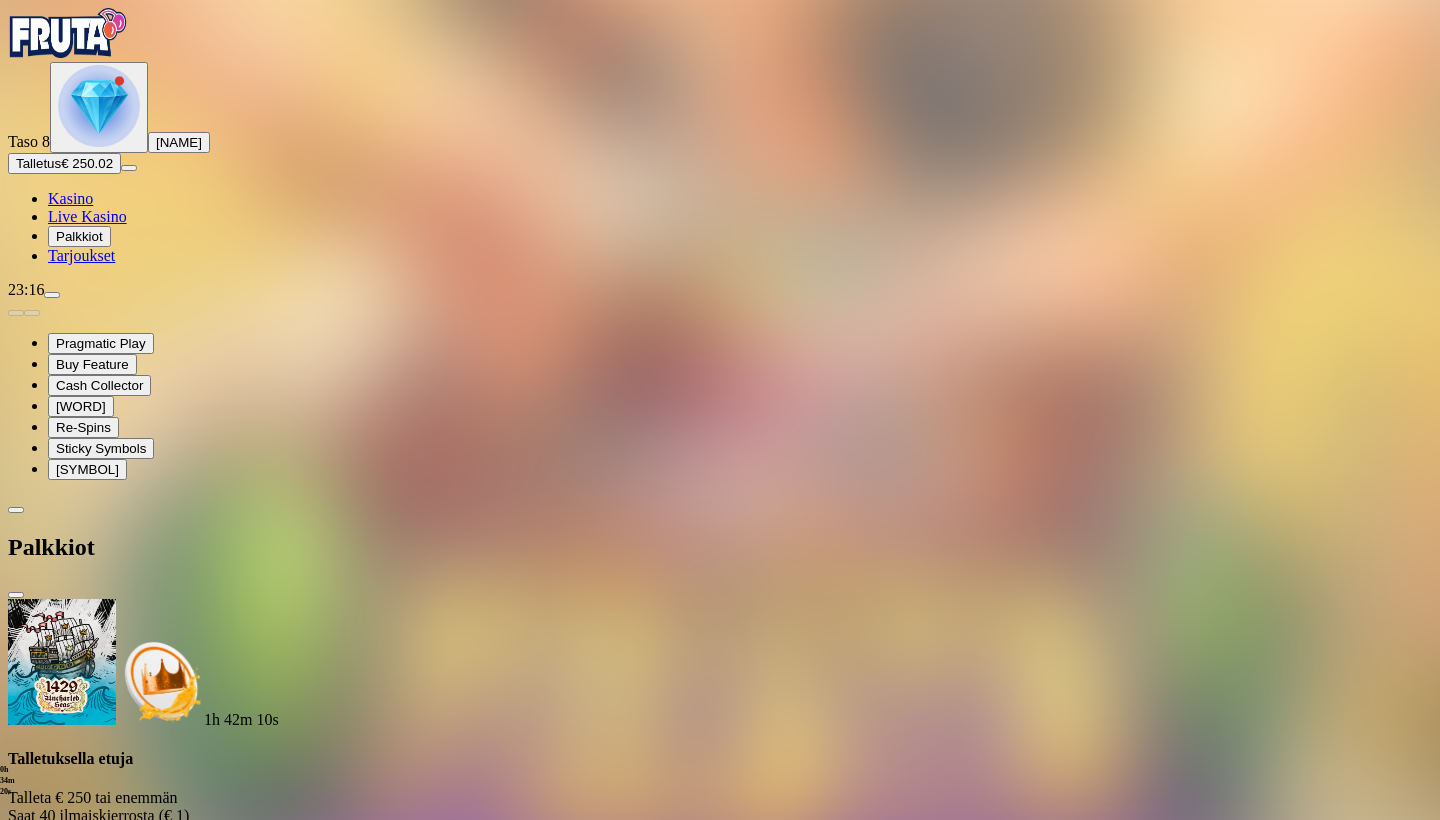scroll, scrollTop: 1205, scrollLeft: 0, axis: vertical 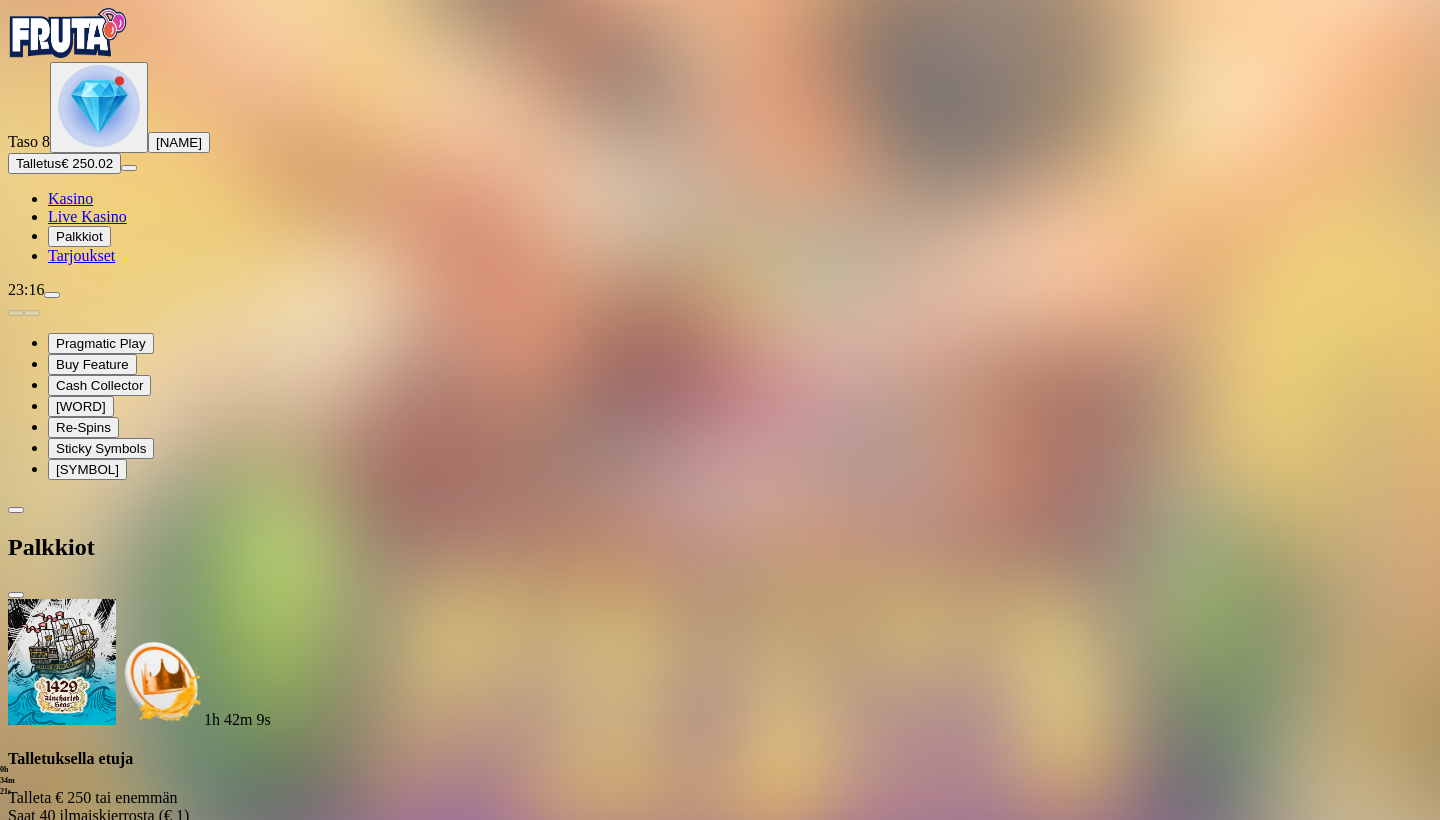 click at bounding box center [112, 2909] 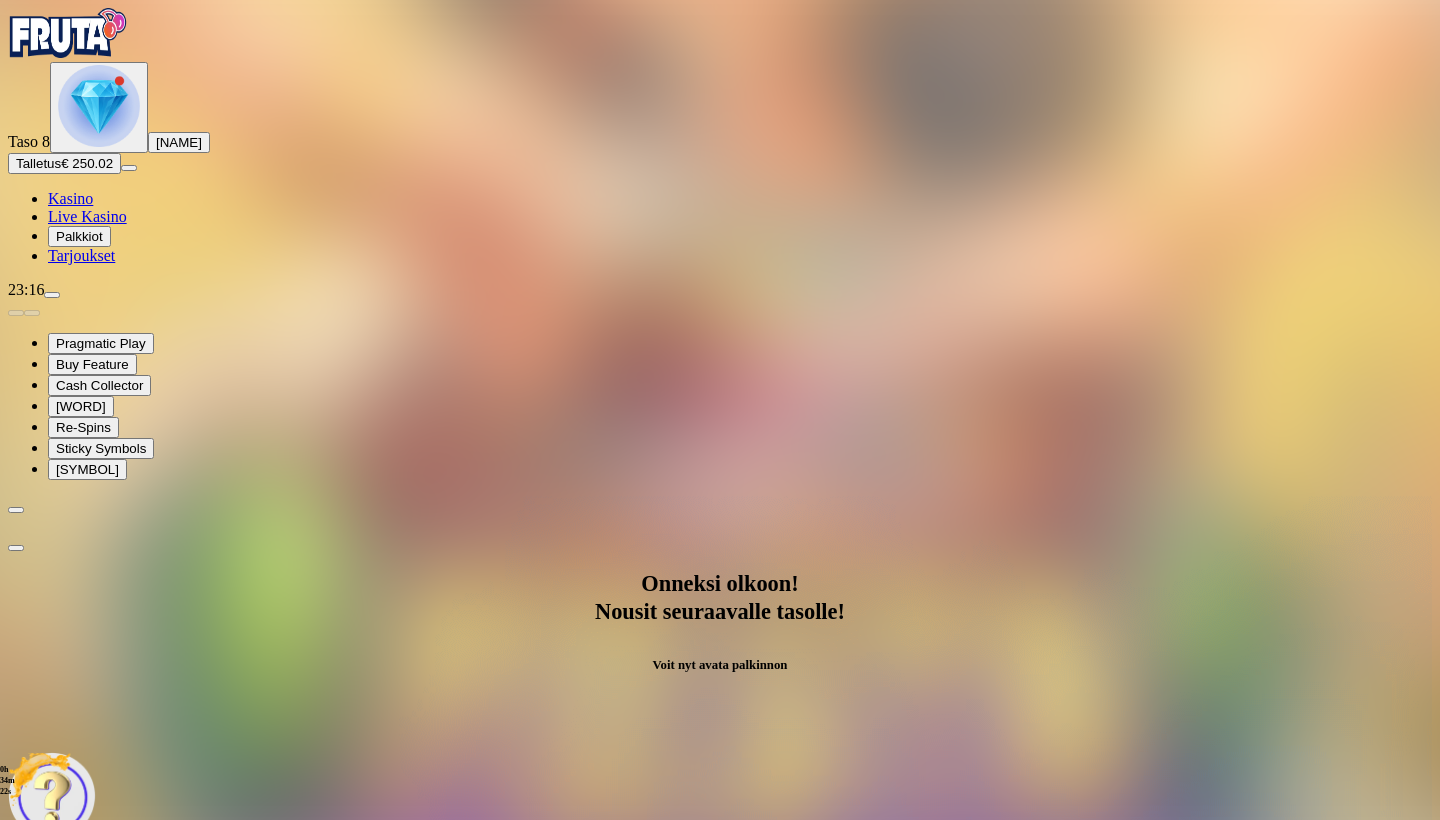 click on "Avaa palkinto" at bounding box center [720, 992] 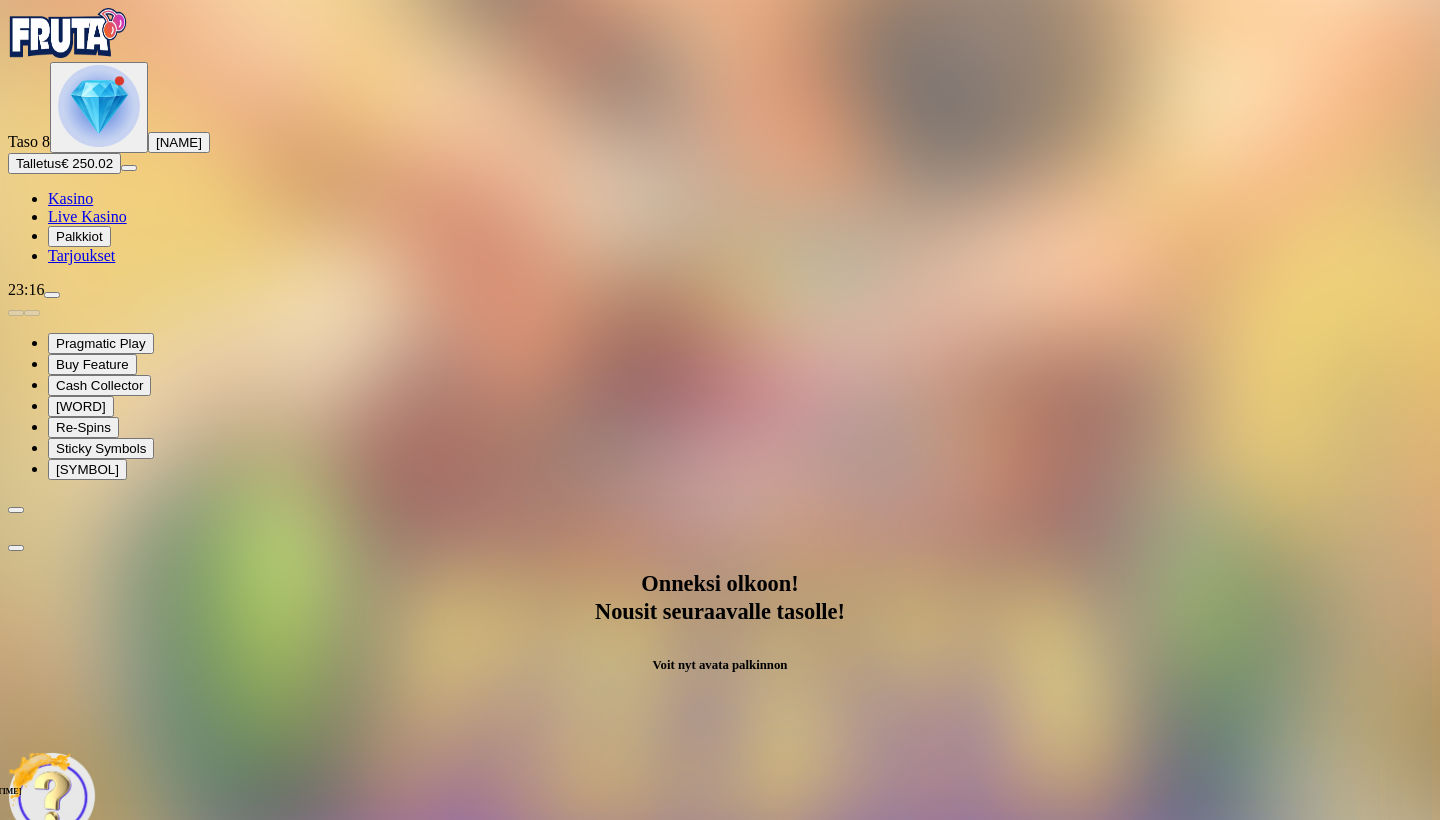 click at bounding box center (16, 548) 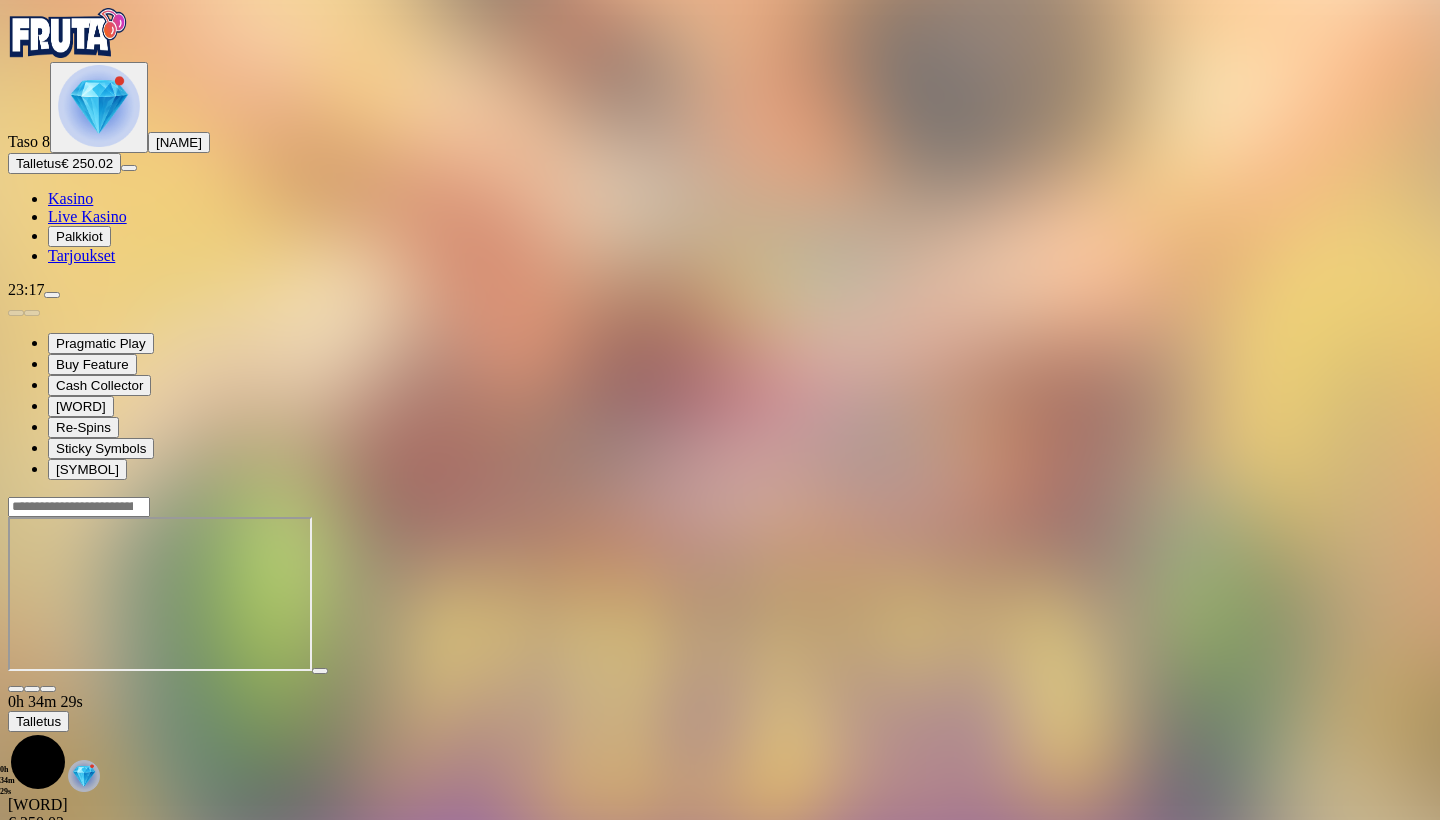click at bounding box center [52, 295] 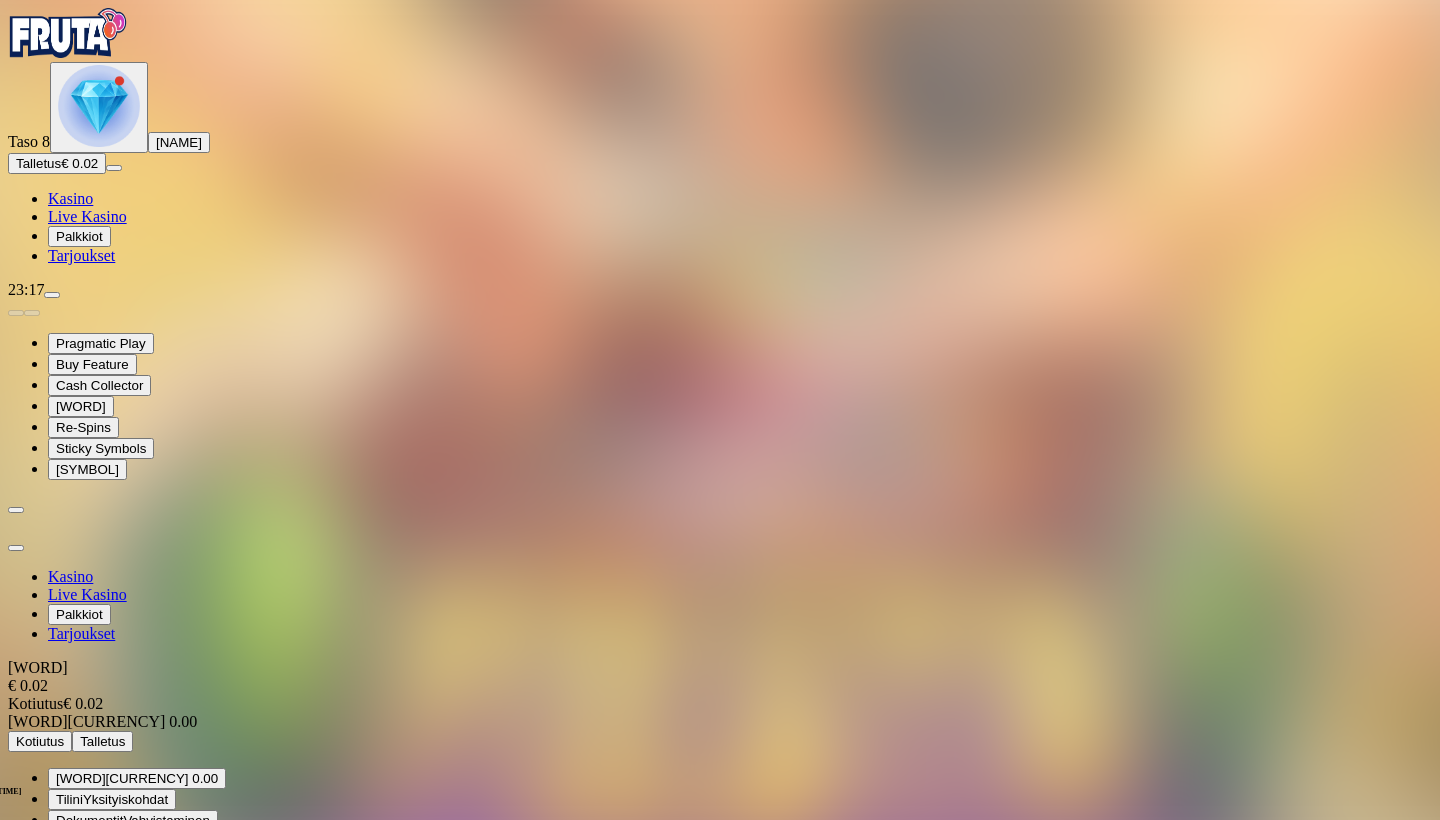 click on "Dokumentit" at bounding box center [89, 820] 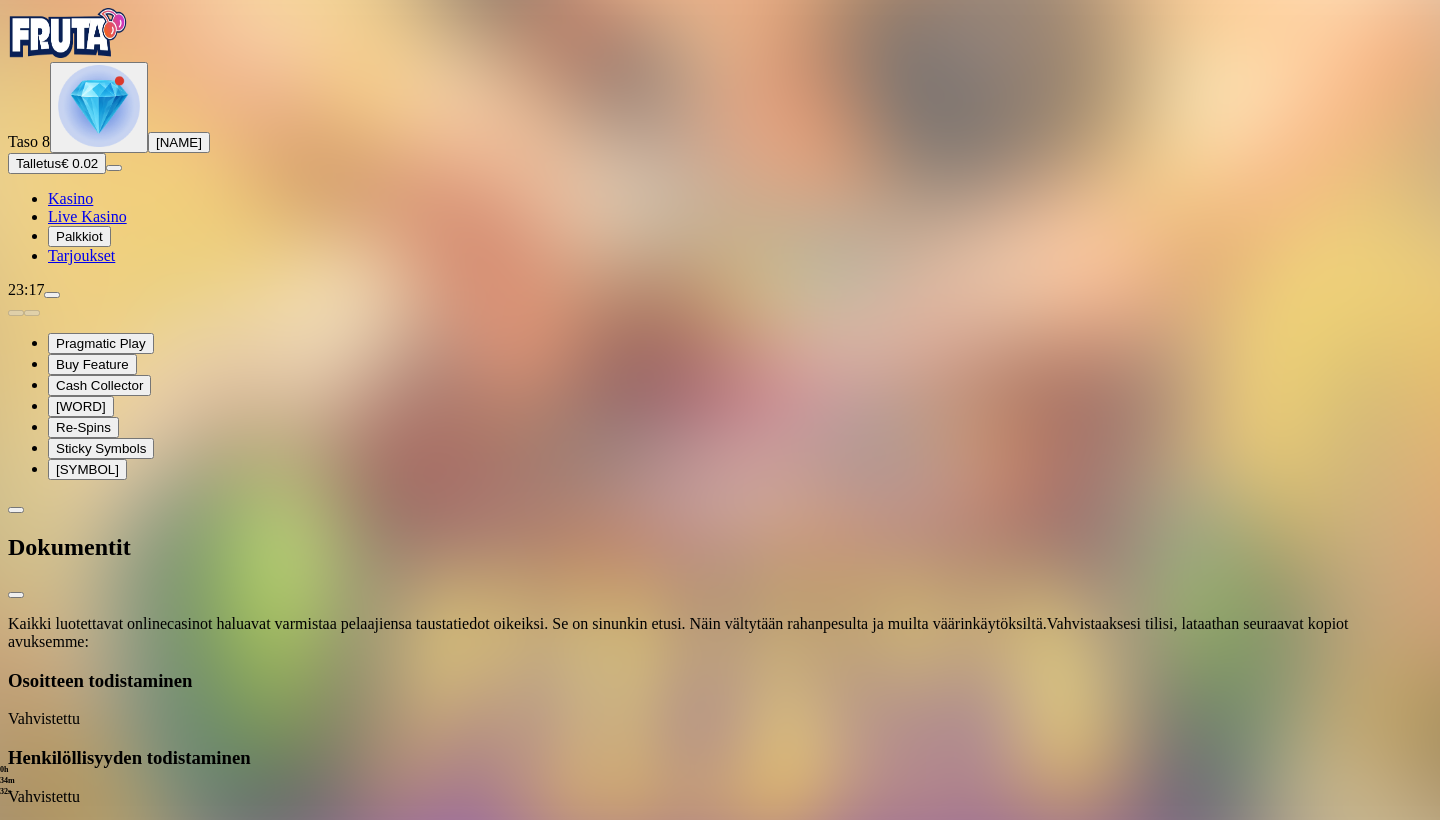 click on "Henkilöllisyyden todistaminen" at bounding box center (720, 758) 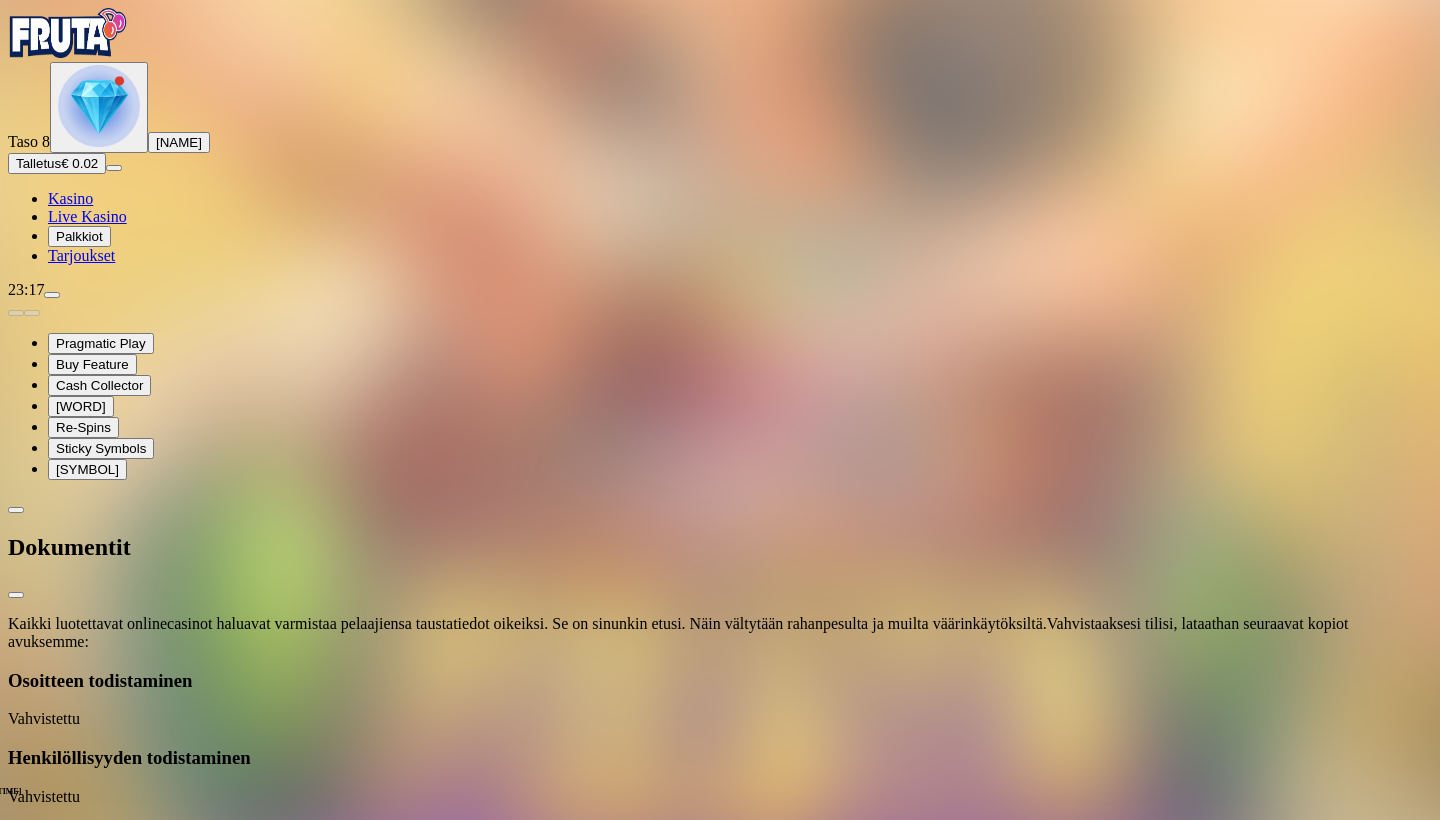 click at bounding box center (8, 822) 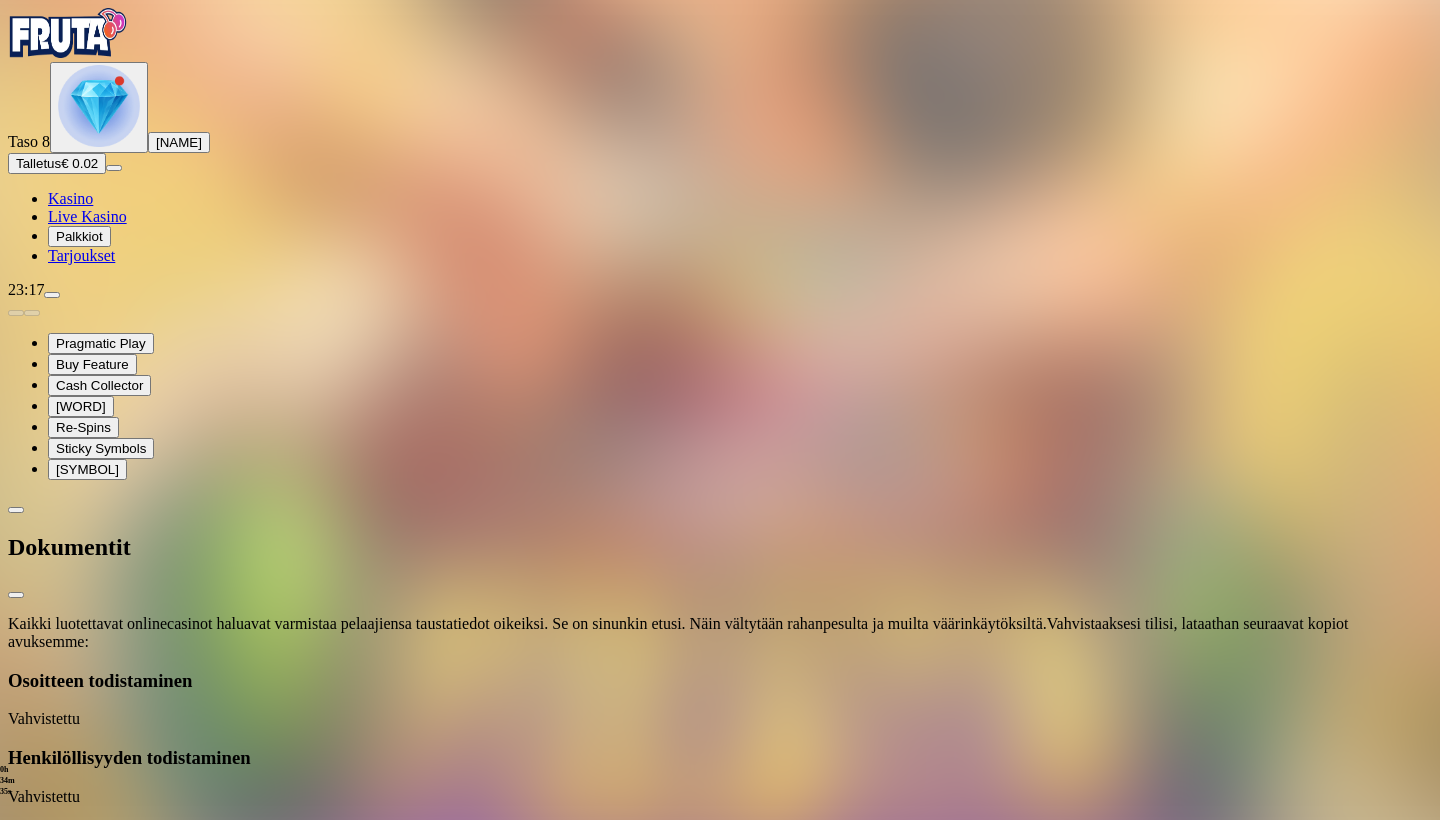 click on "Osoitteen todistaminen Vahvistettu" at bounding box center [720, 699] 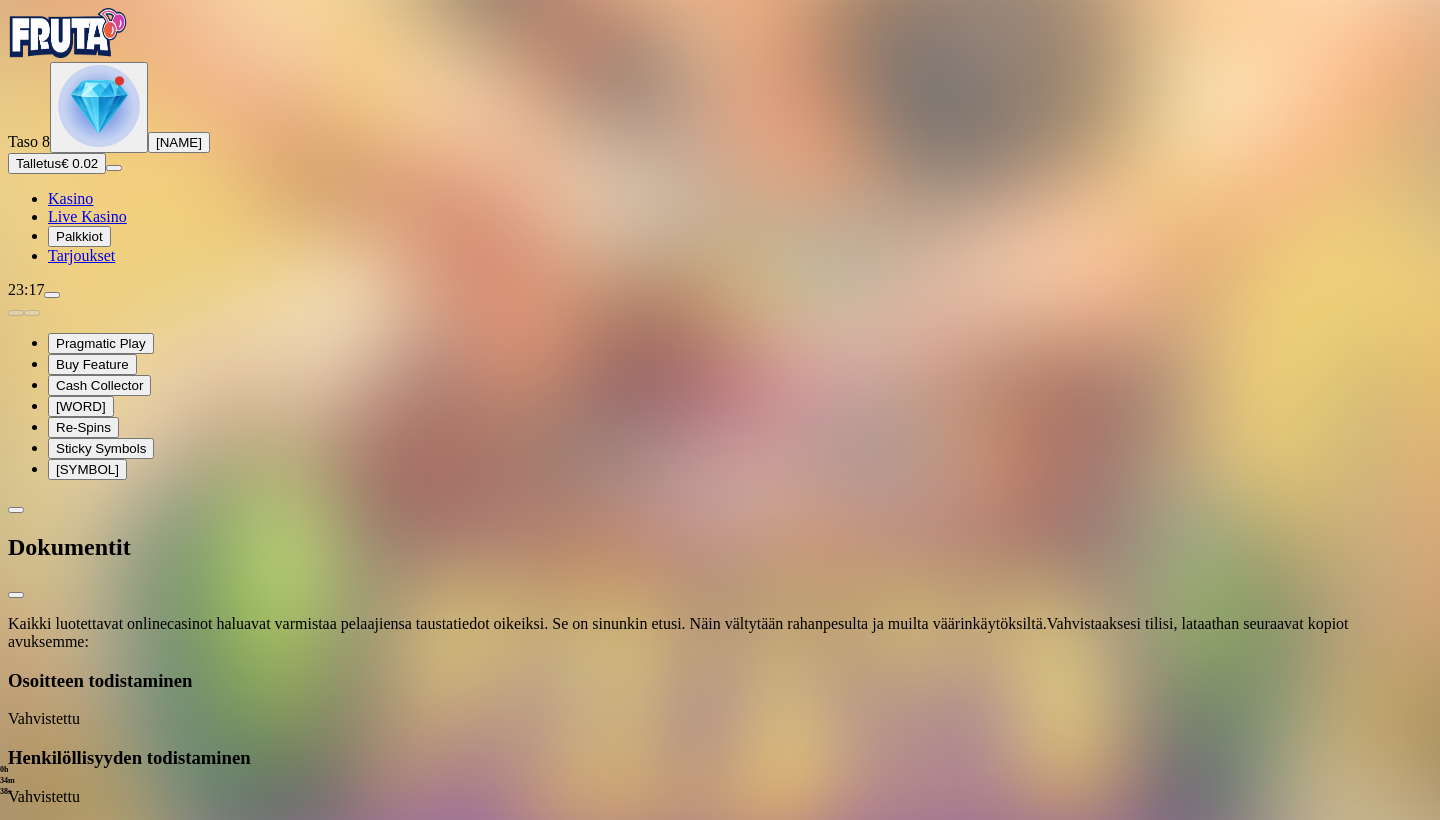click at bounding box center [16, 595] 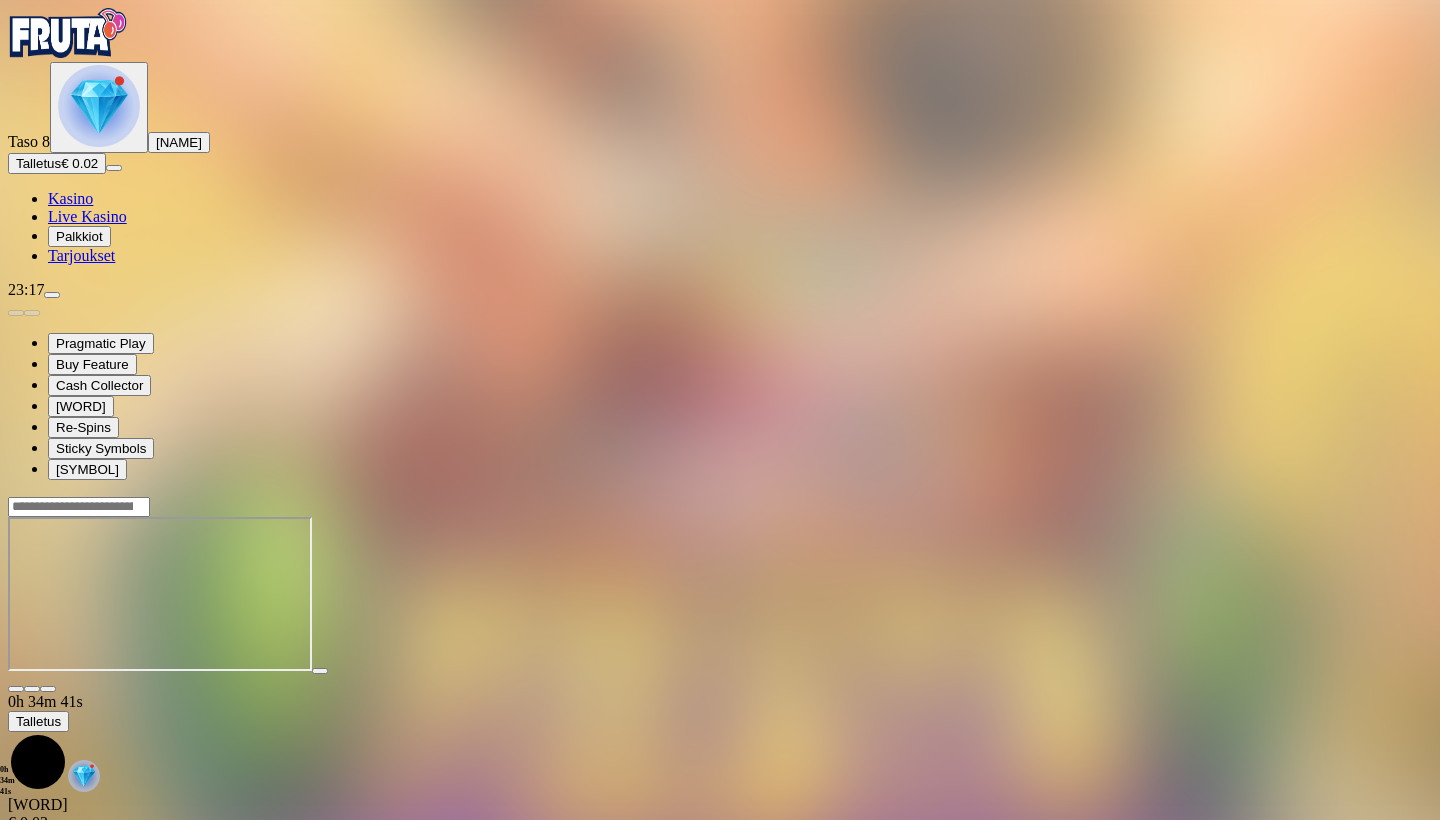 click at bounding box center [52, 295] 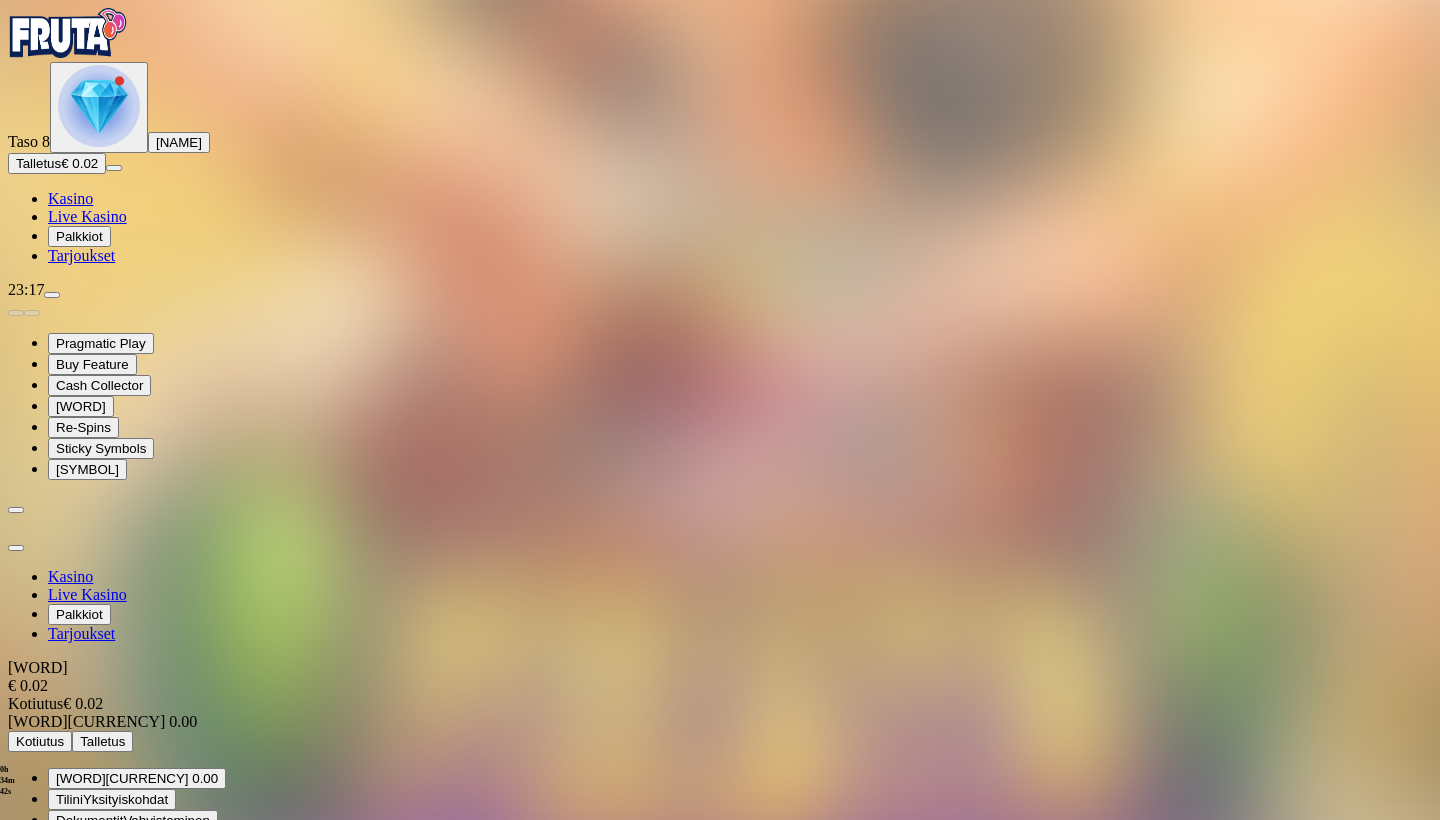 click on "Kotiutus" at bounding box center [40, 741] 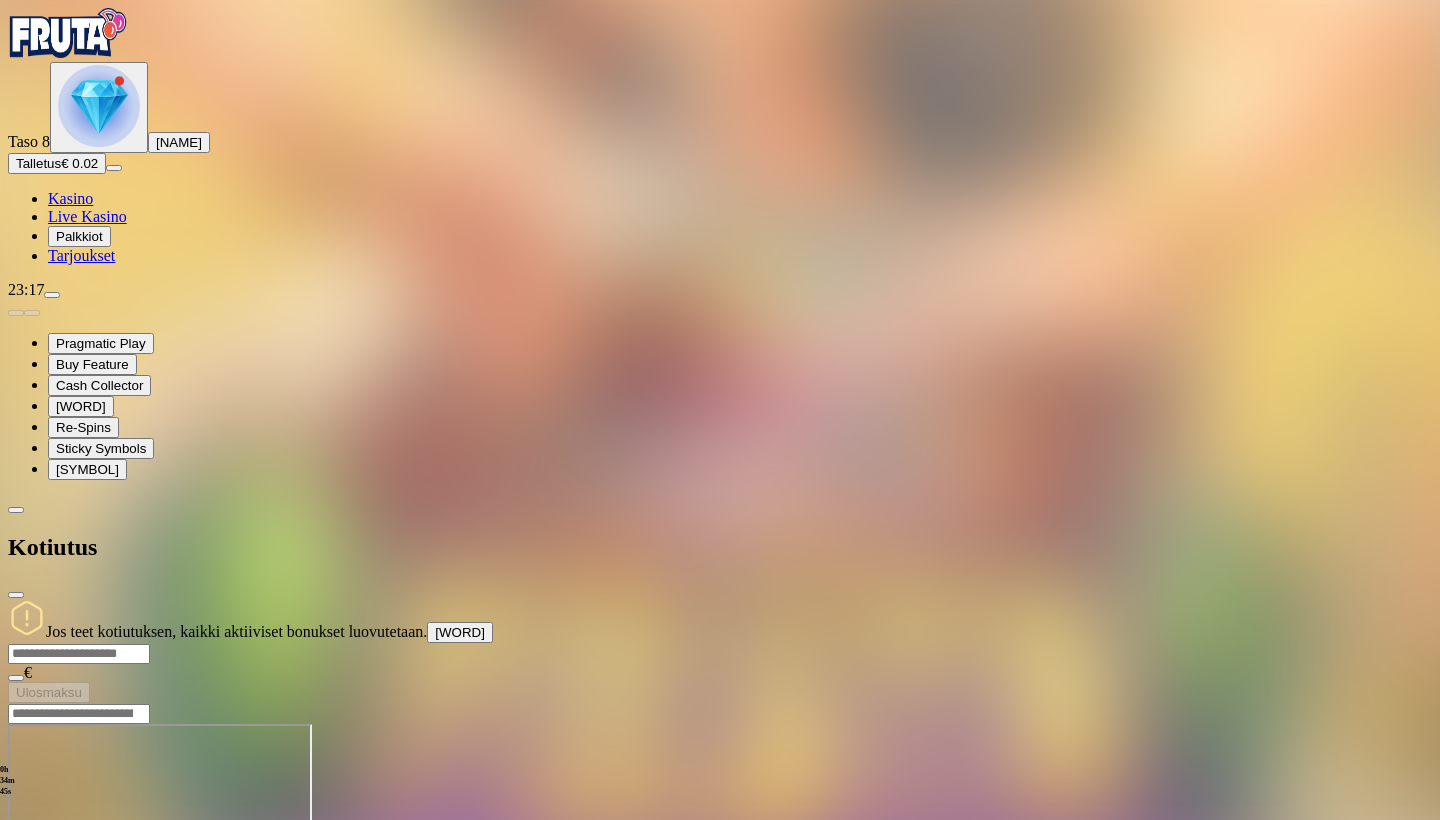 click at bounding box center [79, 654] 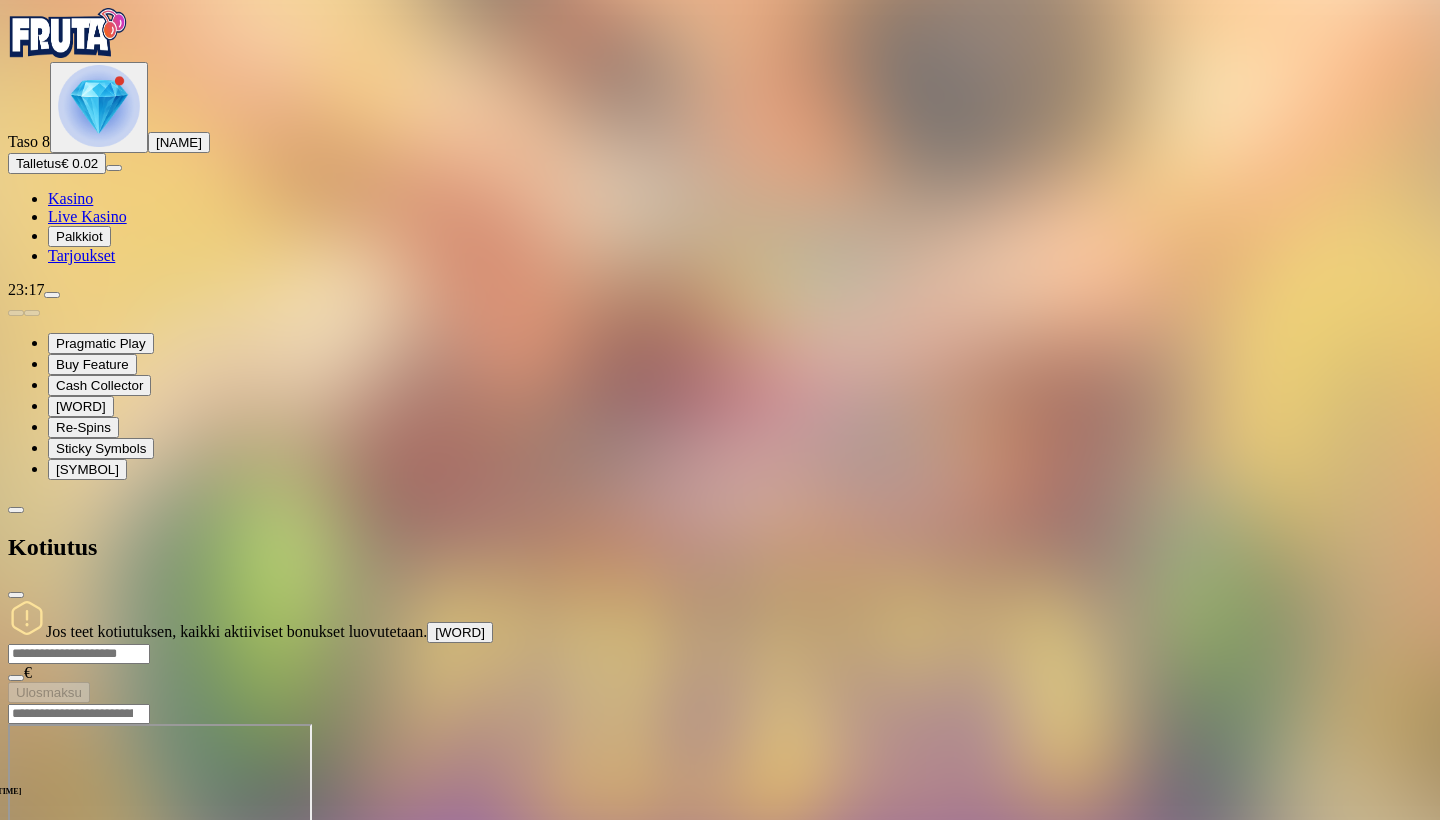 click at bounding box center (720, 703) 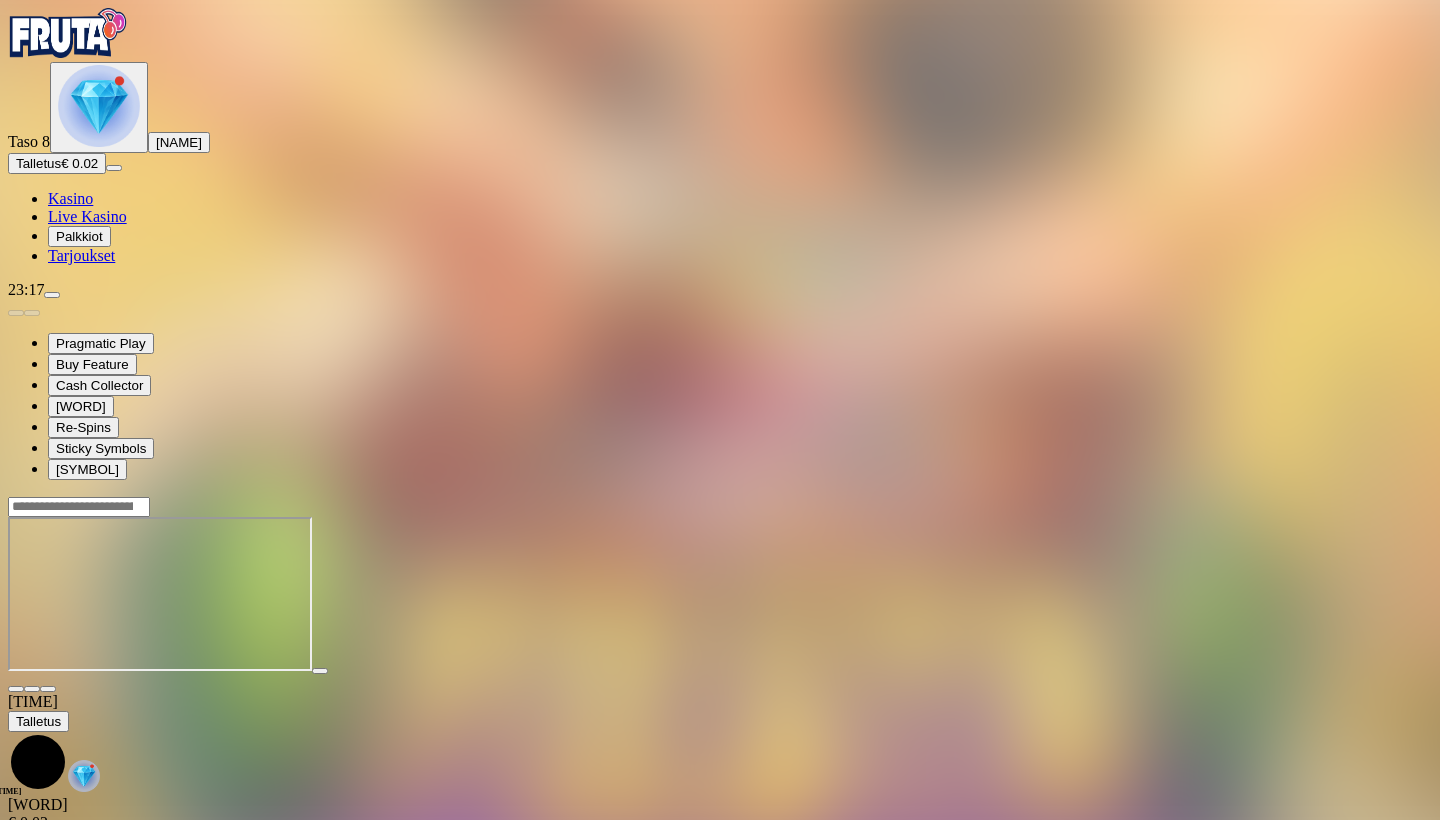 click on "Talletus € 0.02" at bounding box center [57, 163] 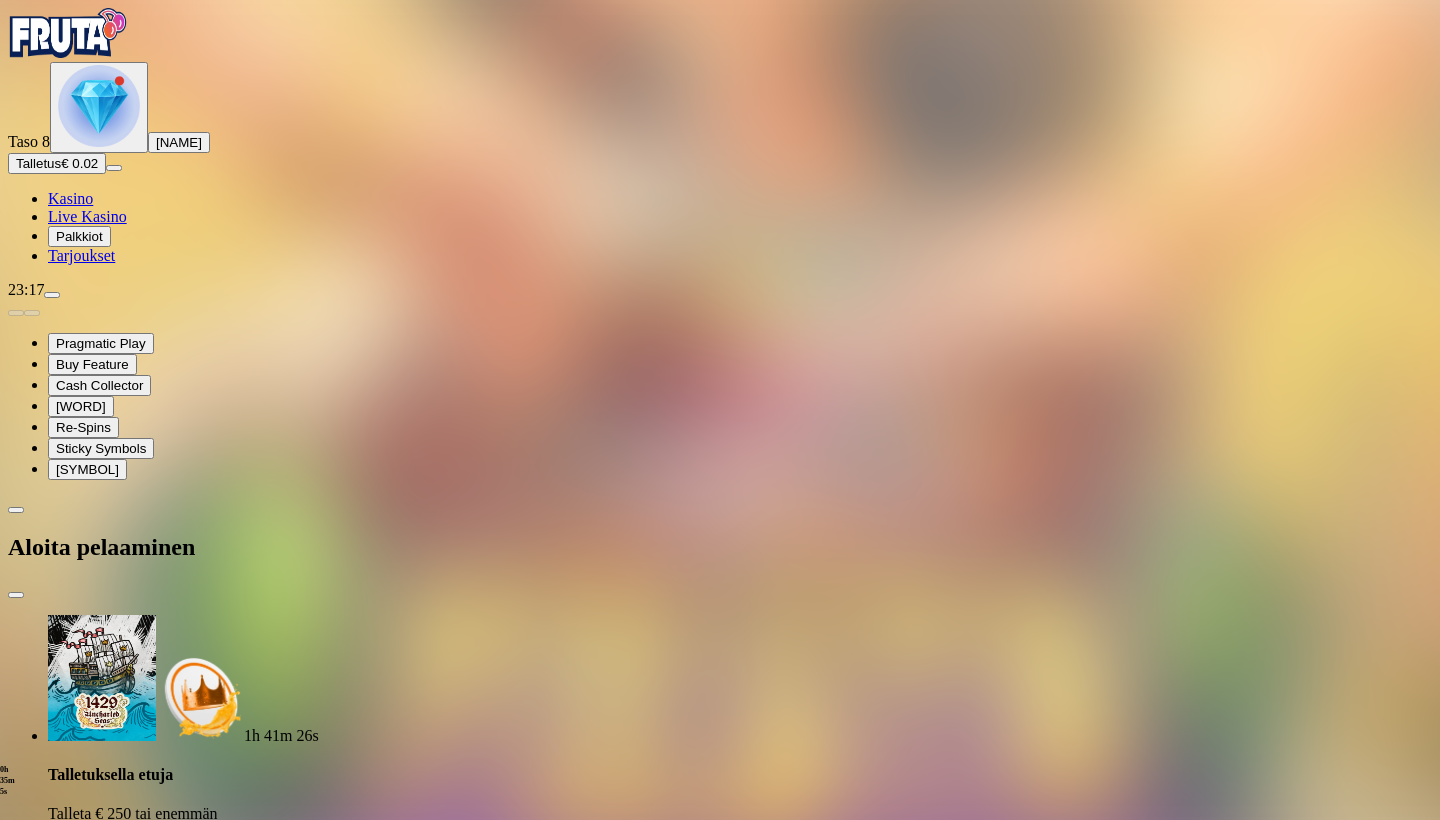 click on "€250" at bounding box center [259, 3168] 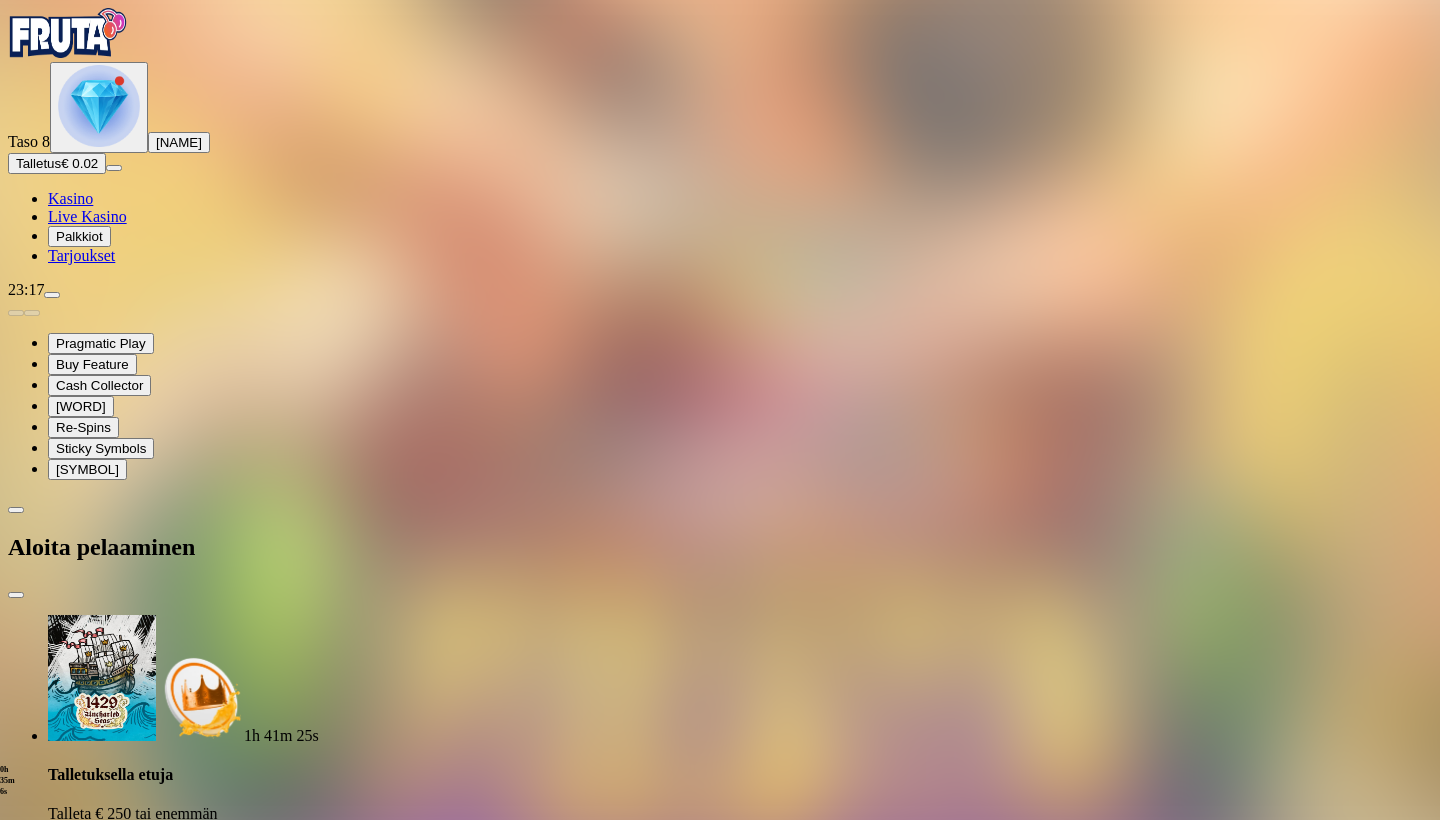 click on "TALLETA JA PELAA" at bounding box center [41, 3243] 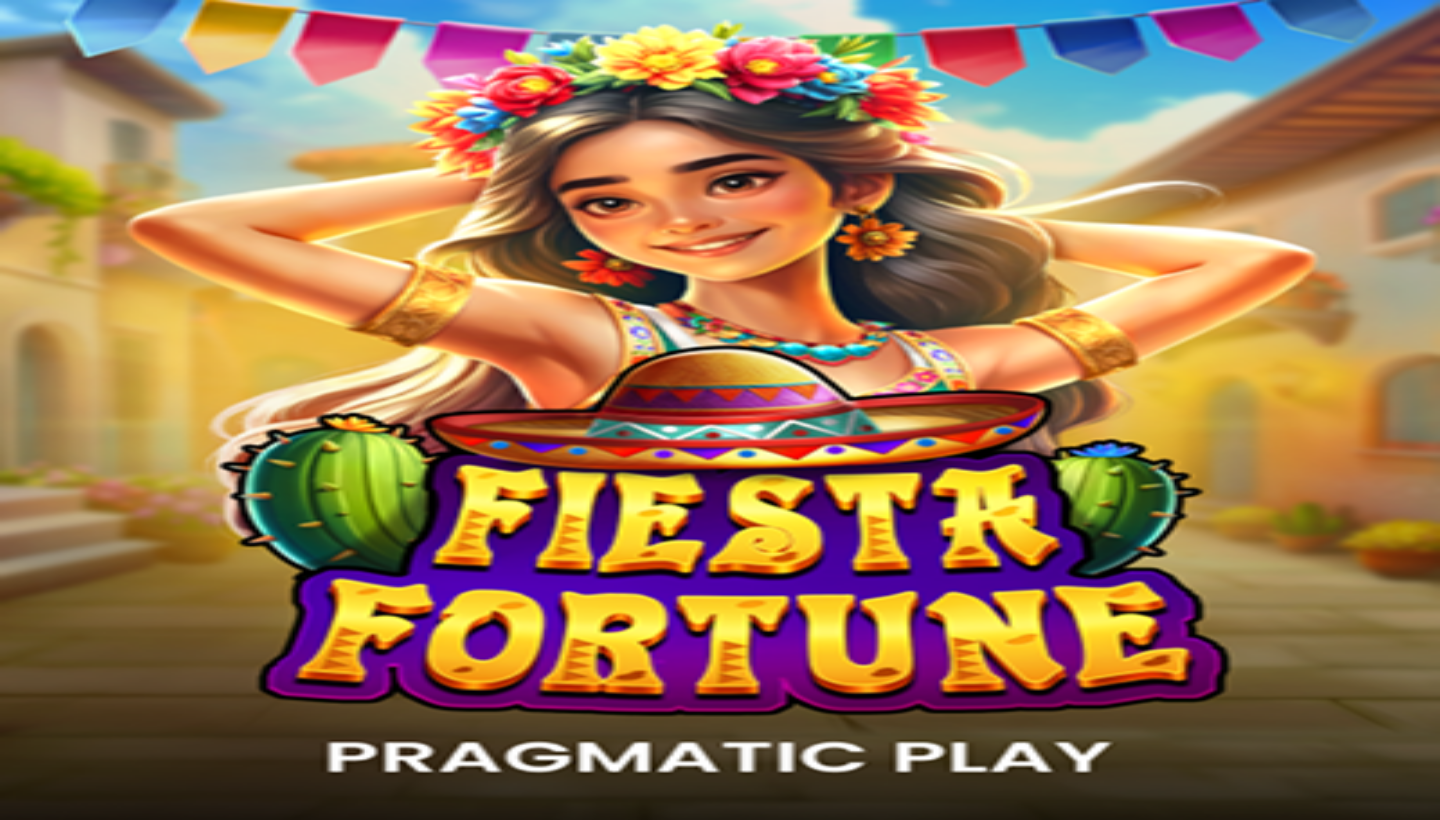 scroll, scrollTop: 0, scrollLeft: 0, axis: both 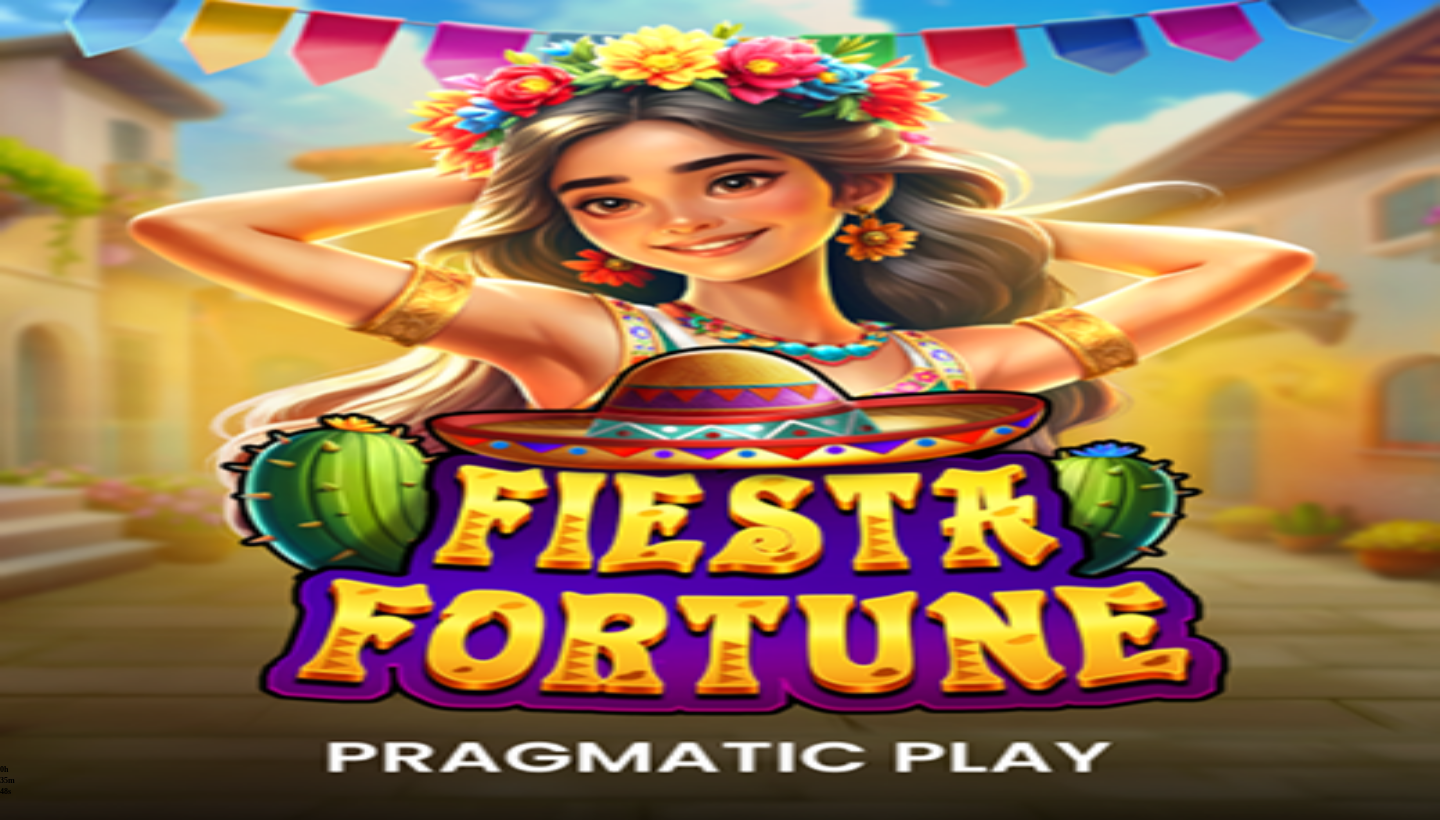 click on "[FIRST] [LAST]" at bounding box center (223, 142) 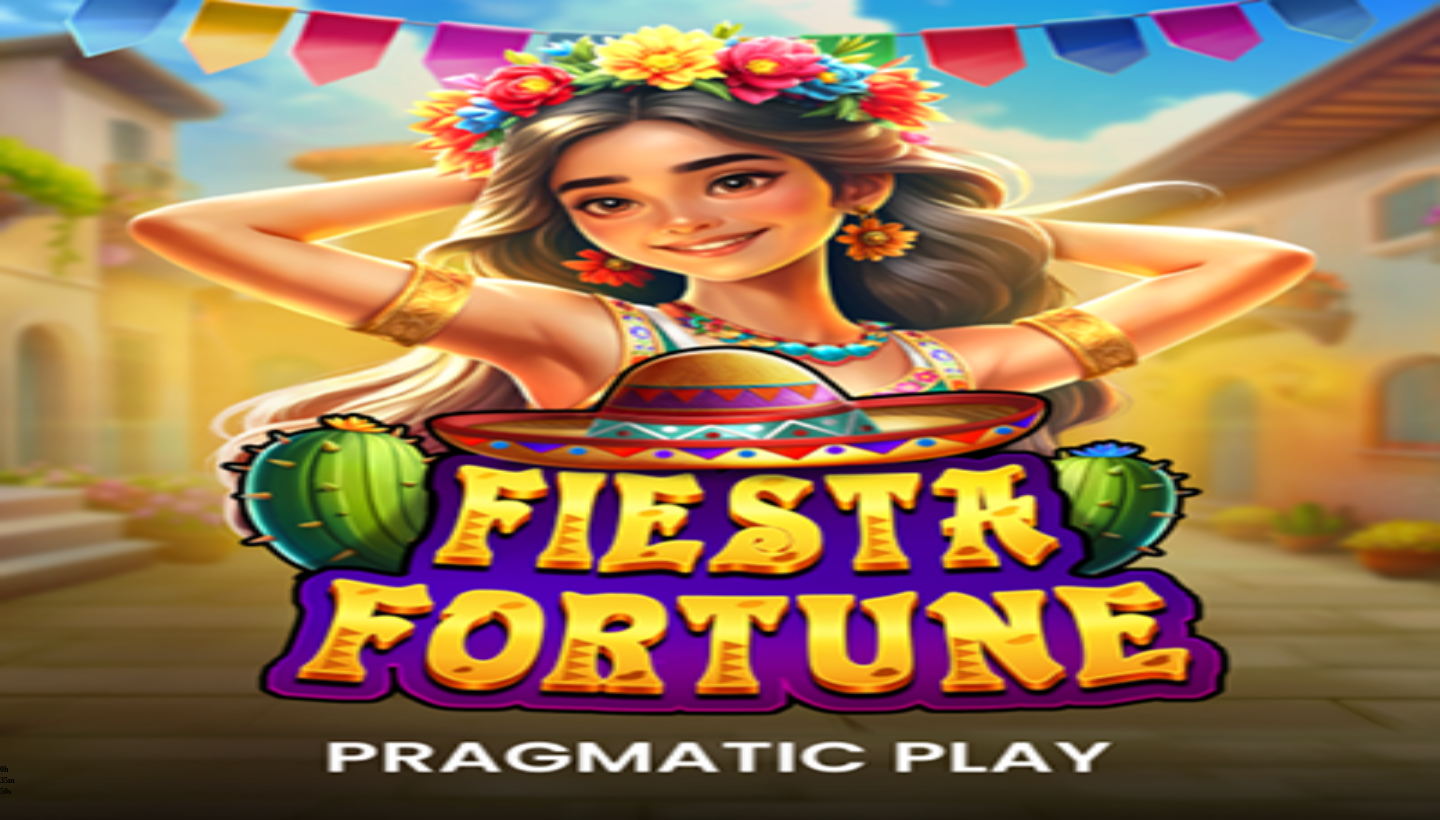 click at bounding box center (16, 595) 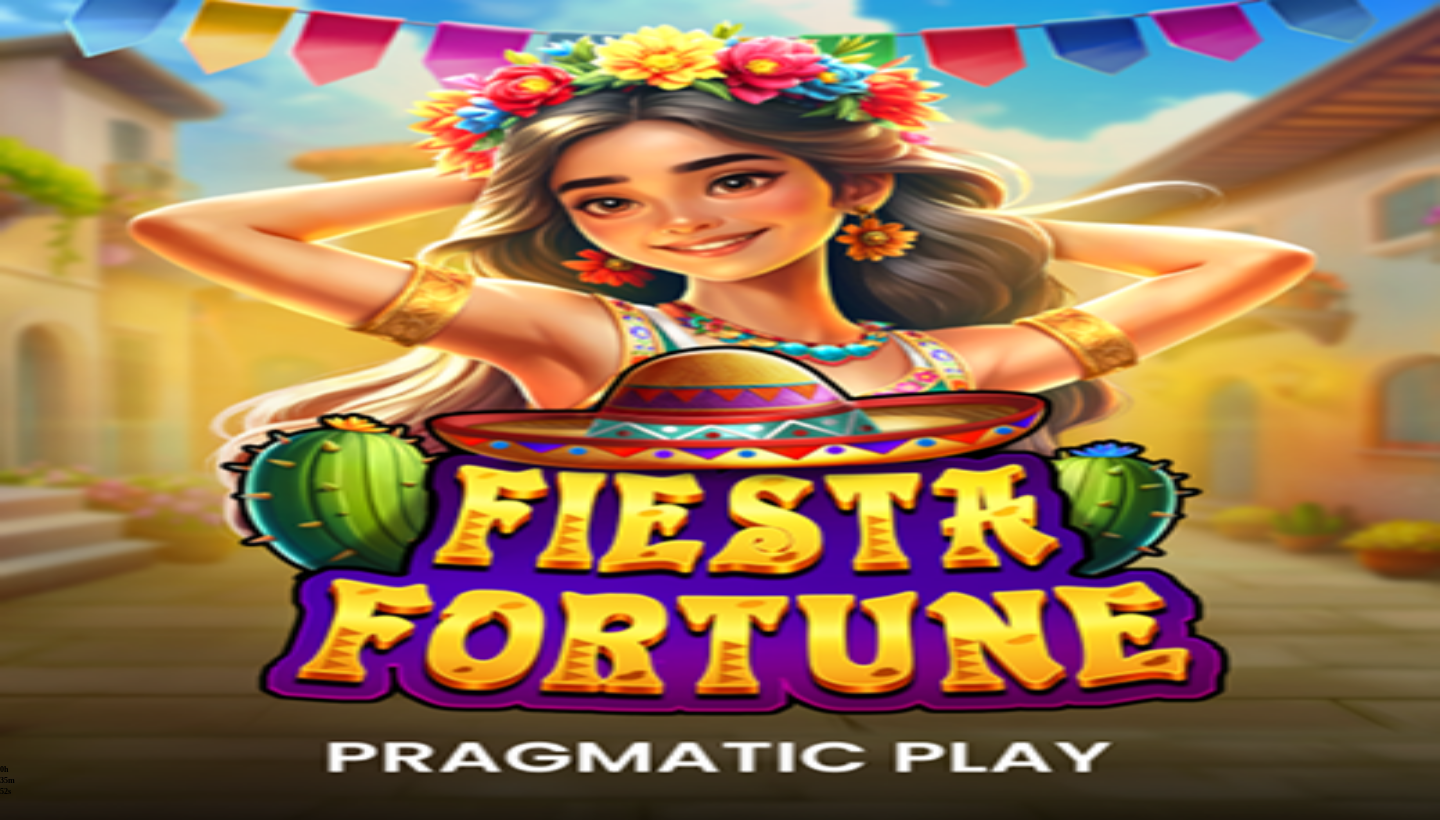click at bounding box center (99, 107) 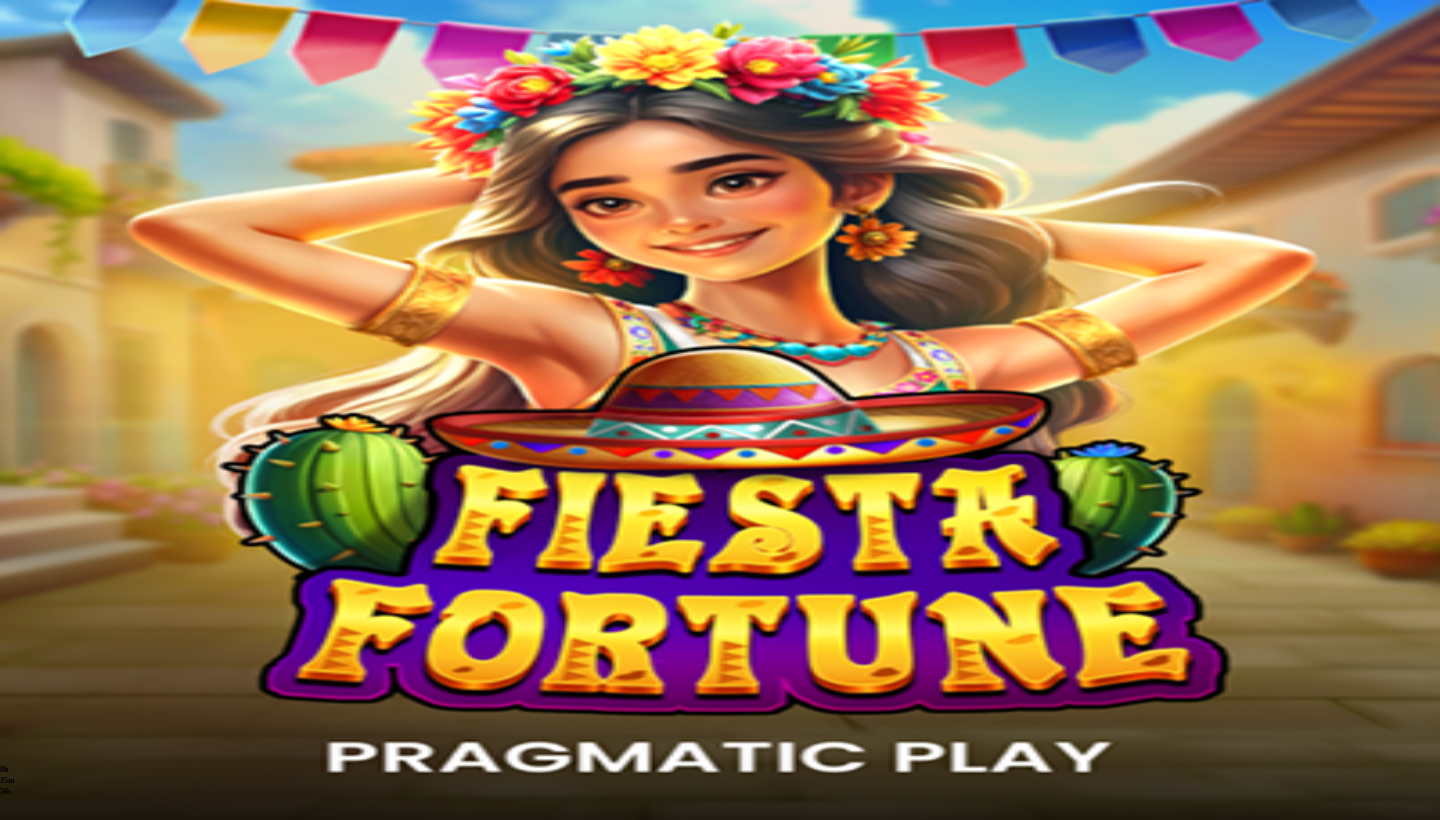 click at bounding box center [66, 295] 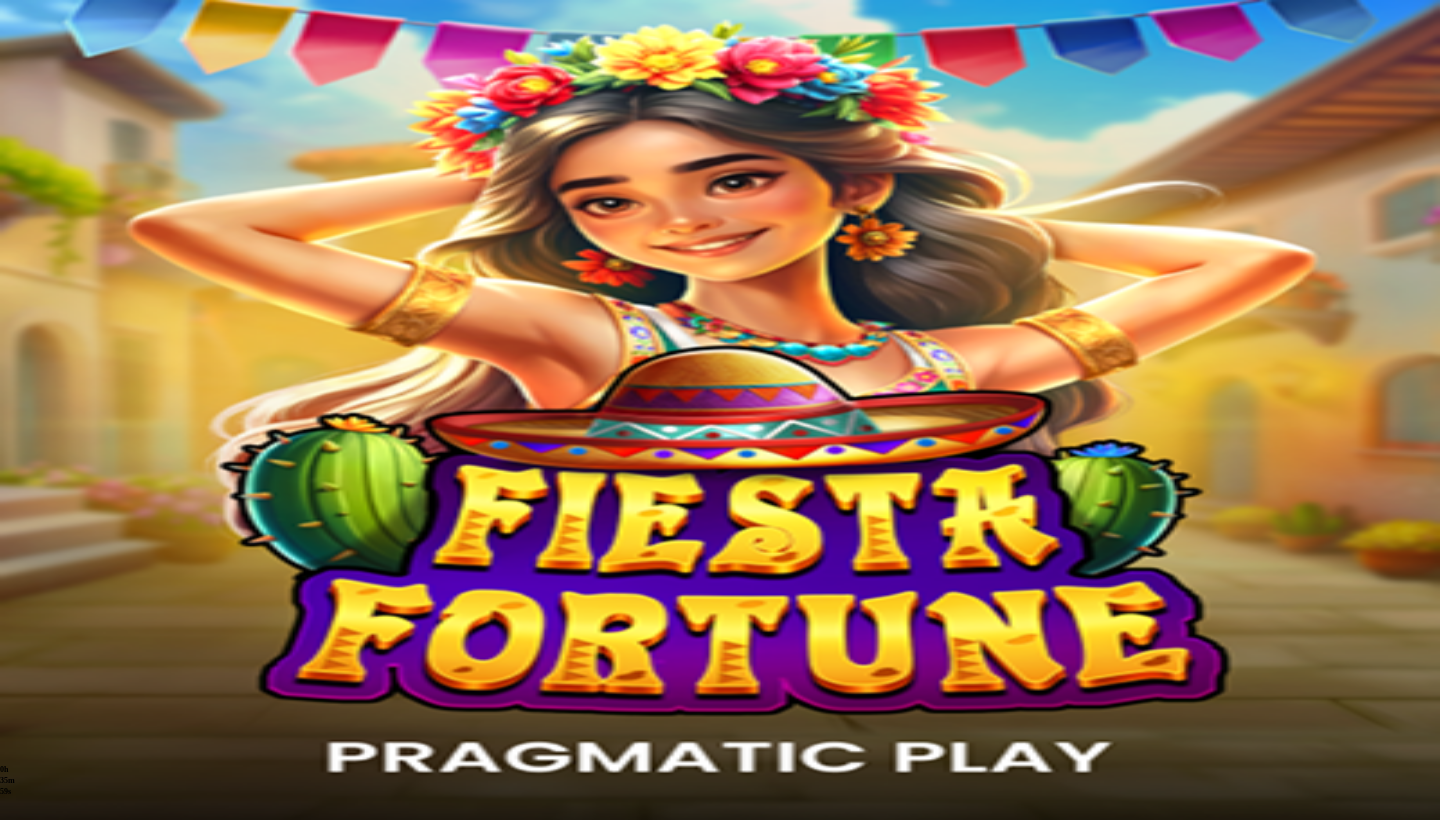 click at bounding box center (16, 548) 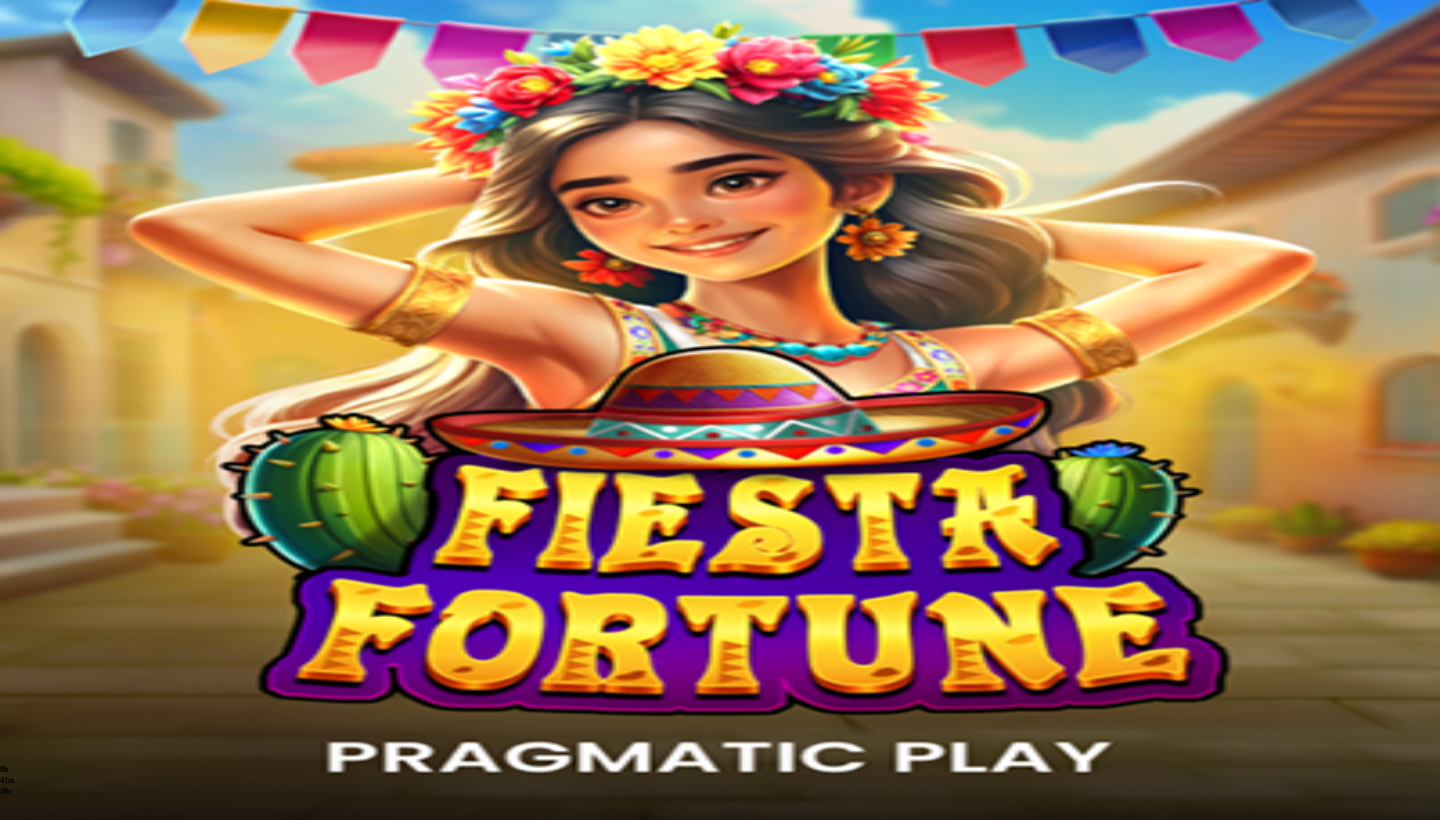 click on "Kasino" at bounding box center [70, 198] 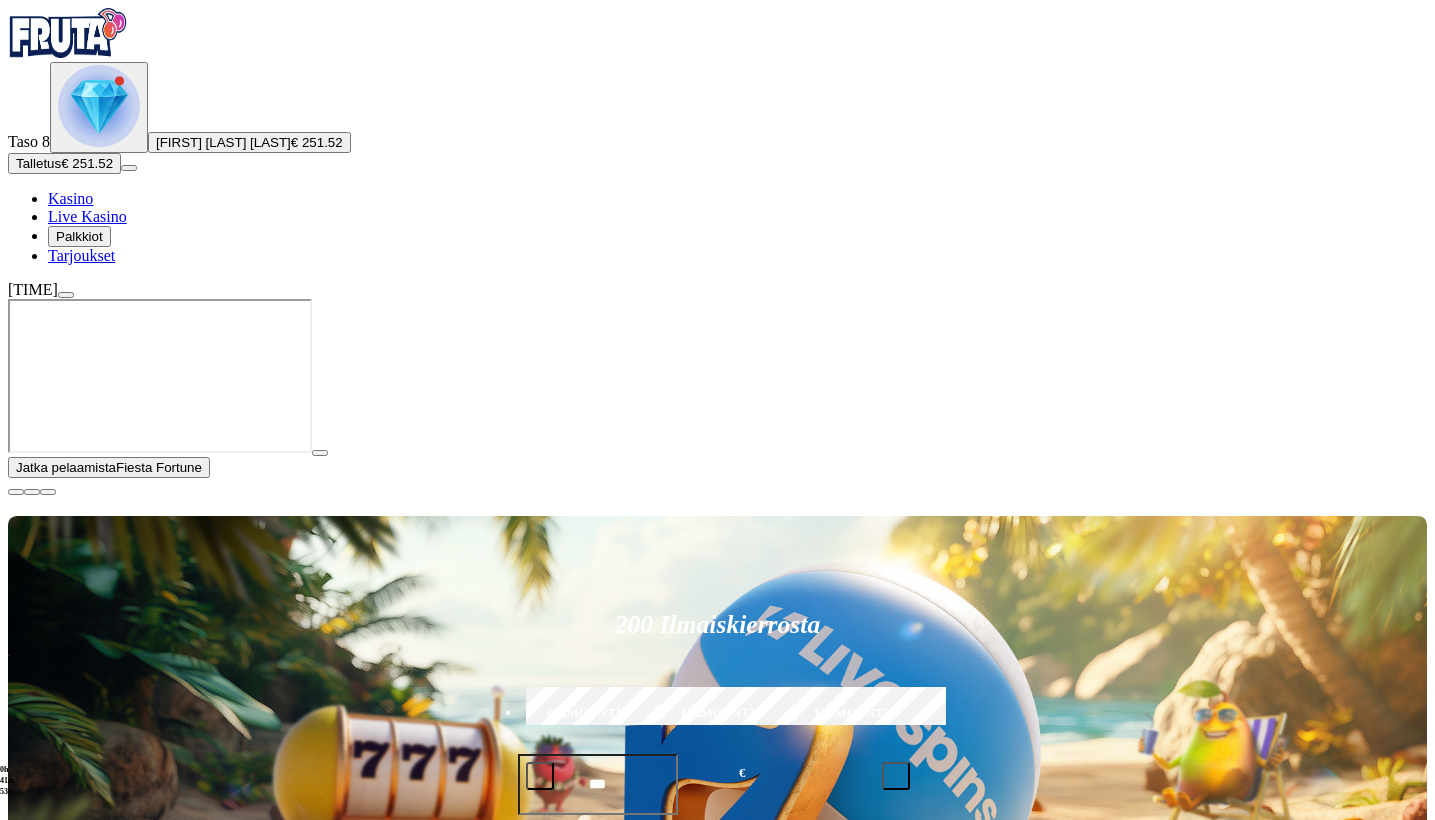 click at bounding box center [16, 492] 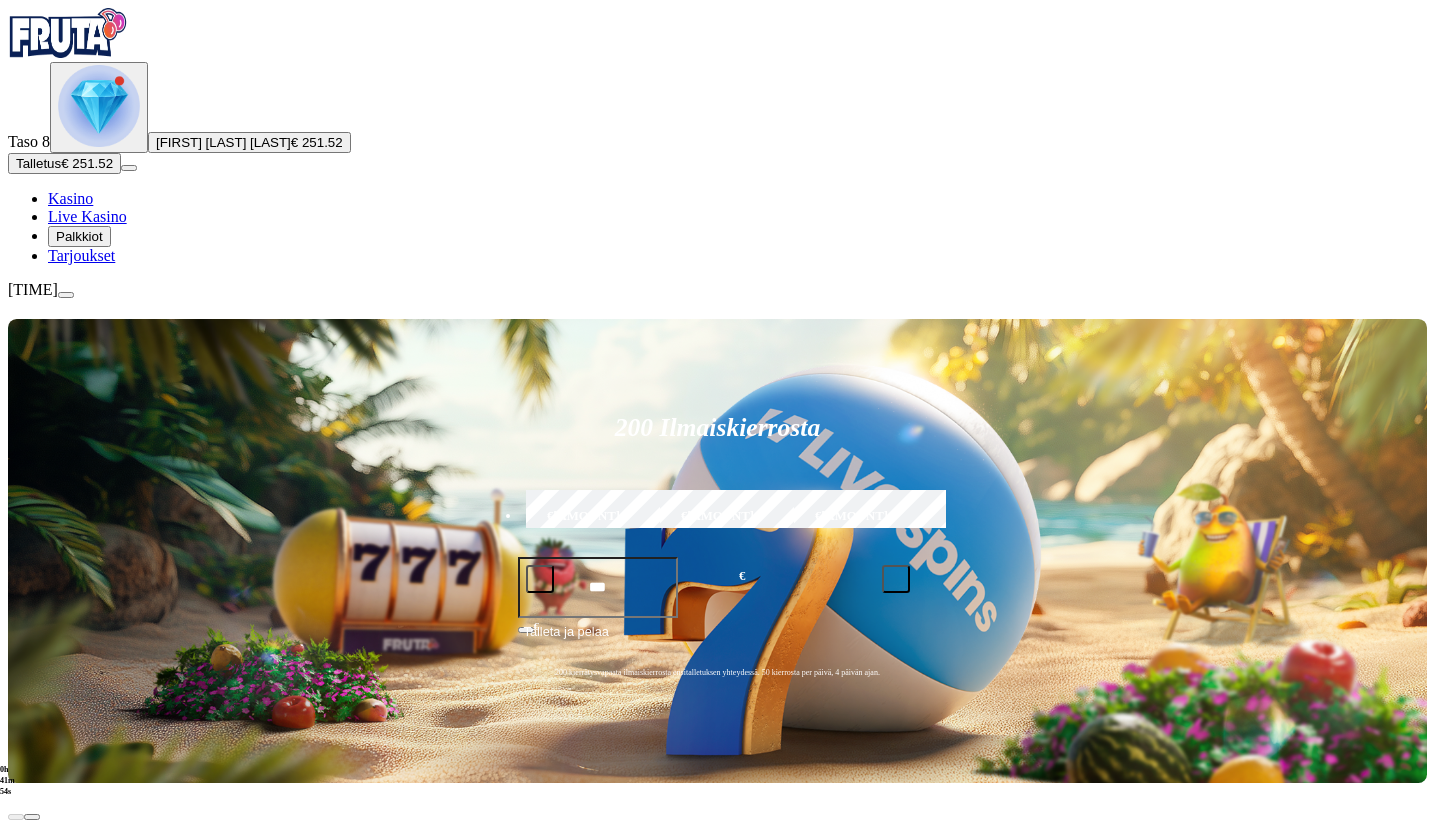 click at bounding box center [32, 1054] 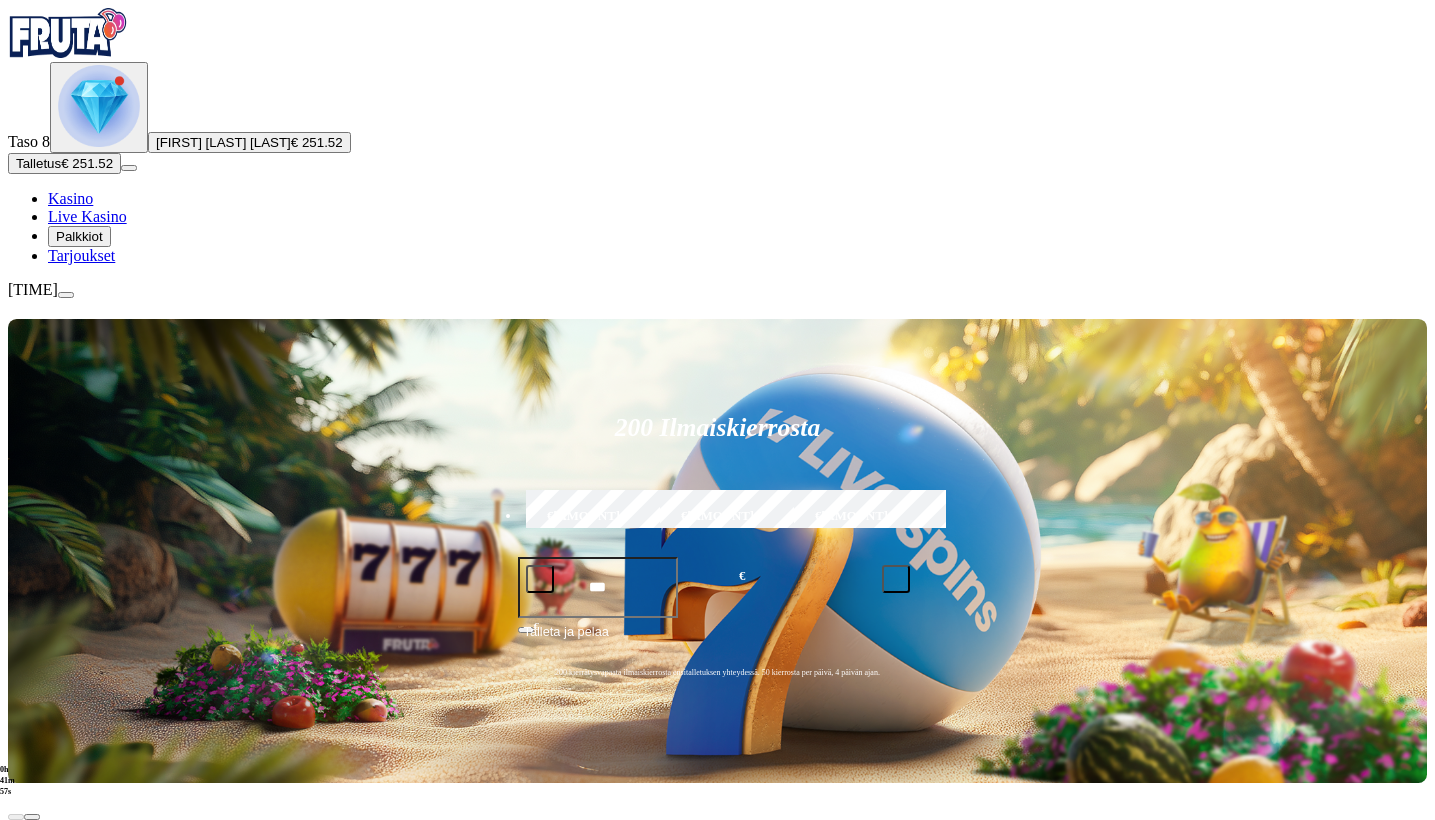 click at bounding box center (16, 1054) 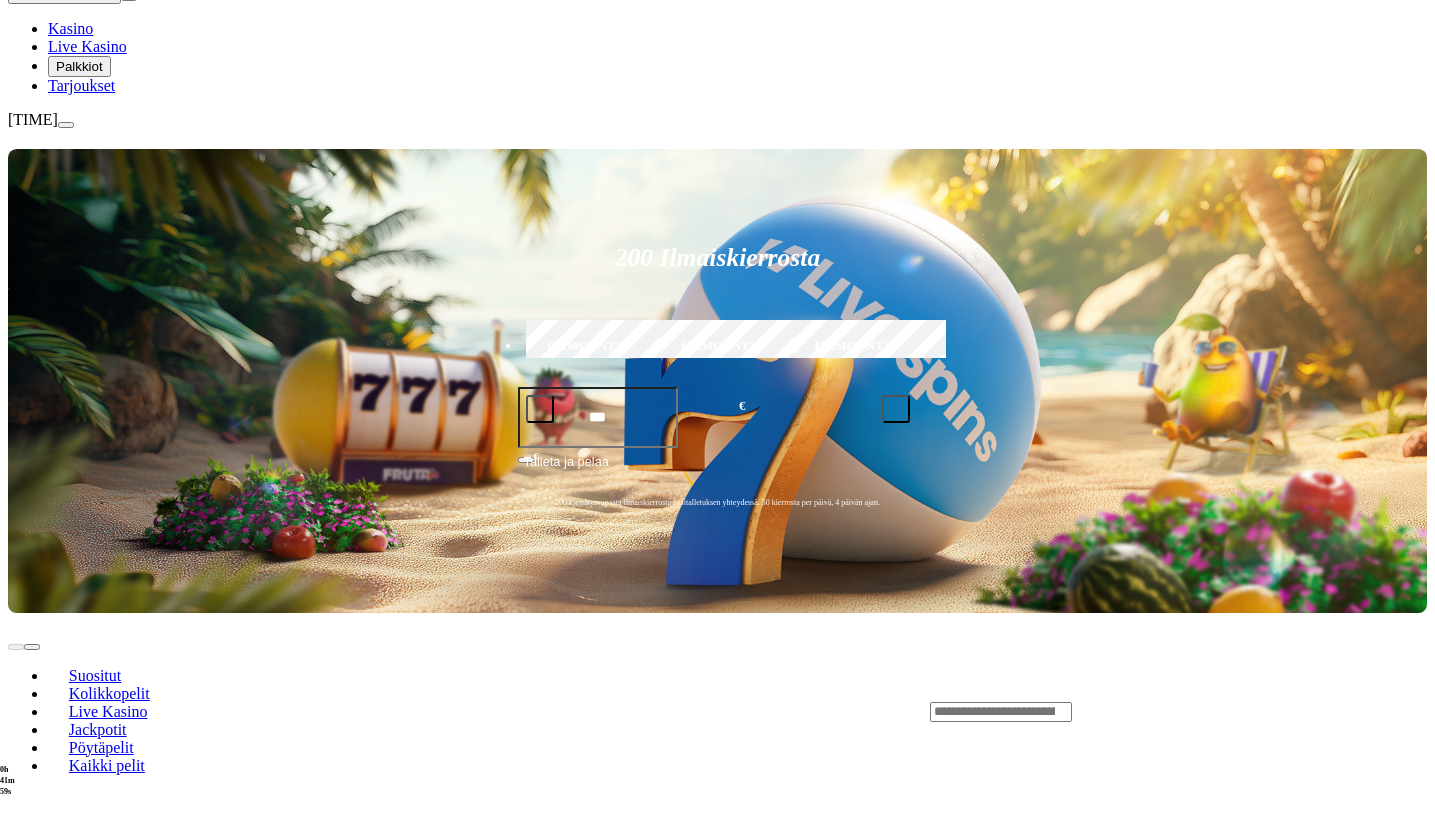 scroll, scrollTop: 172, scrollLeft: 0, axis: vertical 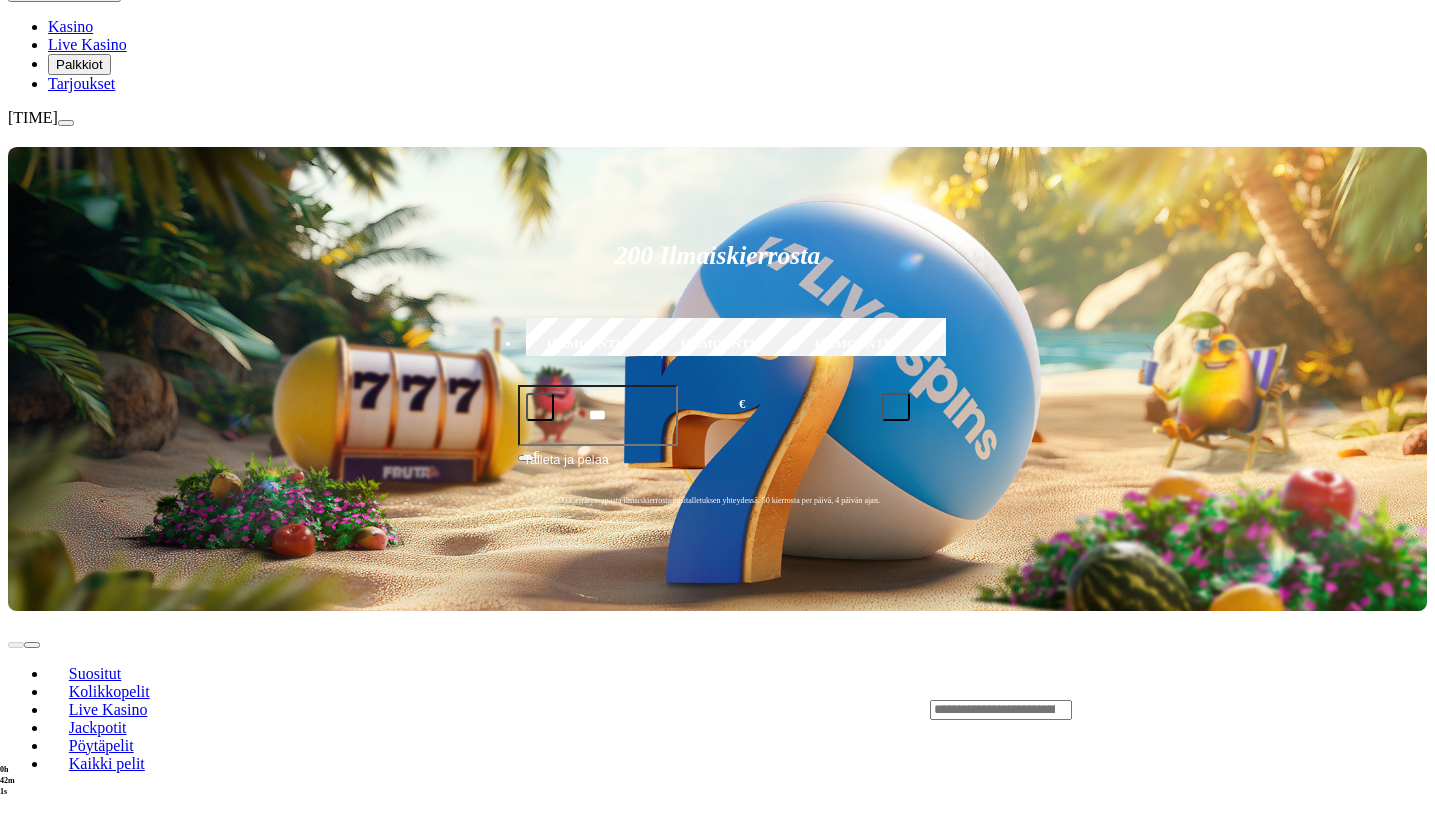 click on "Pelaa nyt" at bounding box center (77, 1119) 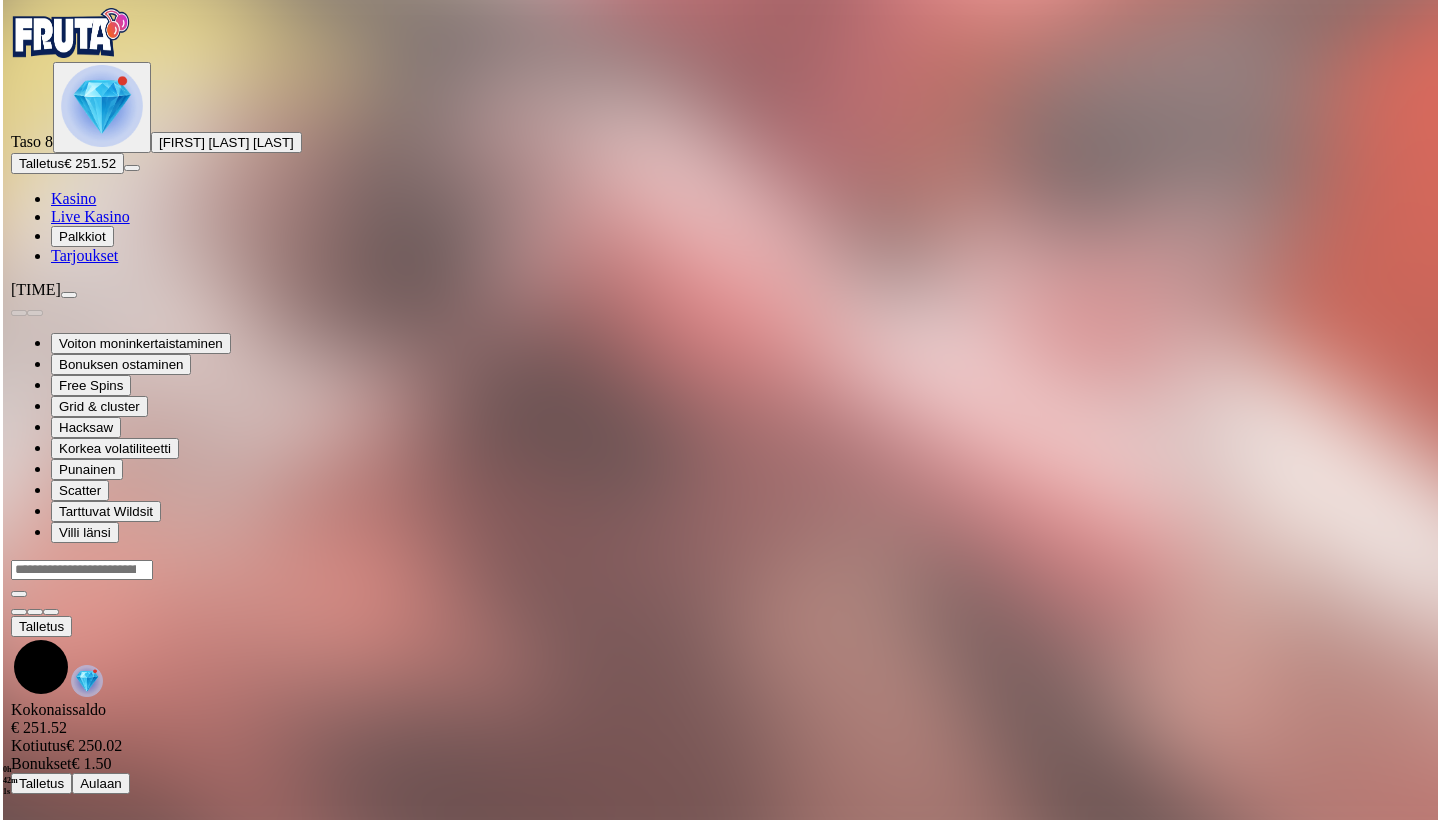 scroll, scrollTop: 0, scrollLeft: 0, axis: both 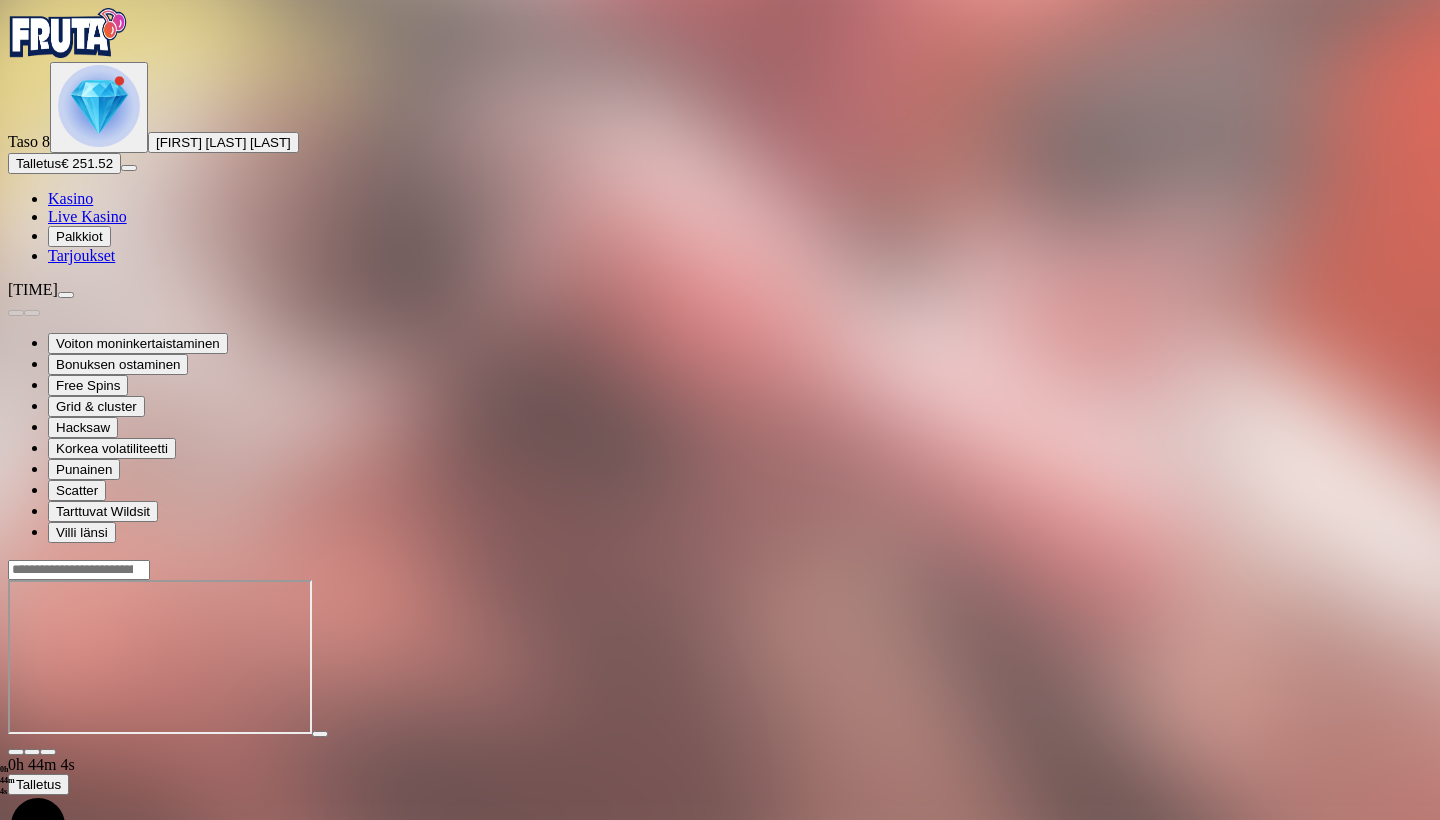 click at bounding box center [66, 295] 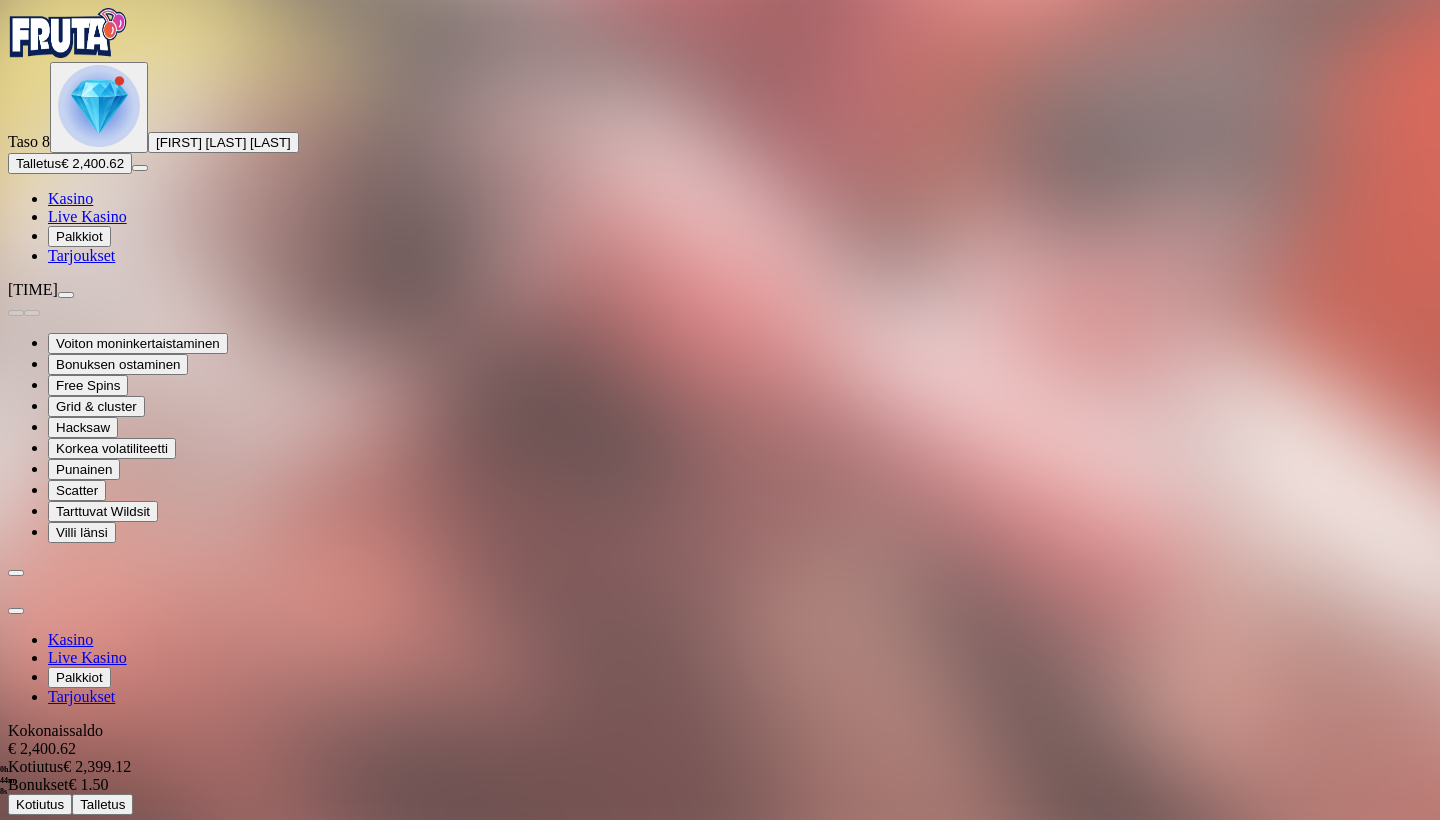 click on "Kotiutus" at bounding box center [40, 804] 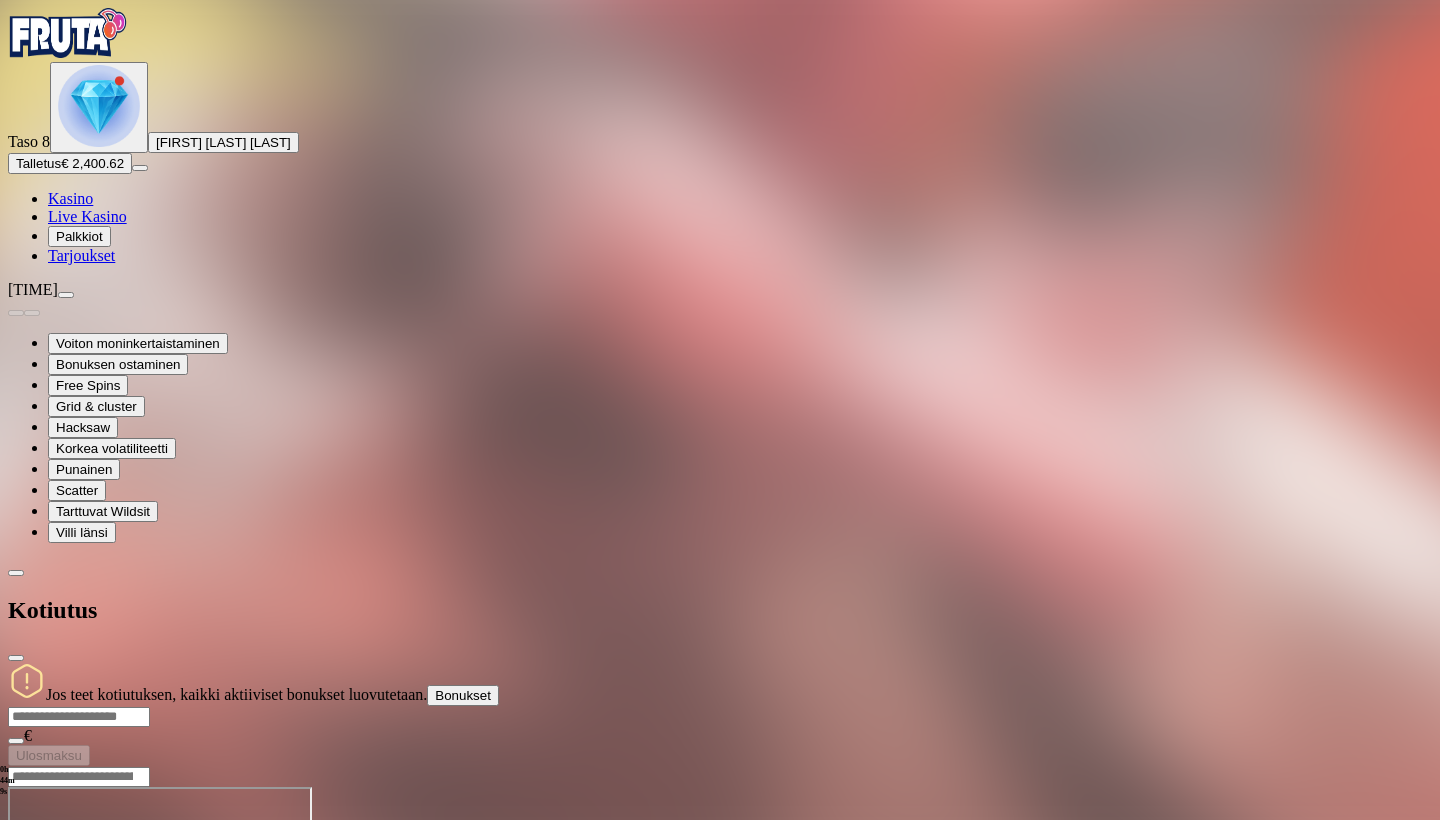 click at bounding box center [79, 717] 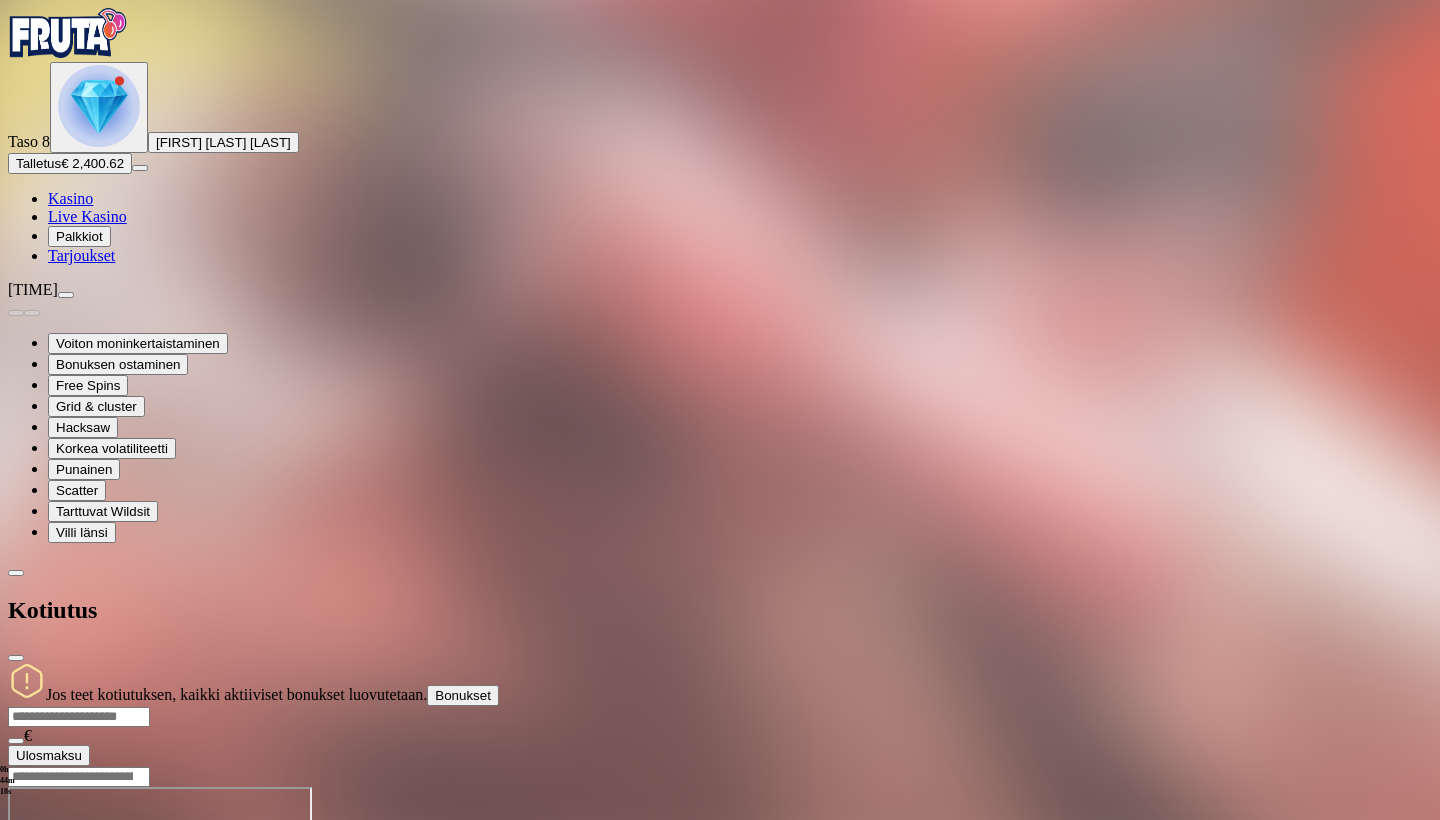 type on "****" 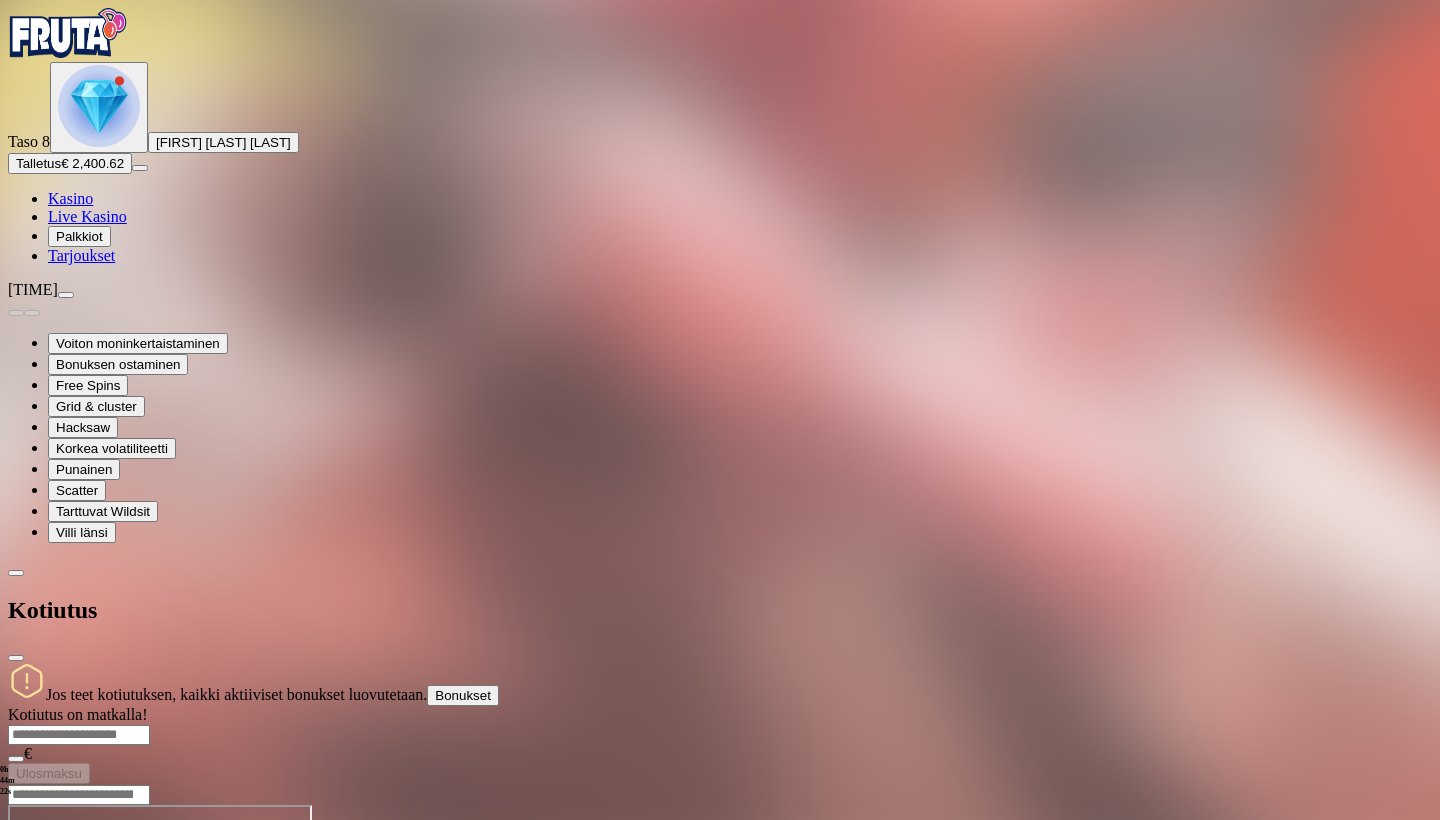 click at bounding box center [16, 658] 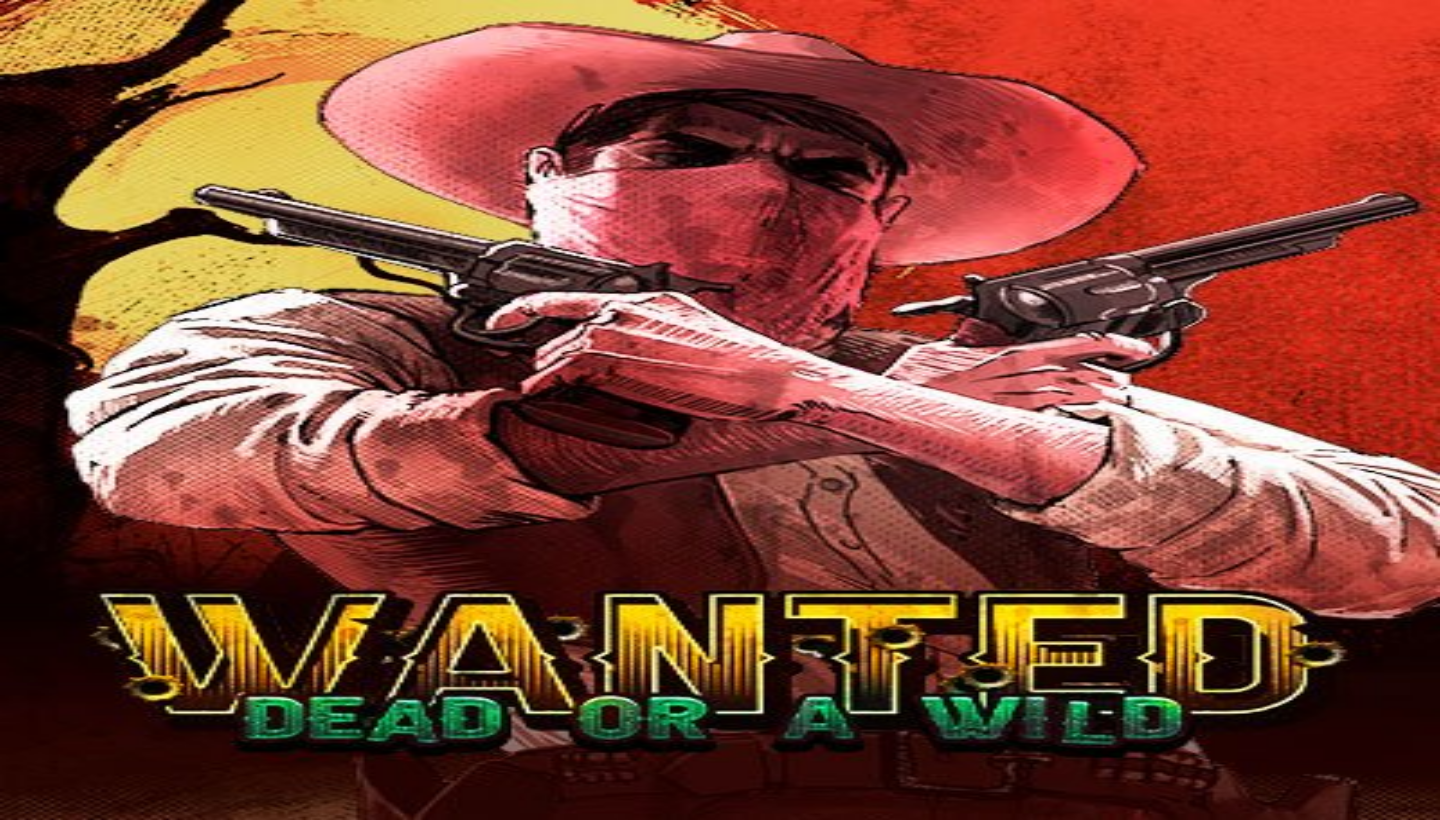 scroll, scrollTop: 0, scrollLeft: 0, axis: both 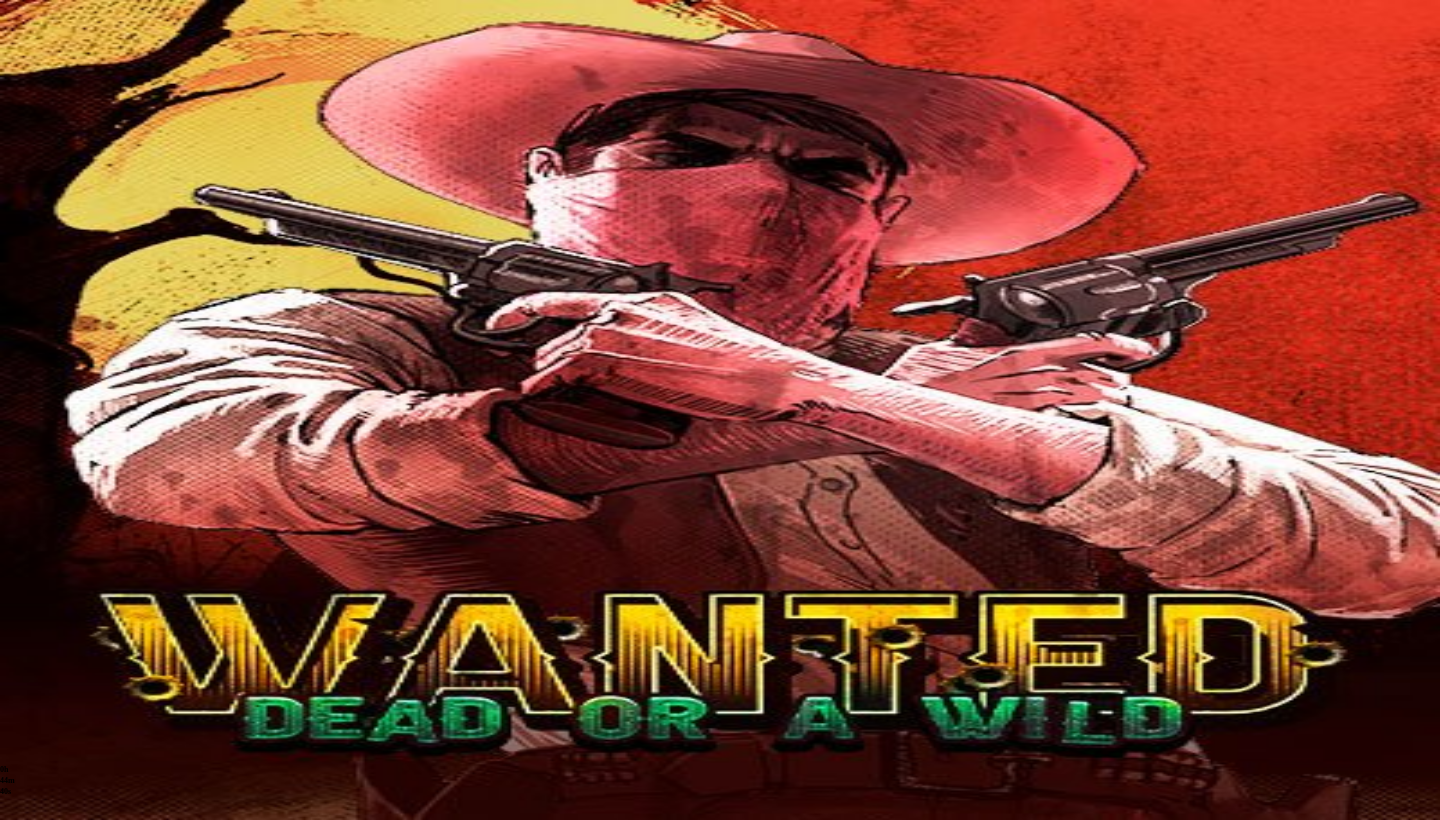 click at bounding box center (52, 295) 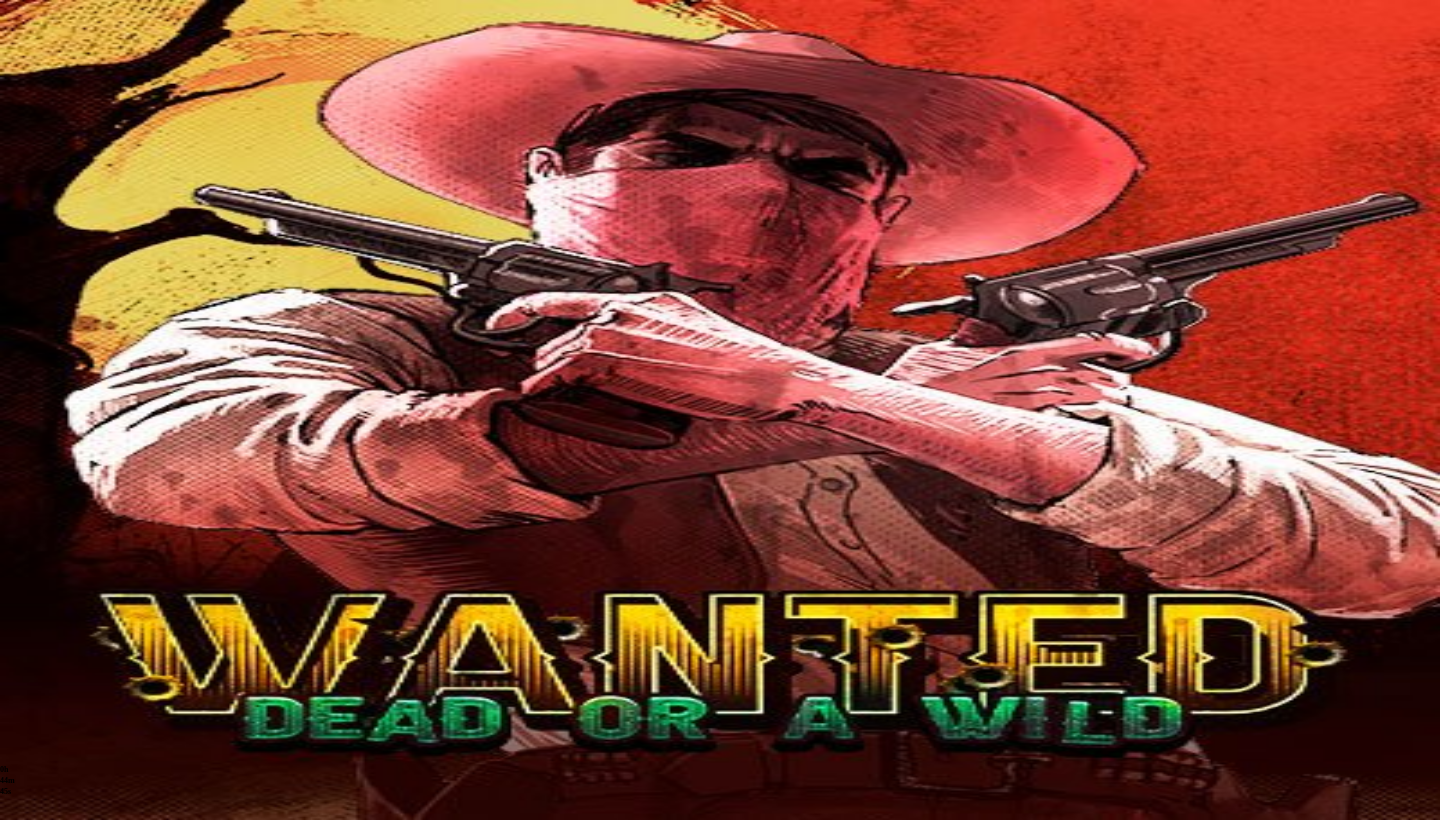 click at bounding box center [16, 611] 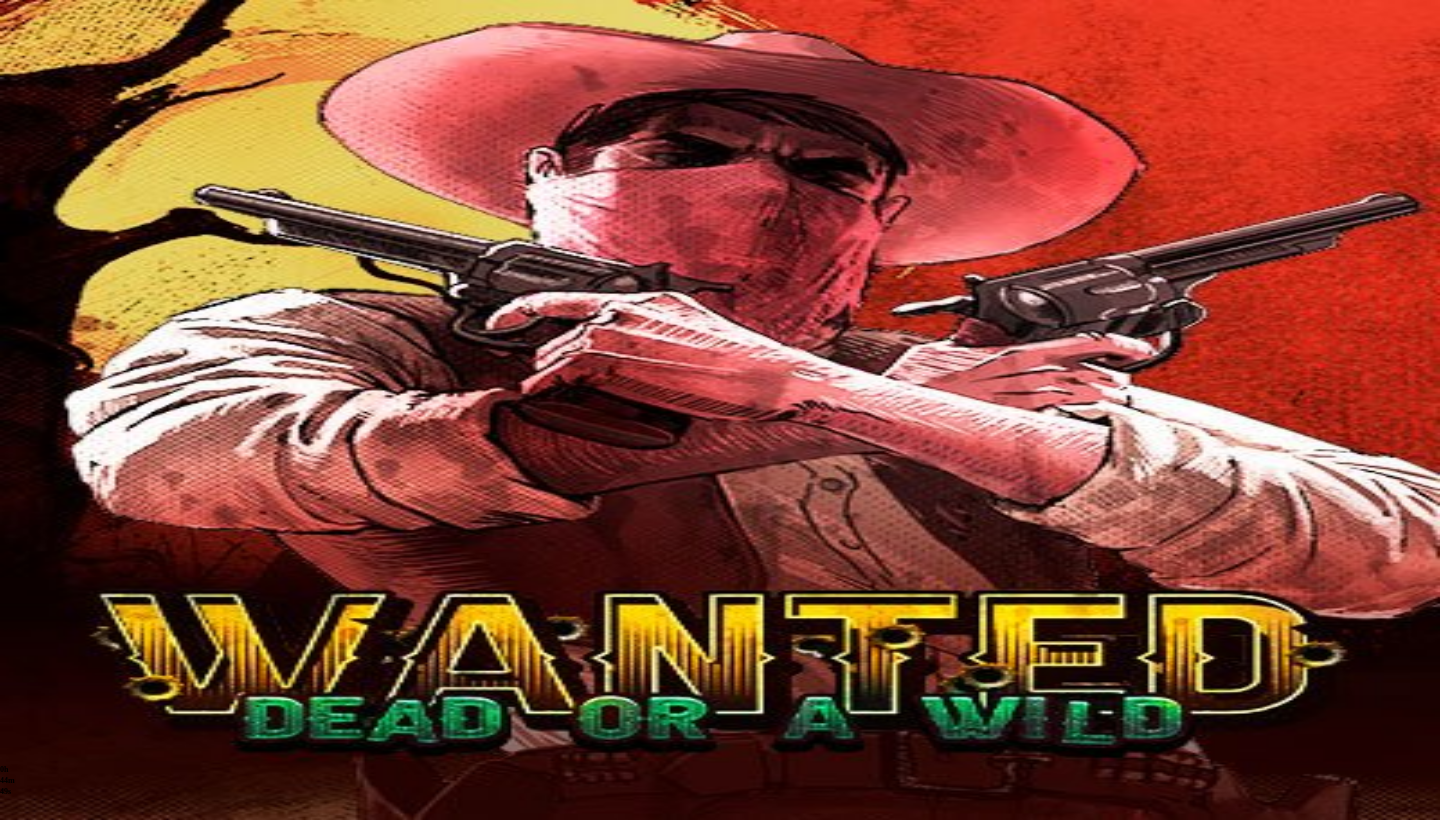 click at bounding box center (52, 295) 